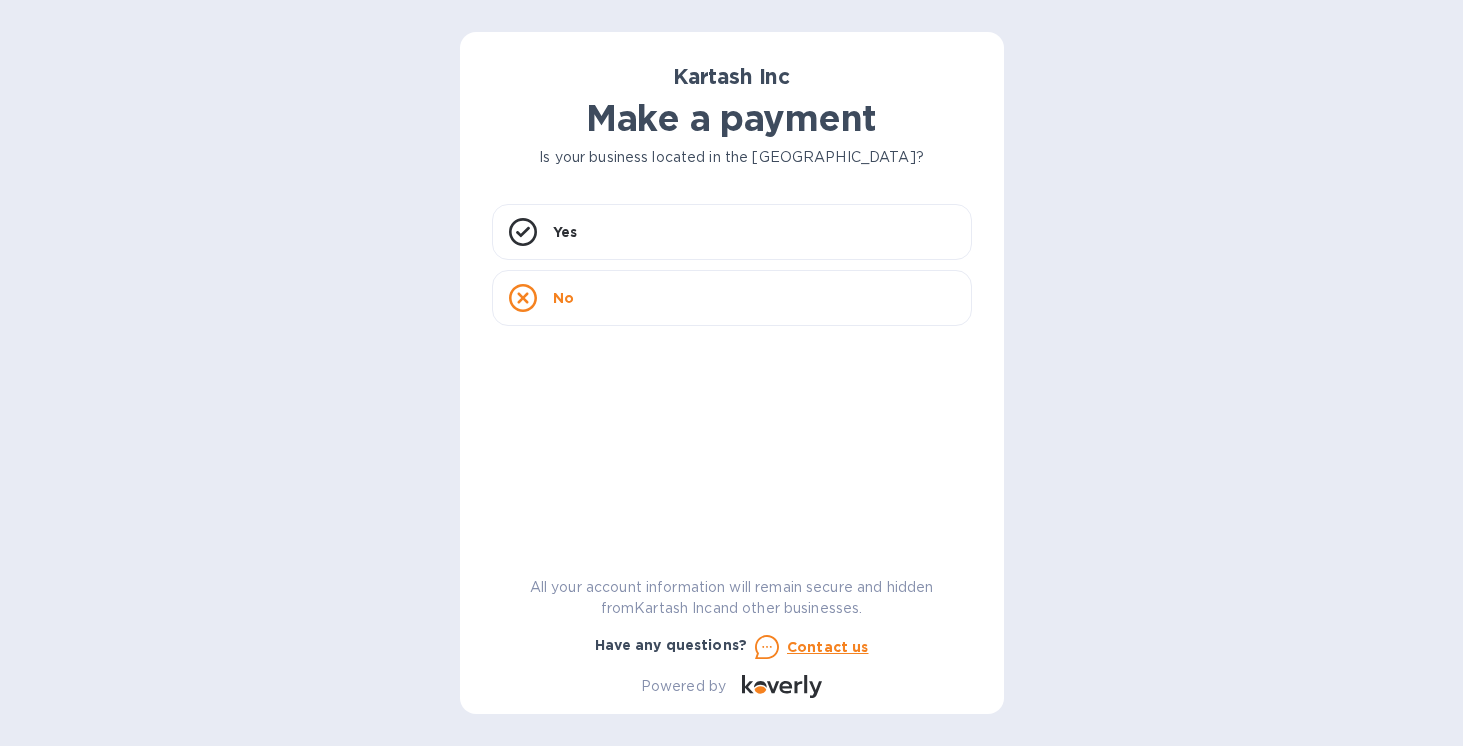 scroll, scrollTop: 0, scrollLeft: 0, axis: both 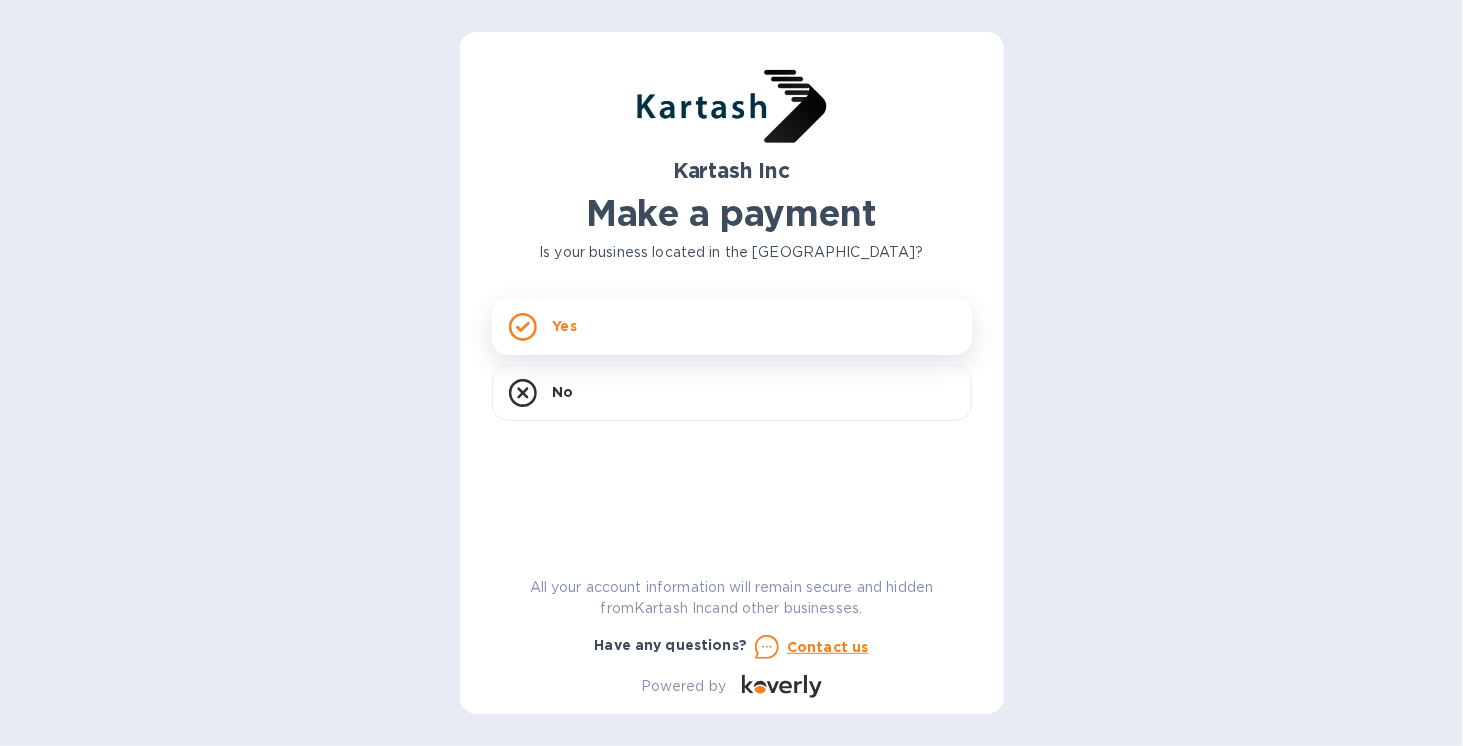 click on "Yes" at bounding box center [732, 327] 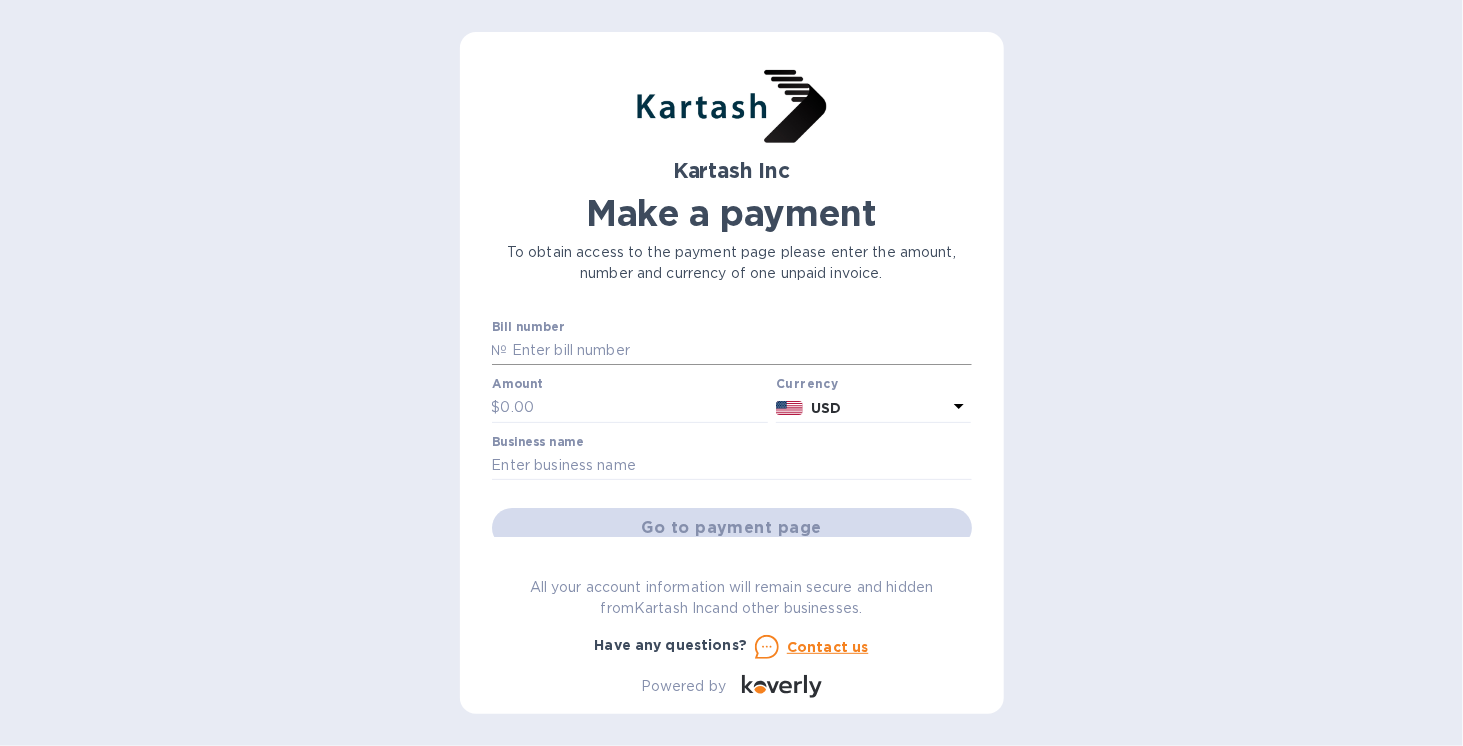 click at bounding box center [740, 351] 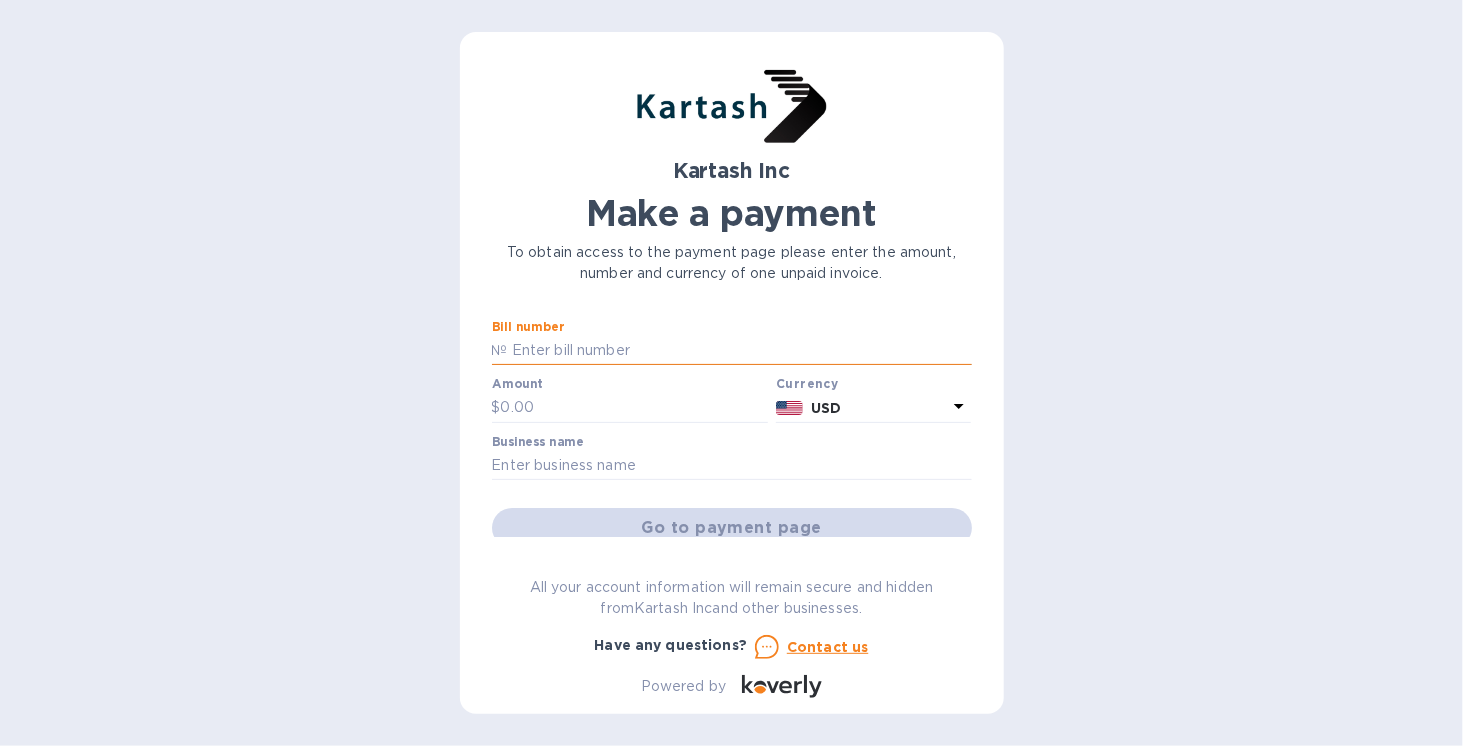 paste on "0108304" 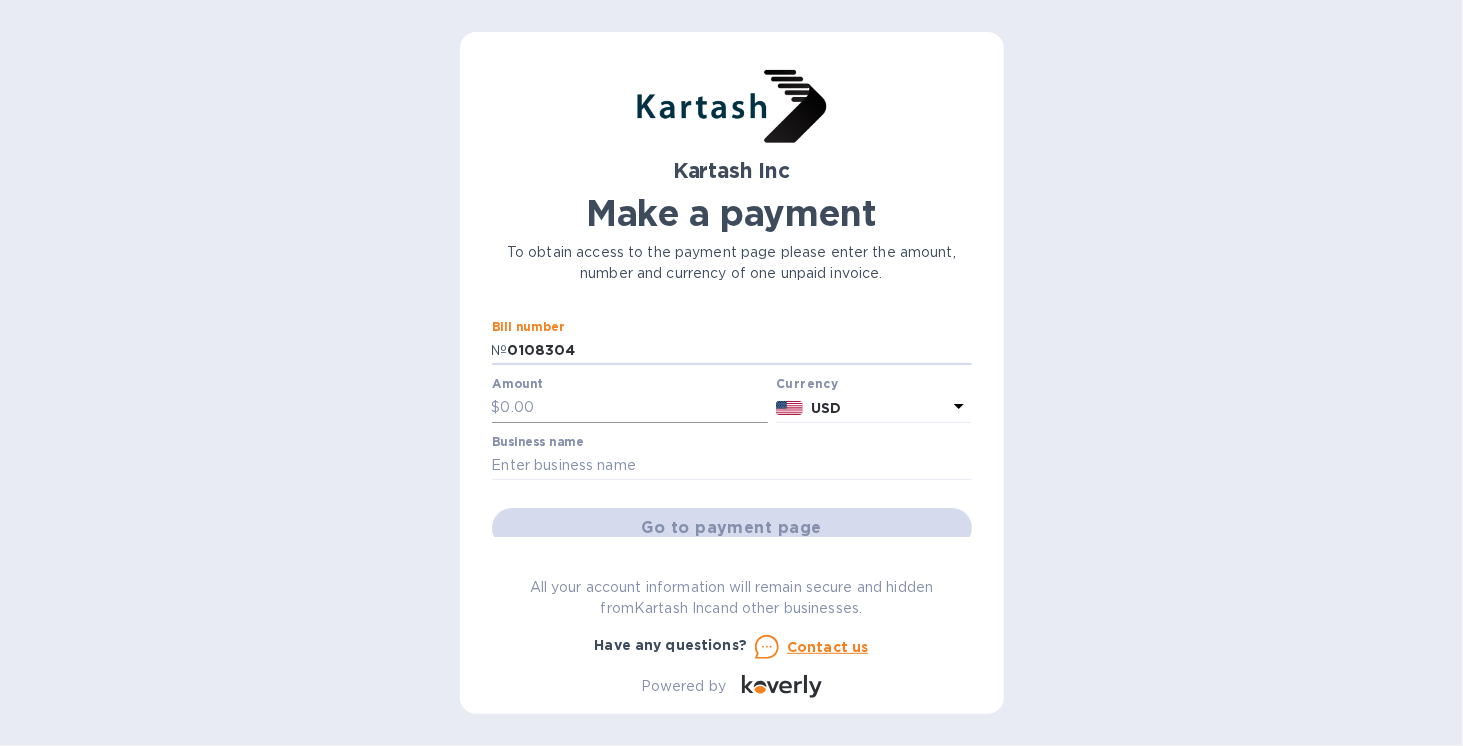 type on "0108304" 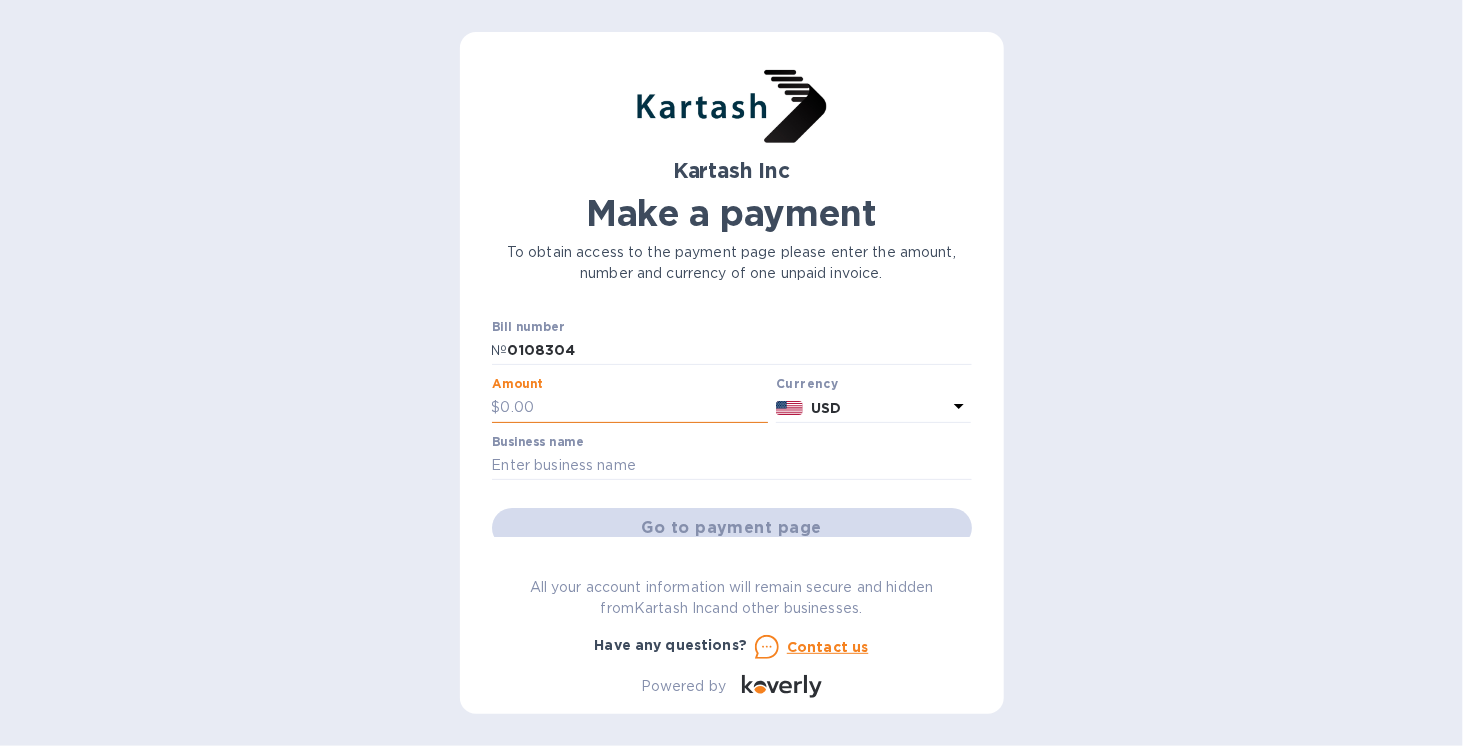 click at bounding box center [635, 408] 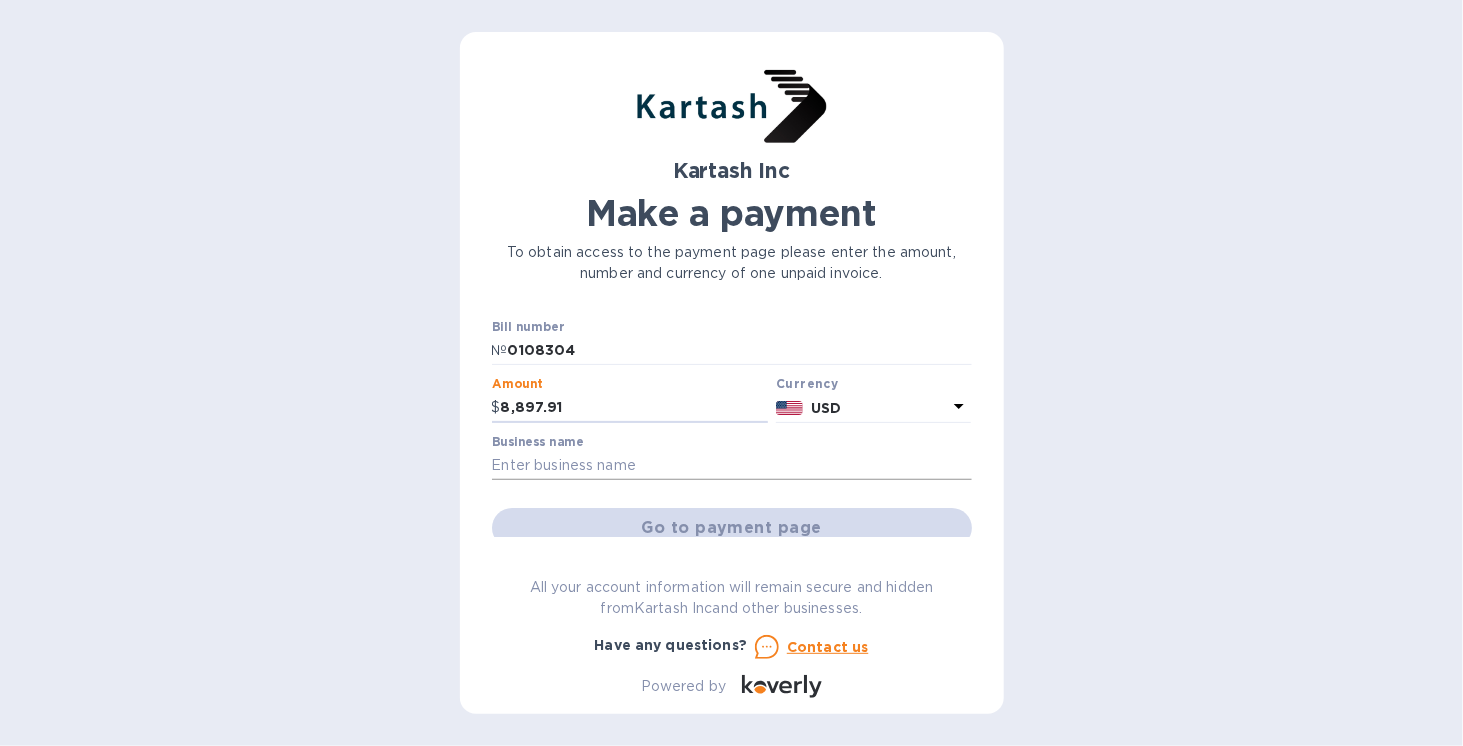 type on "8,897.91" 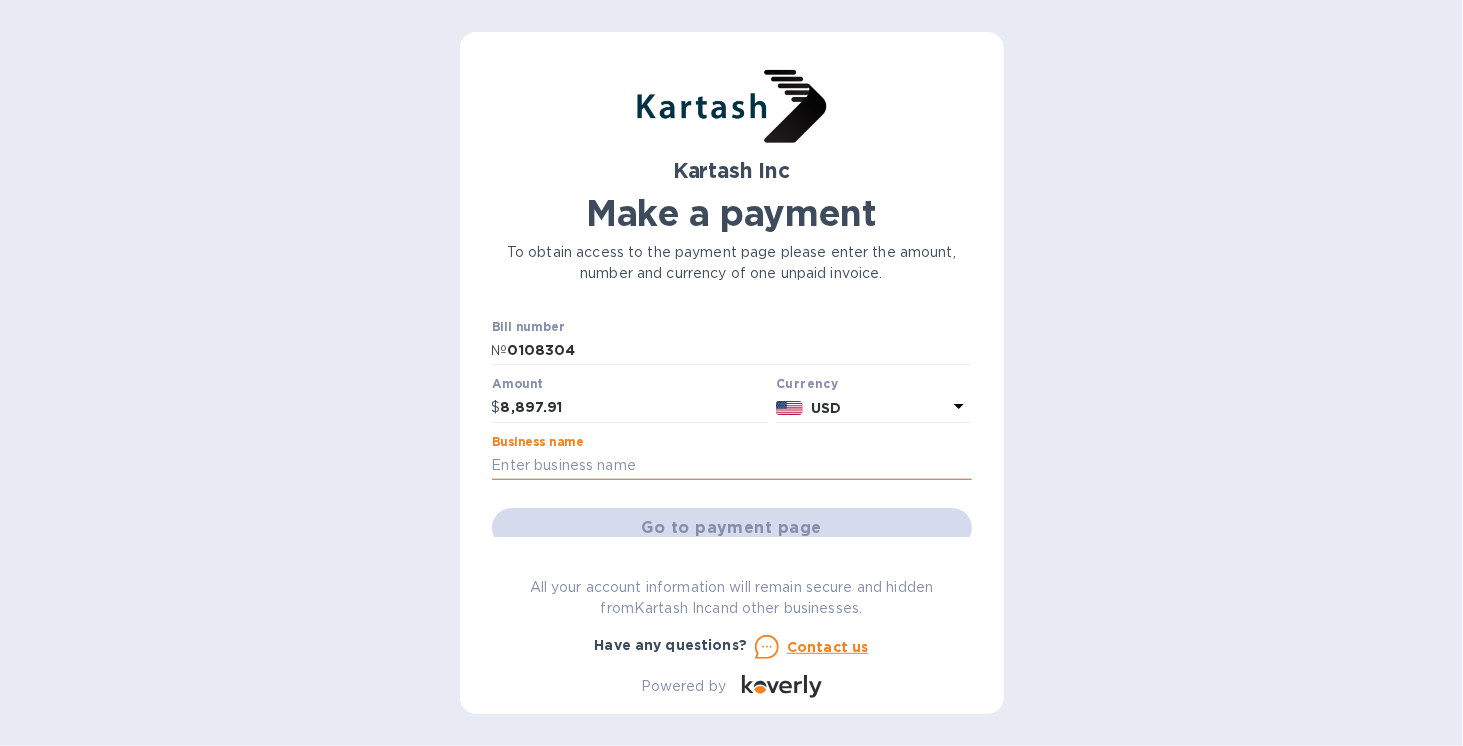 type on "AmberVino LLC" 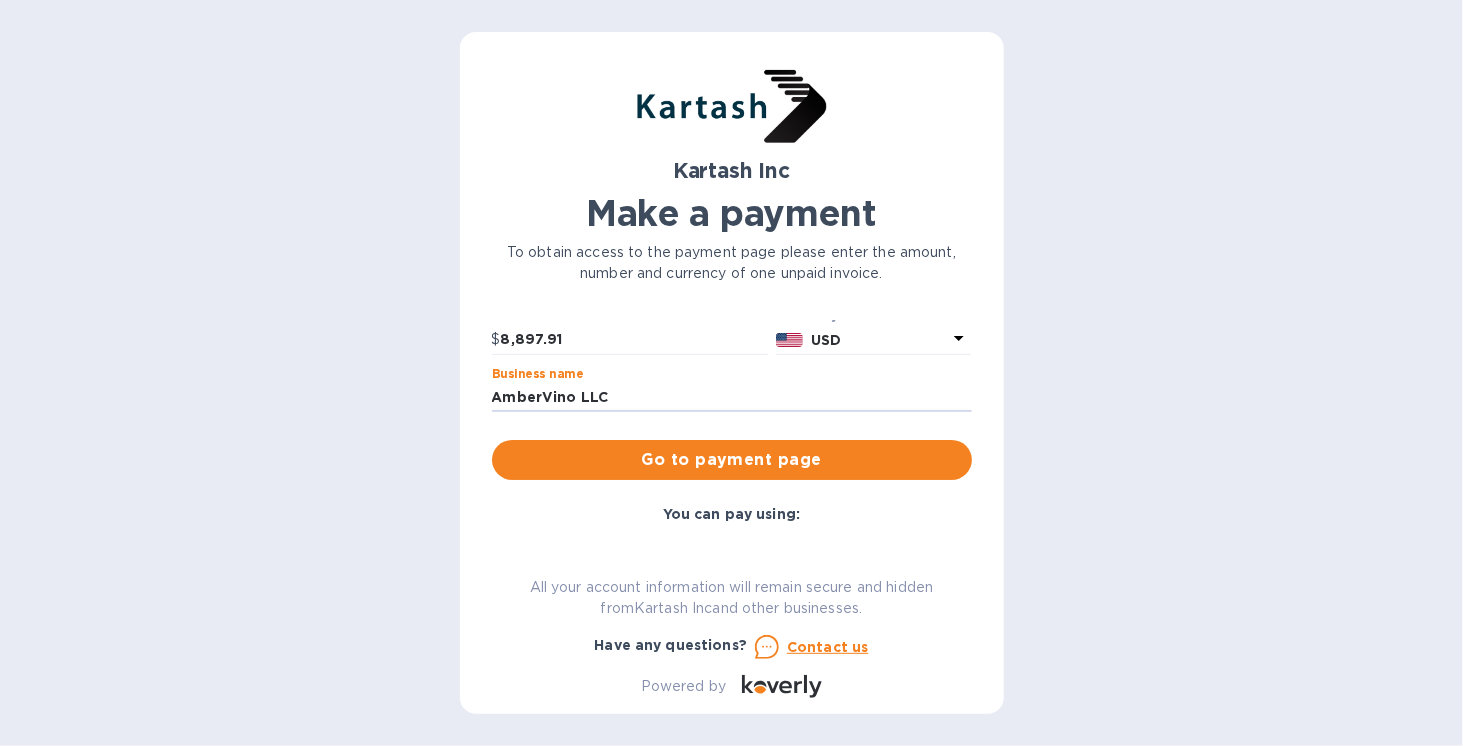 scroll, scrollTop: 0, scrollLeft: 0, axis: both 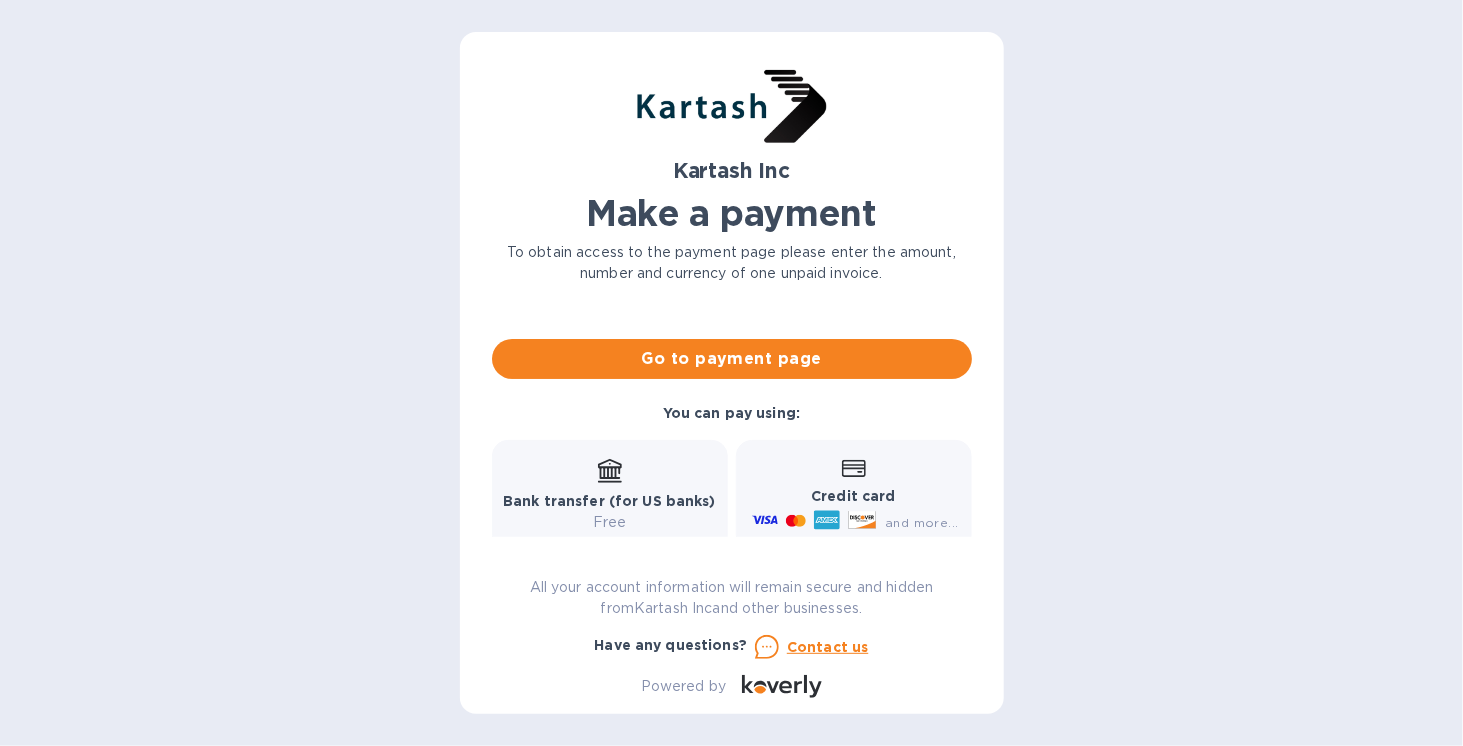click on "Bank transfer (for US banks) Free" at bounding box center [609, 496] 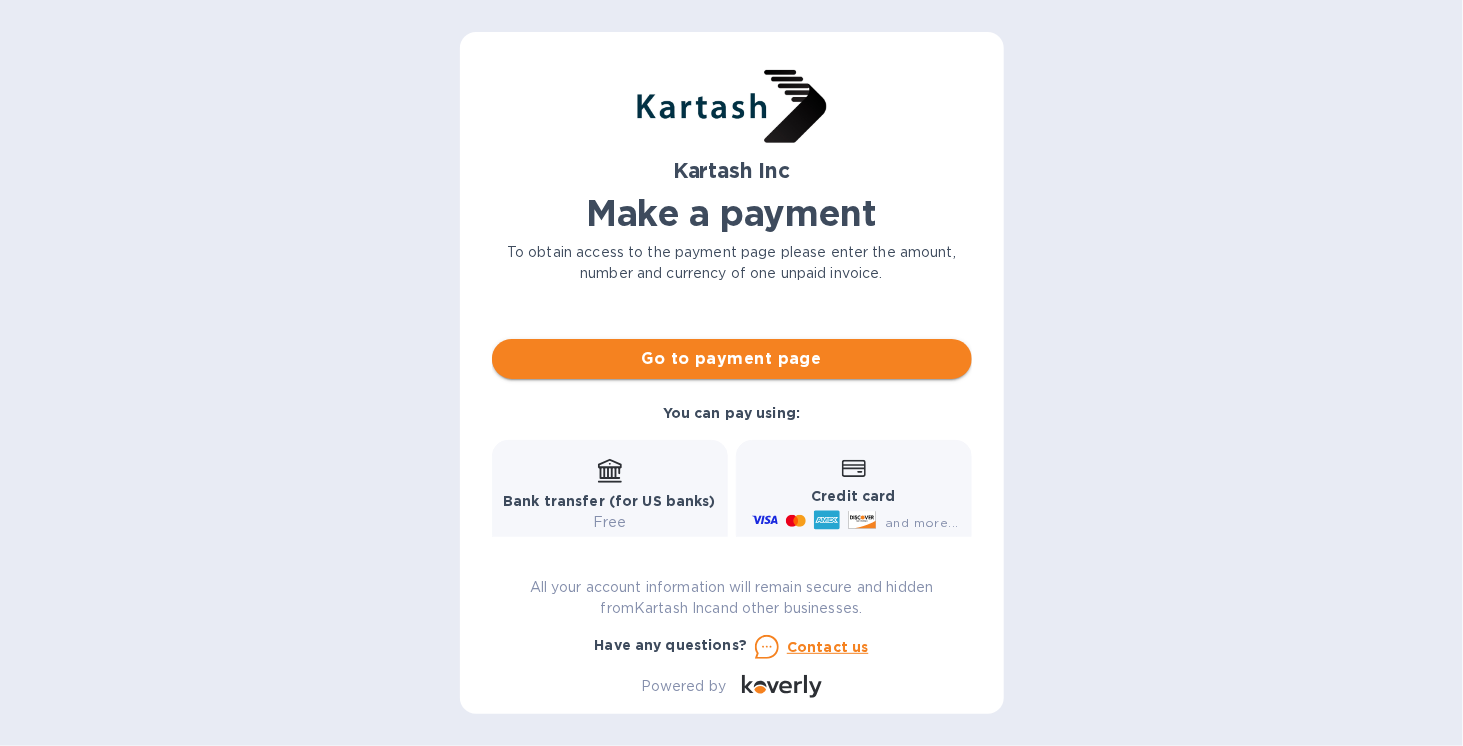 click on "Go to payment page" at bounding box center [732, 359] 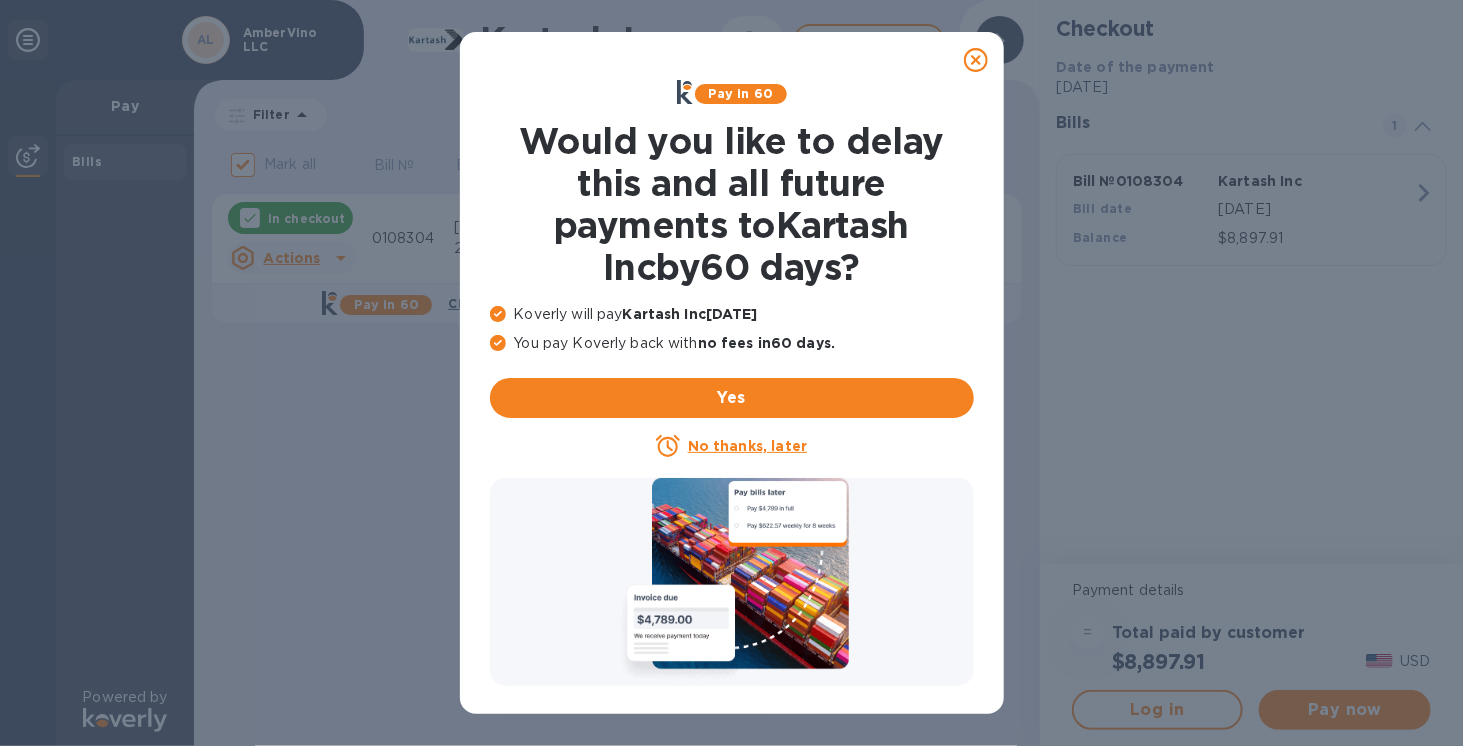 click 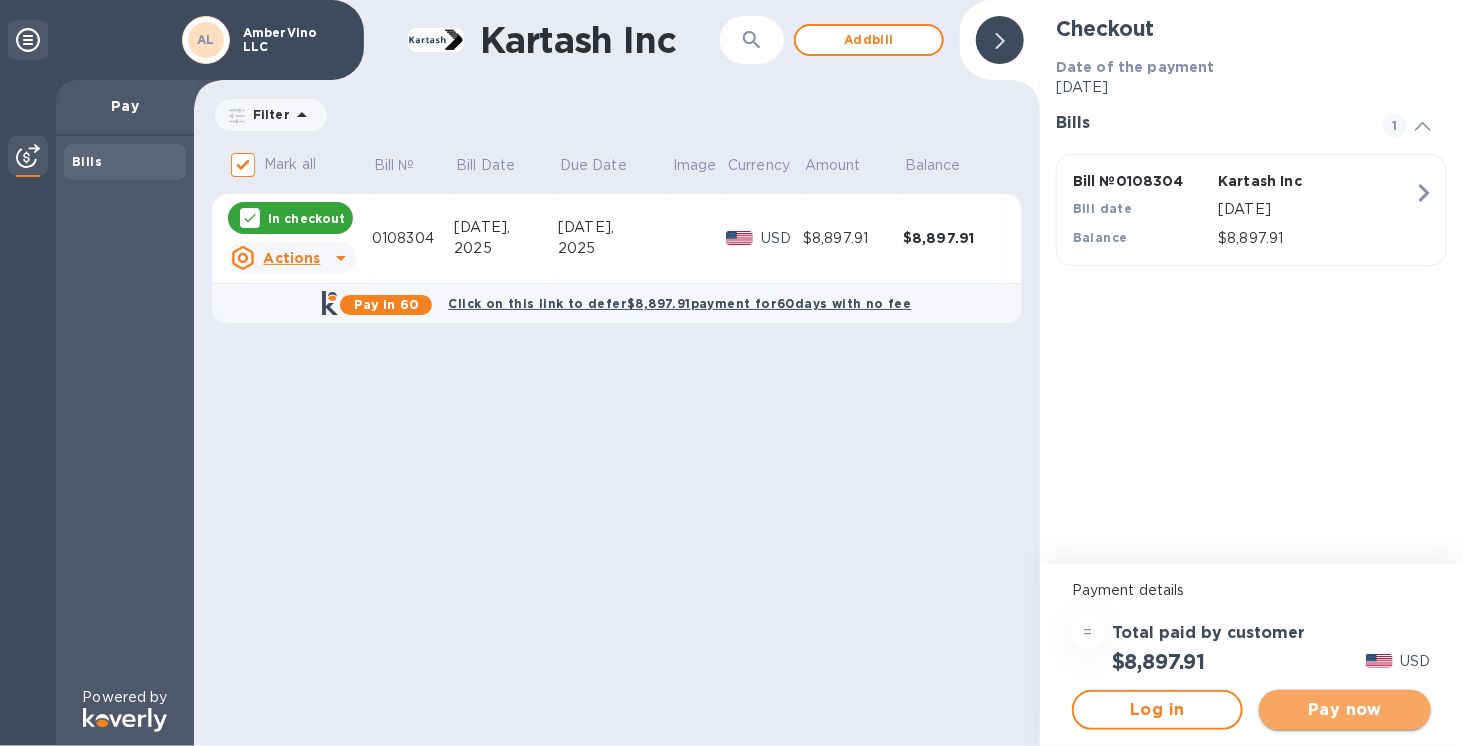 click on "Pay now" at bounding box center (1344, 710) 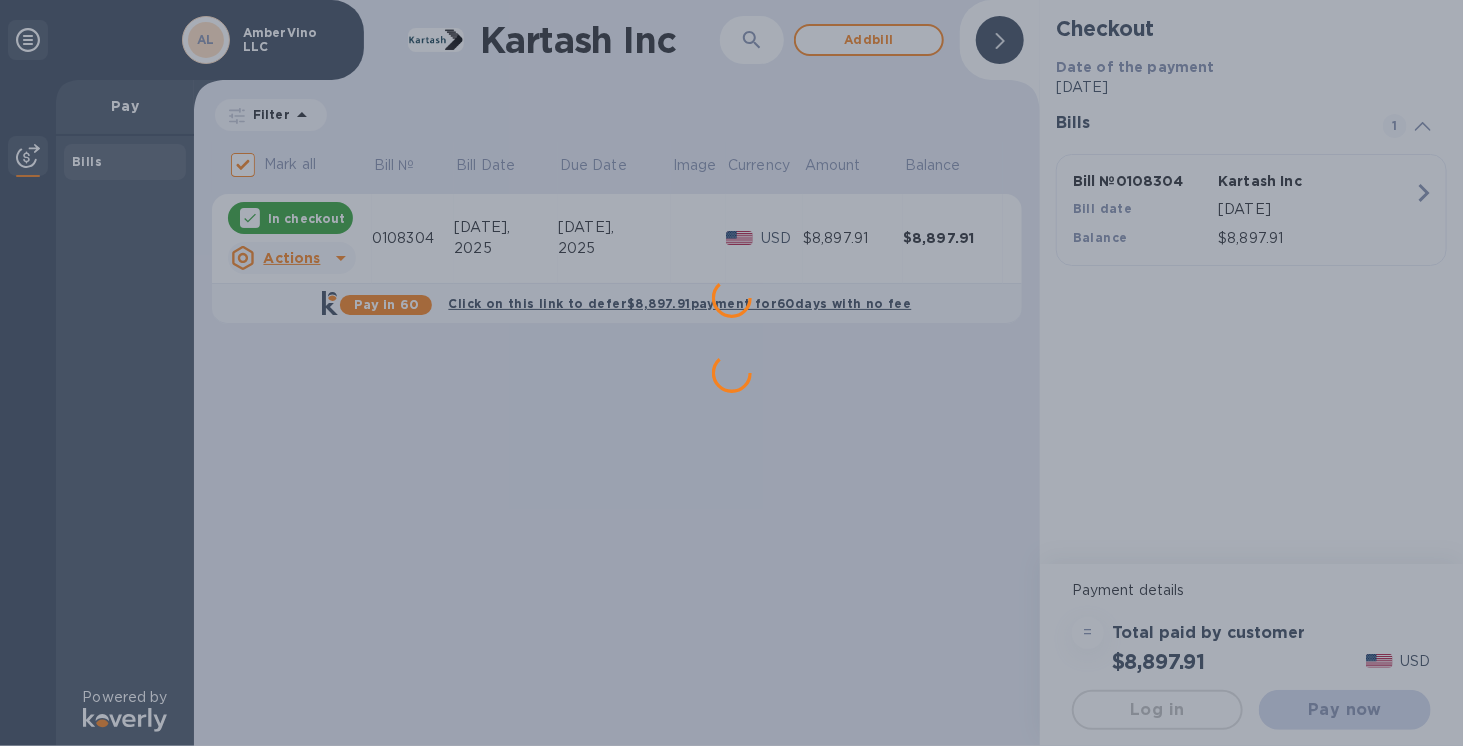 scroll, scrollTop: 0, scrollLeft: 0, axis: both 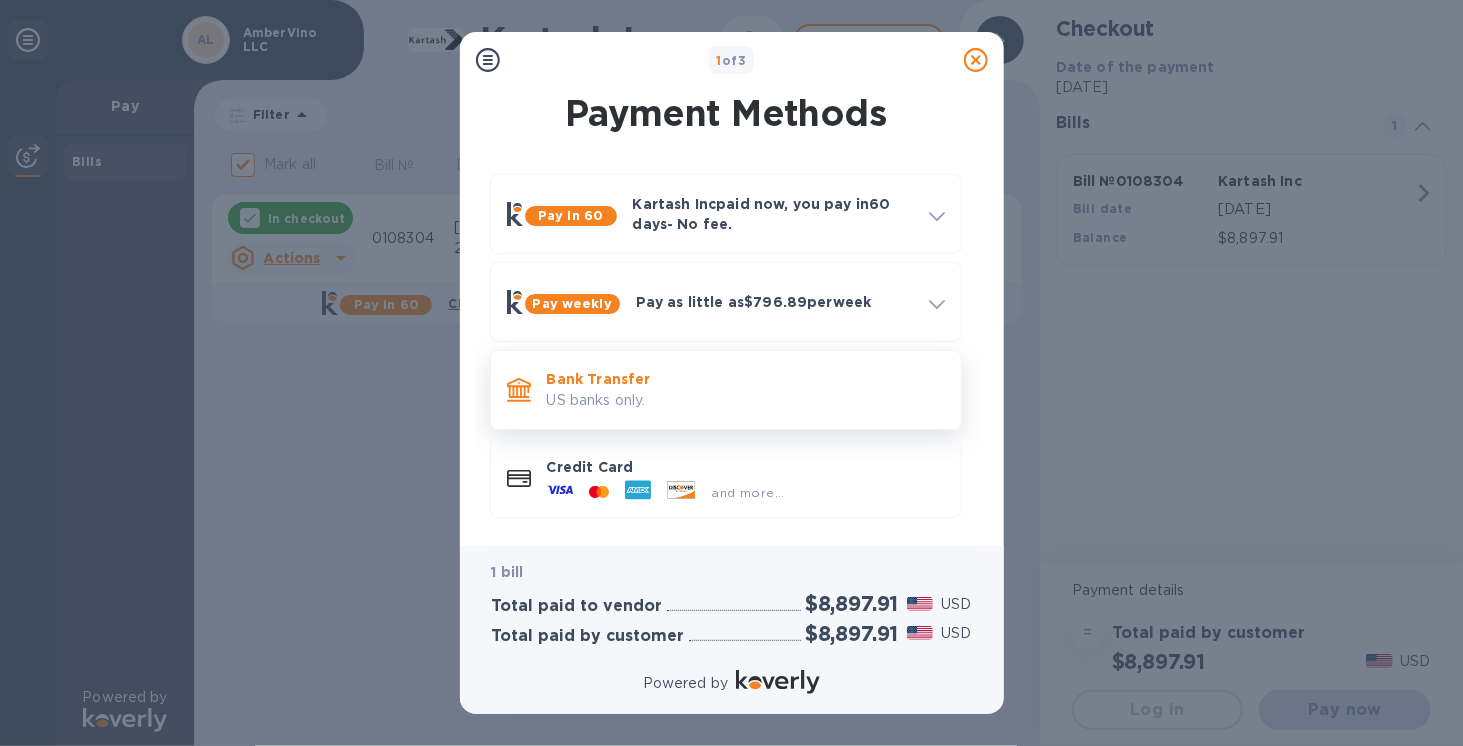 click on "US banks only." at bounding box center (746, 400) 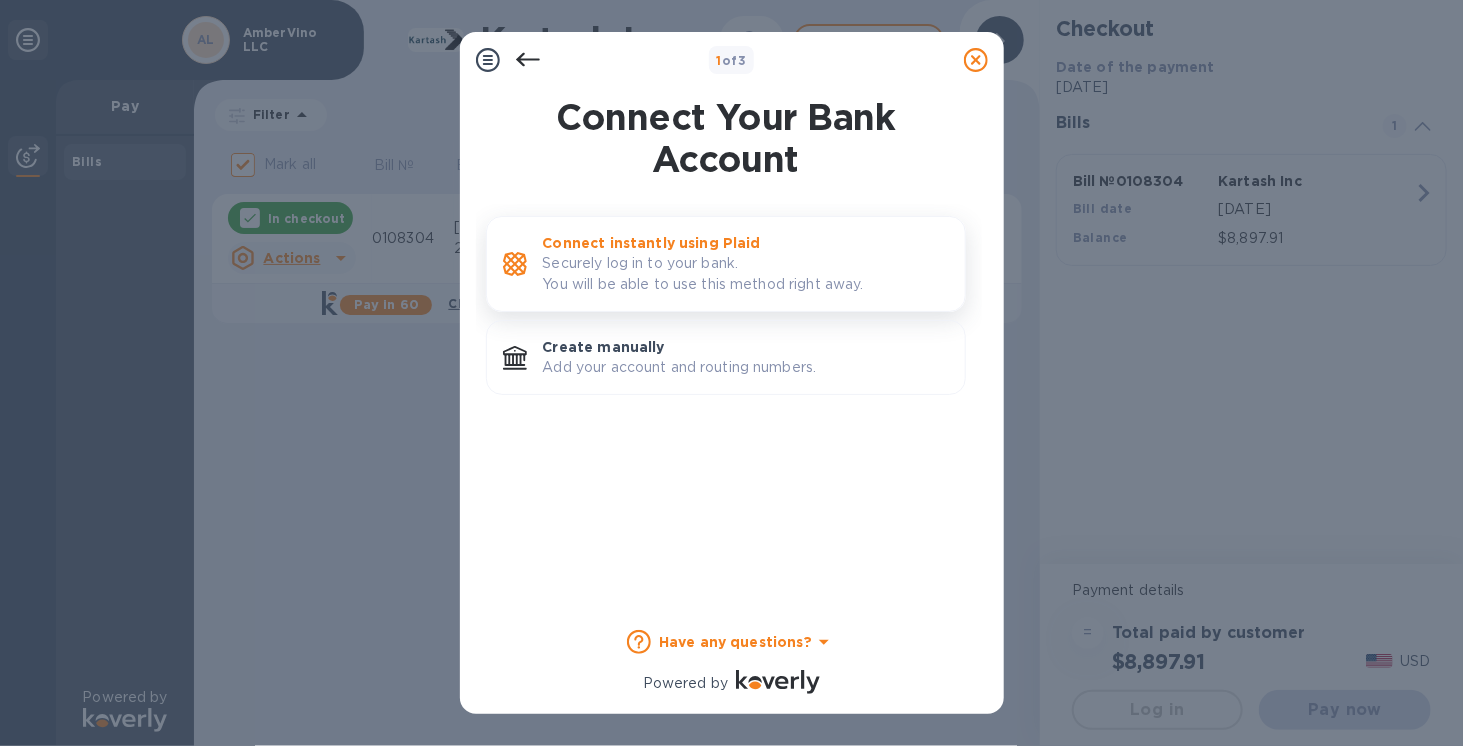 click on "Securely log in to your bank.   You will be able to use this method right away." at bounding box center [746, 274] 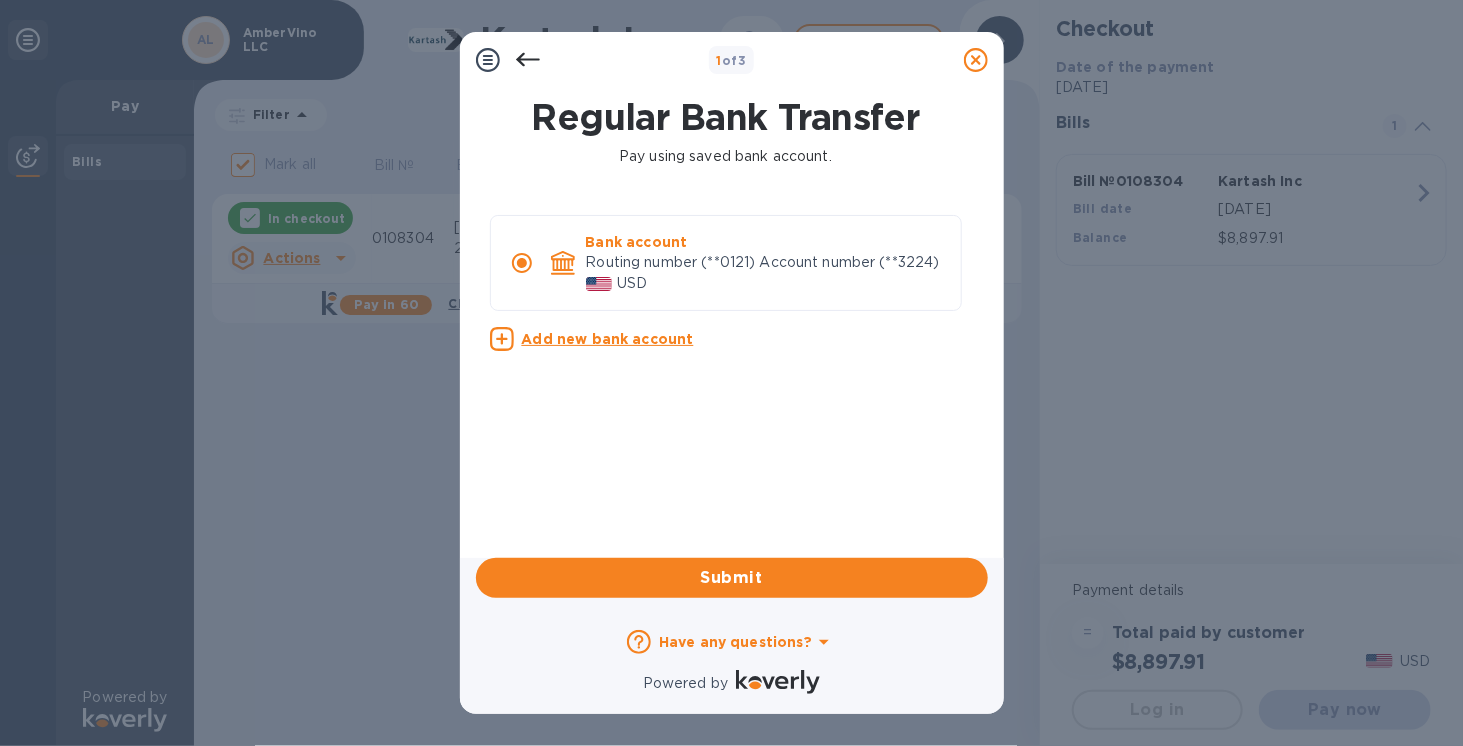 click on "Bank account" at bounding box center [765, 242] 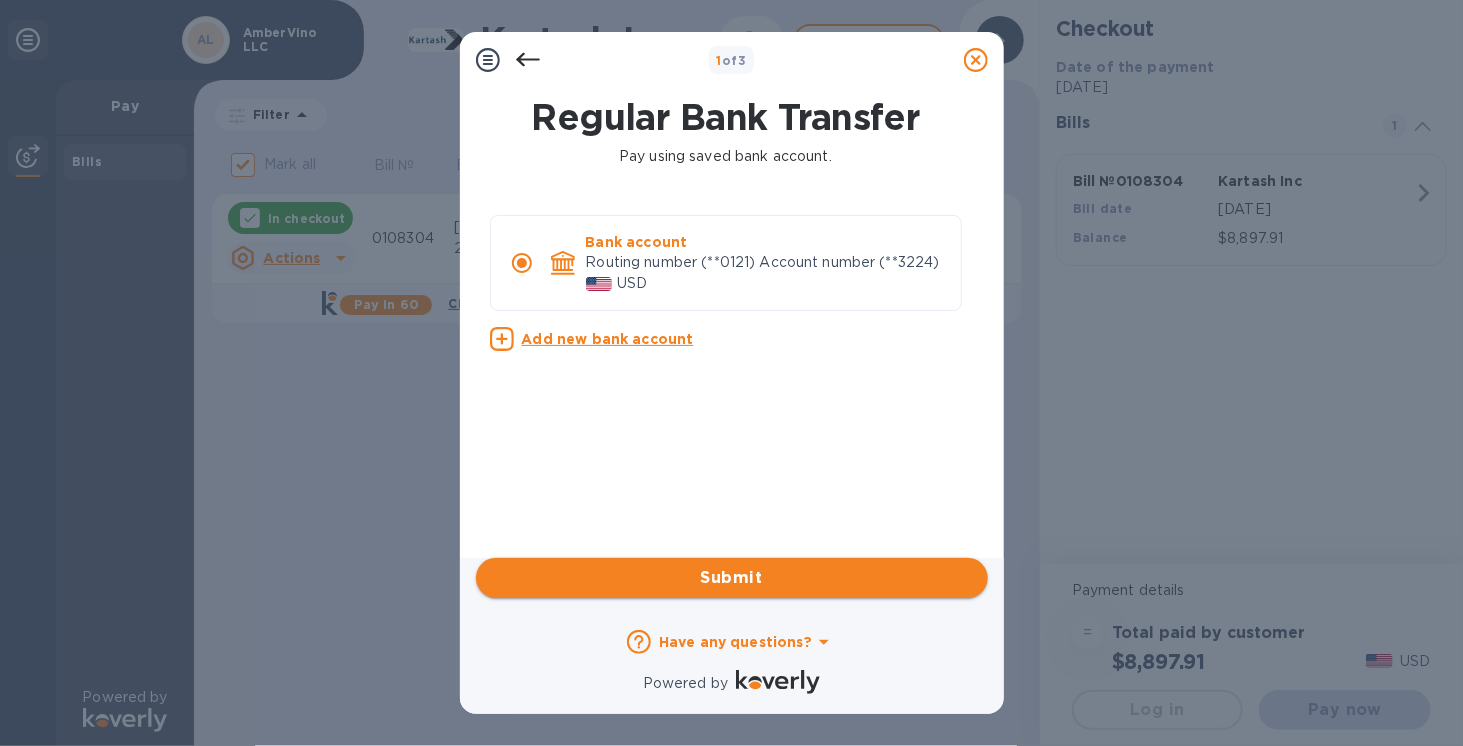 click on "Submit" at bounding box center [732, 578] 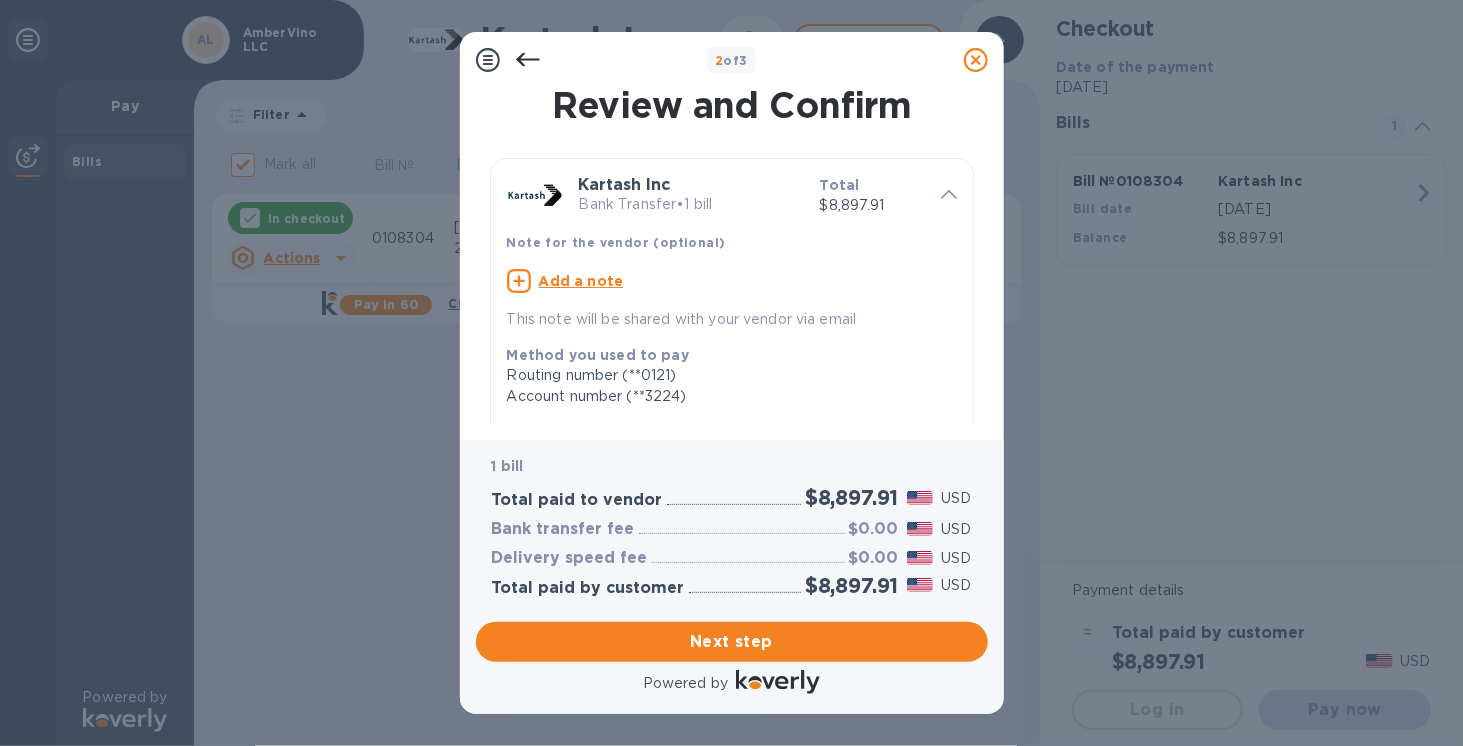 scroll, scrollTop: 233, scrollLeft: 0, axis: vertical 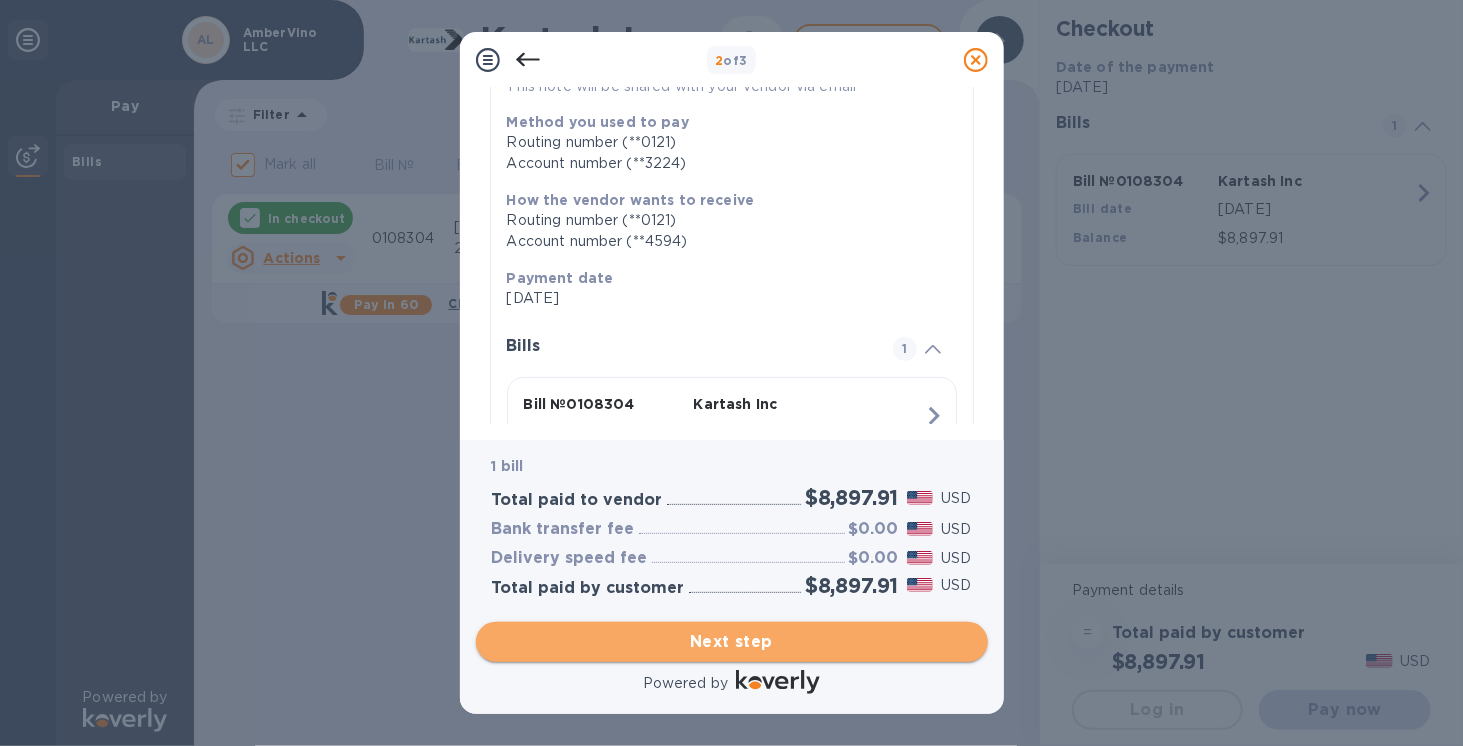 click on "Next step" at bounding box center [732, 642] 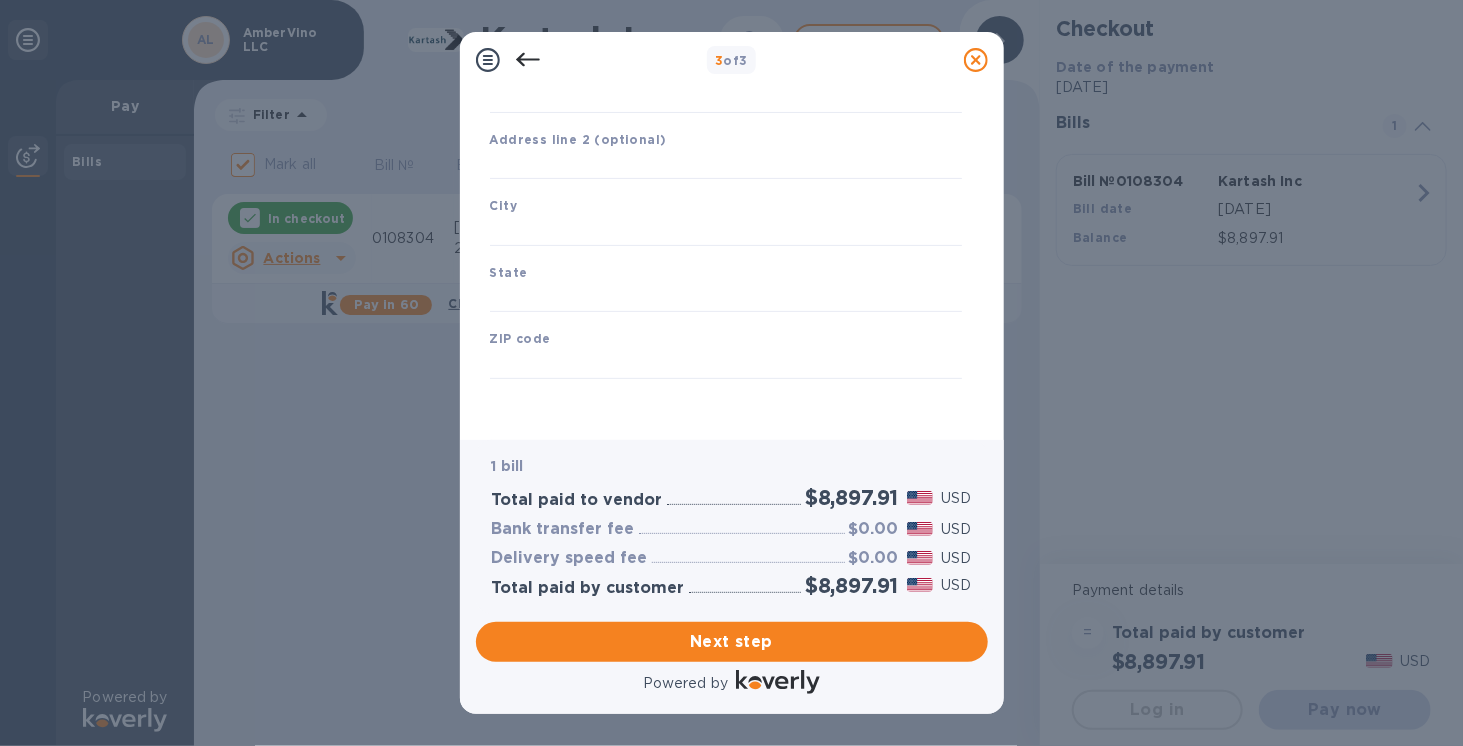 type on "[GEOGRAPHIC_DATA]" 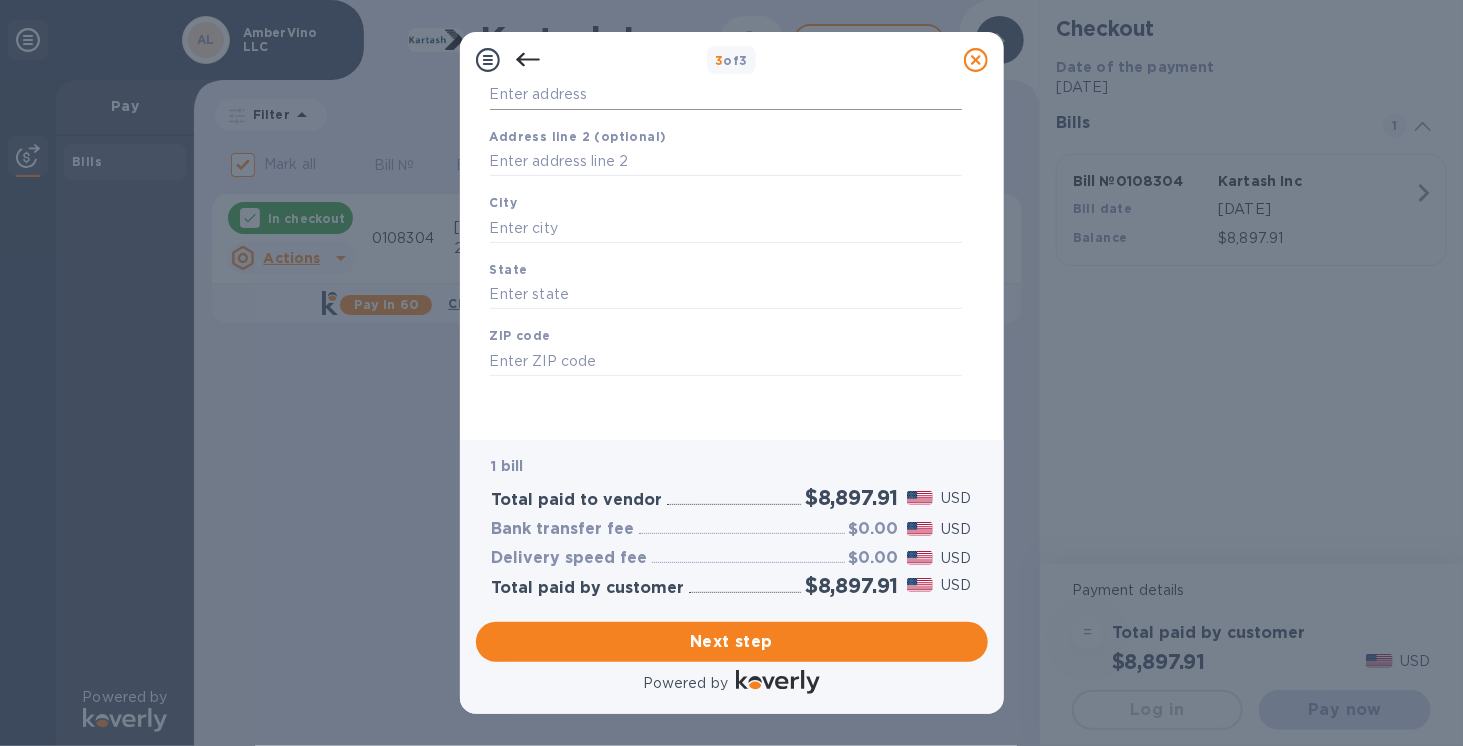 scroll, scrollTop: 0, scrollLeft: 0, axis: both 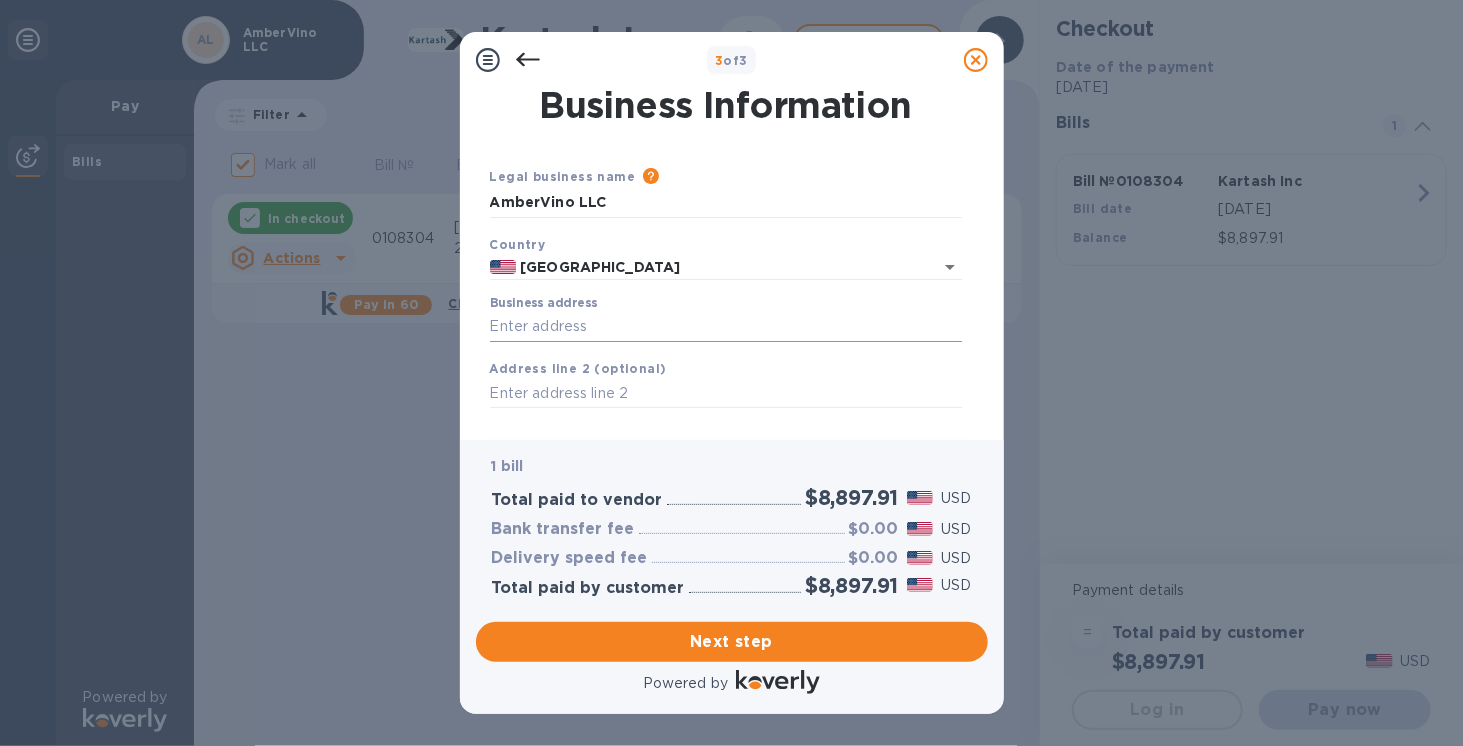 click on "Business address" at bounding box center [726, 327] 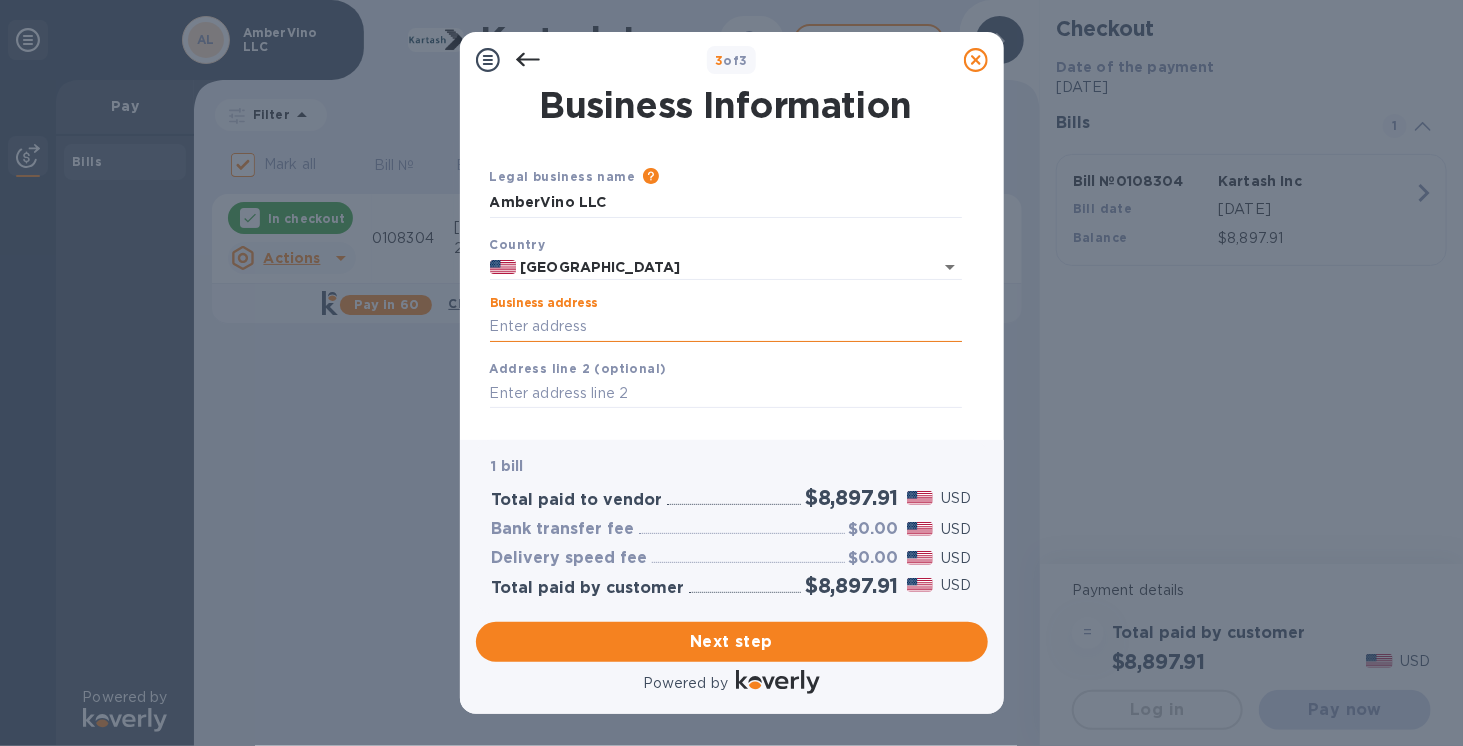 type on "[STREET_ADDRESS]" 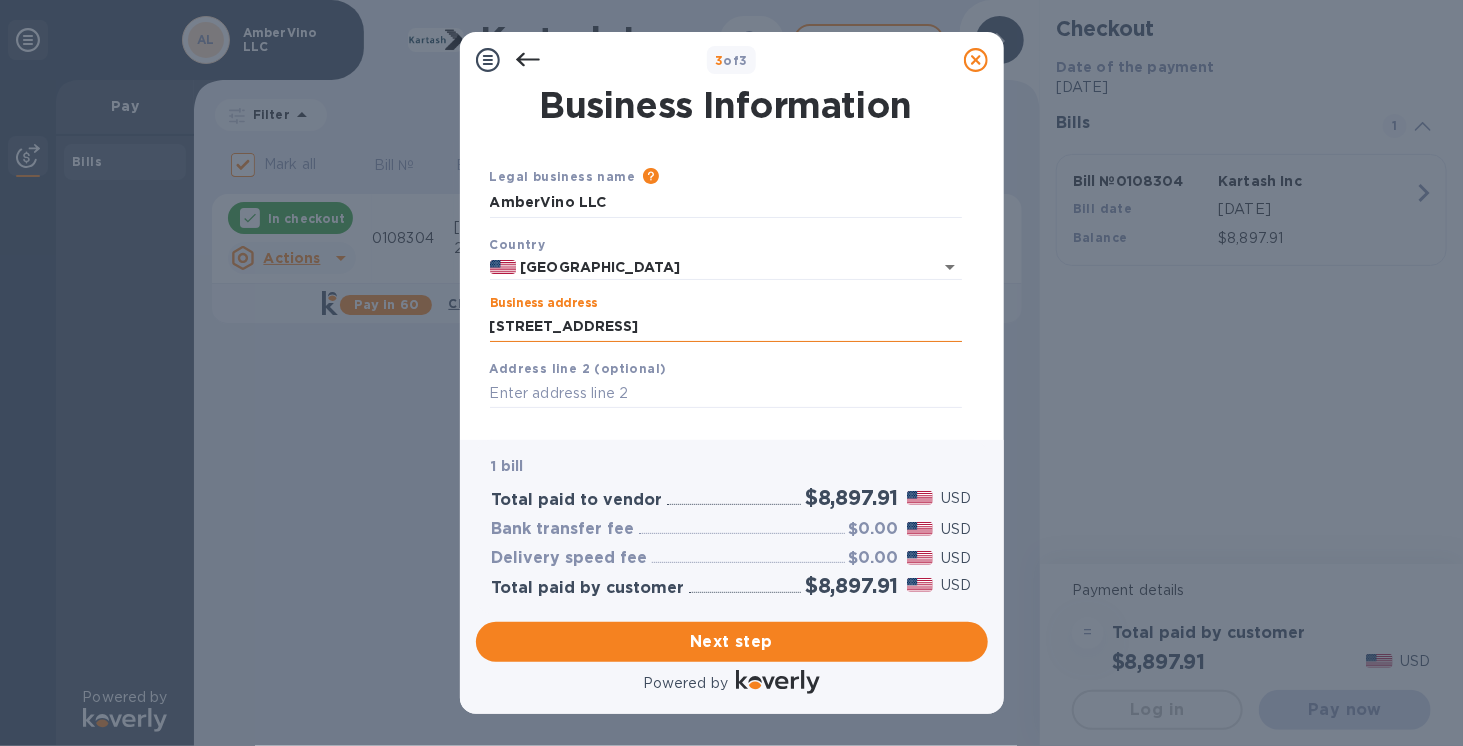 scroll, scrollTop: 233, scrollLeft: 0, axis: vertical 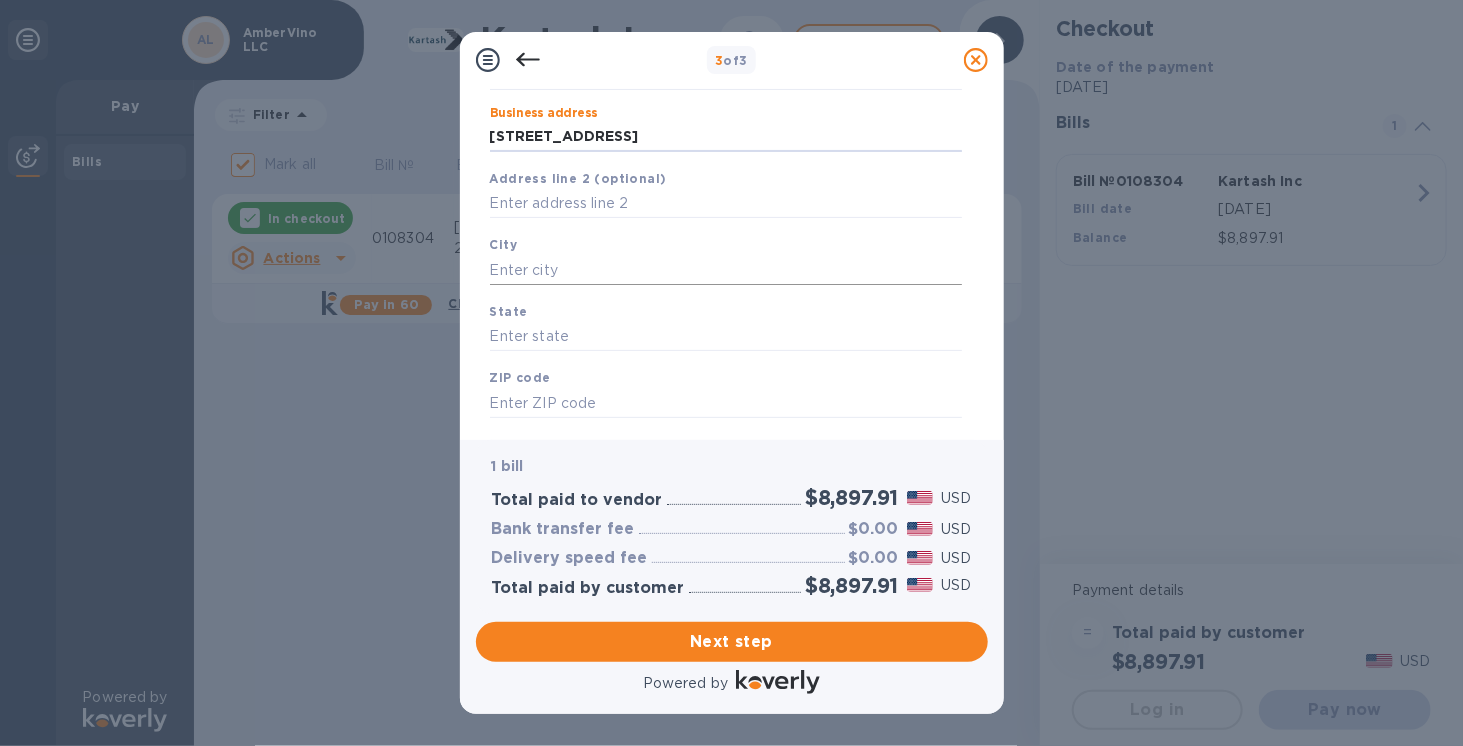 click at bounding box center (726, 270) 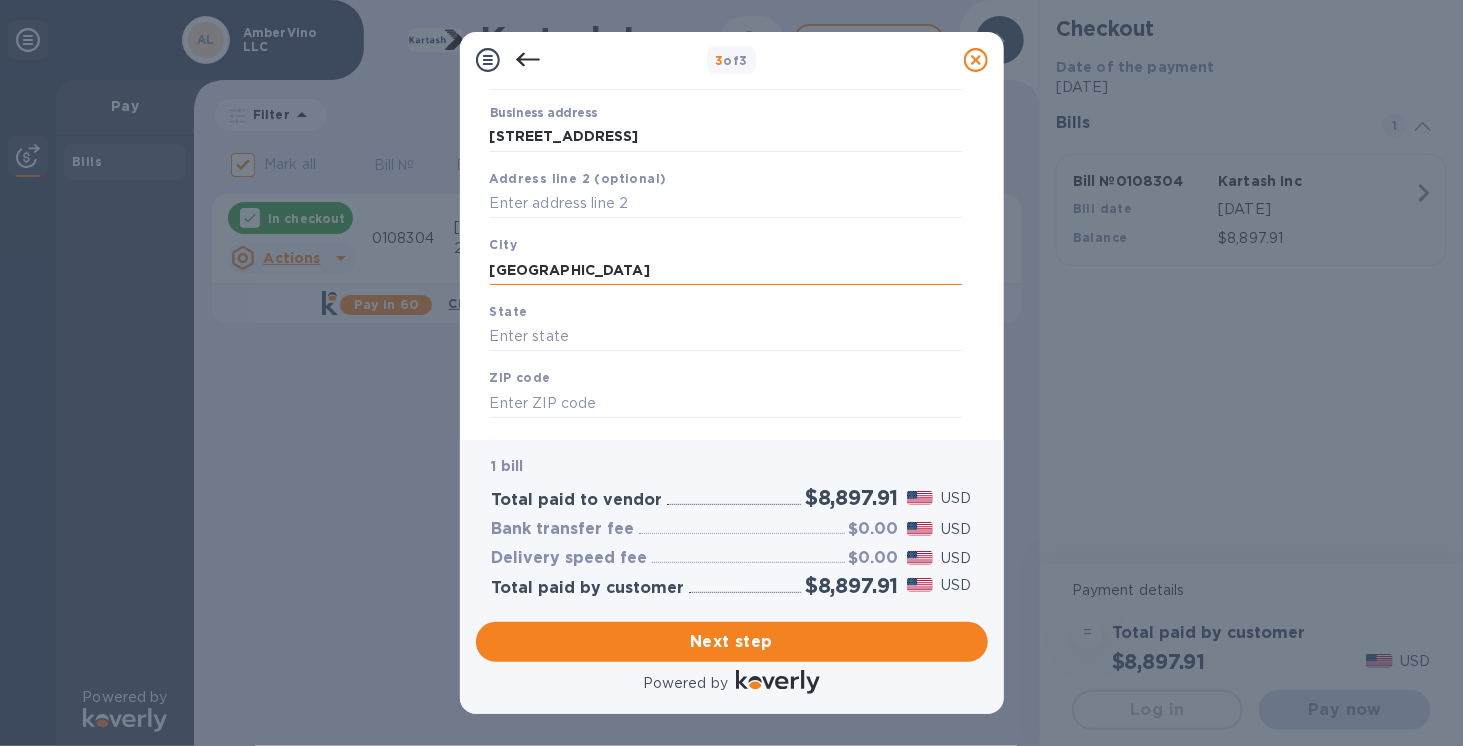 type on "[GEOGRAPHIC_DATA]" 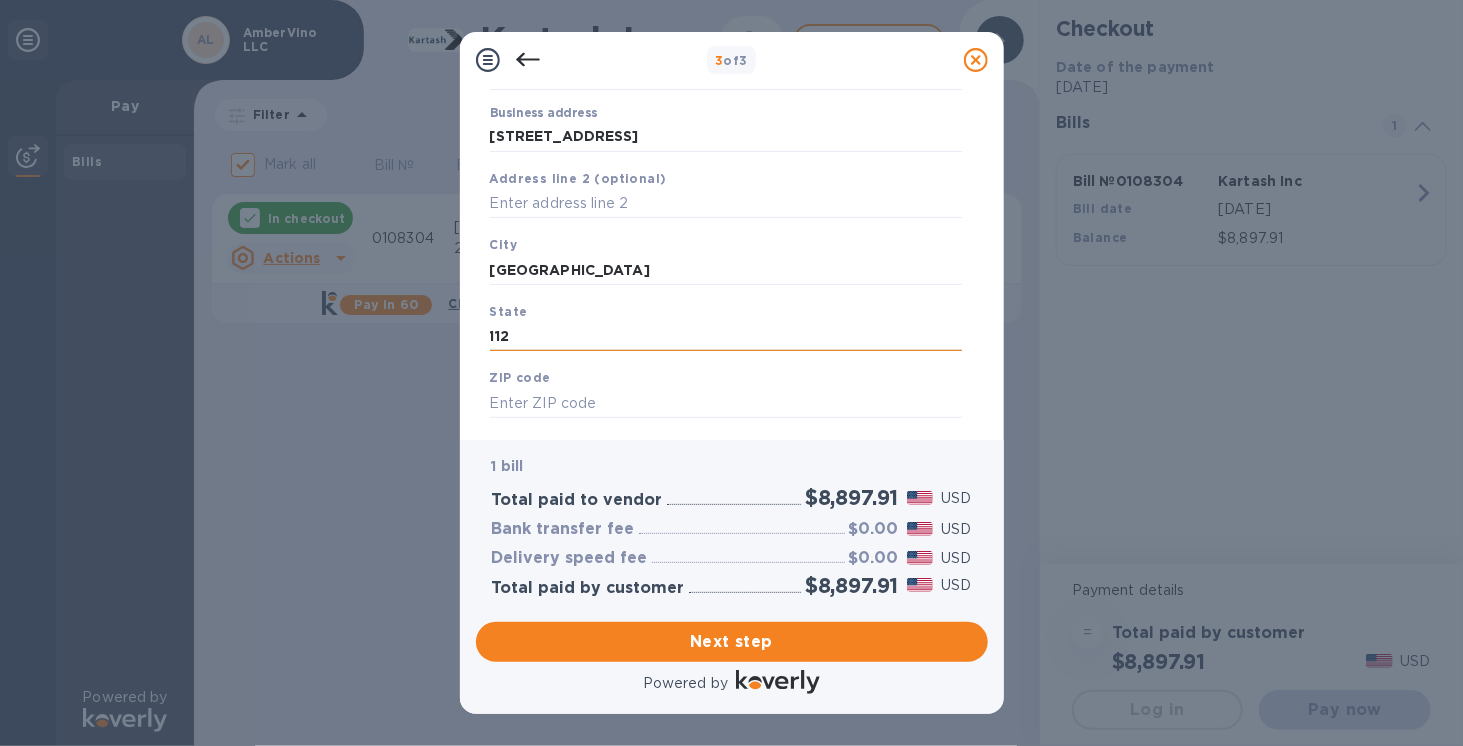 click on "112" at bounding box center [726, 337] 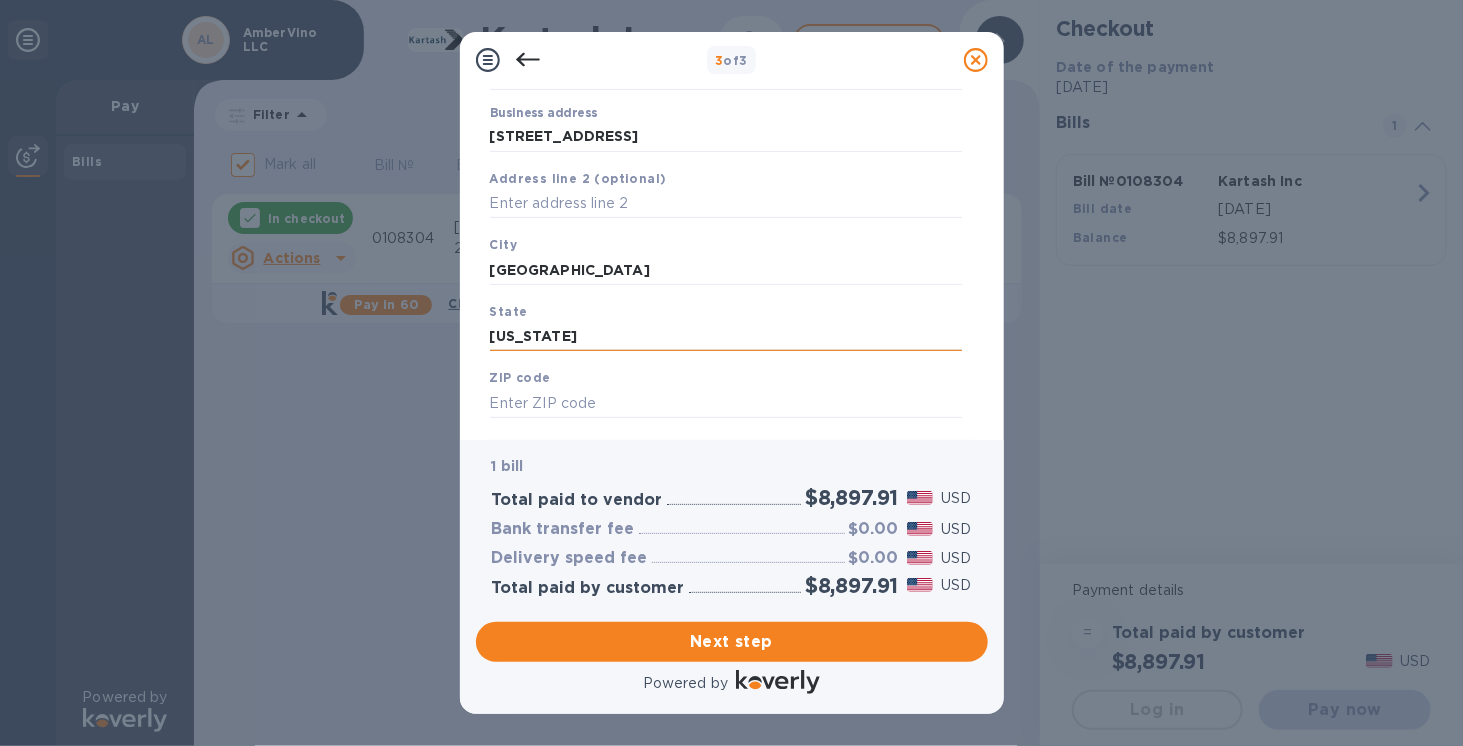 type on "[US_STATE]" 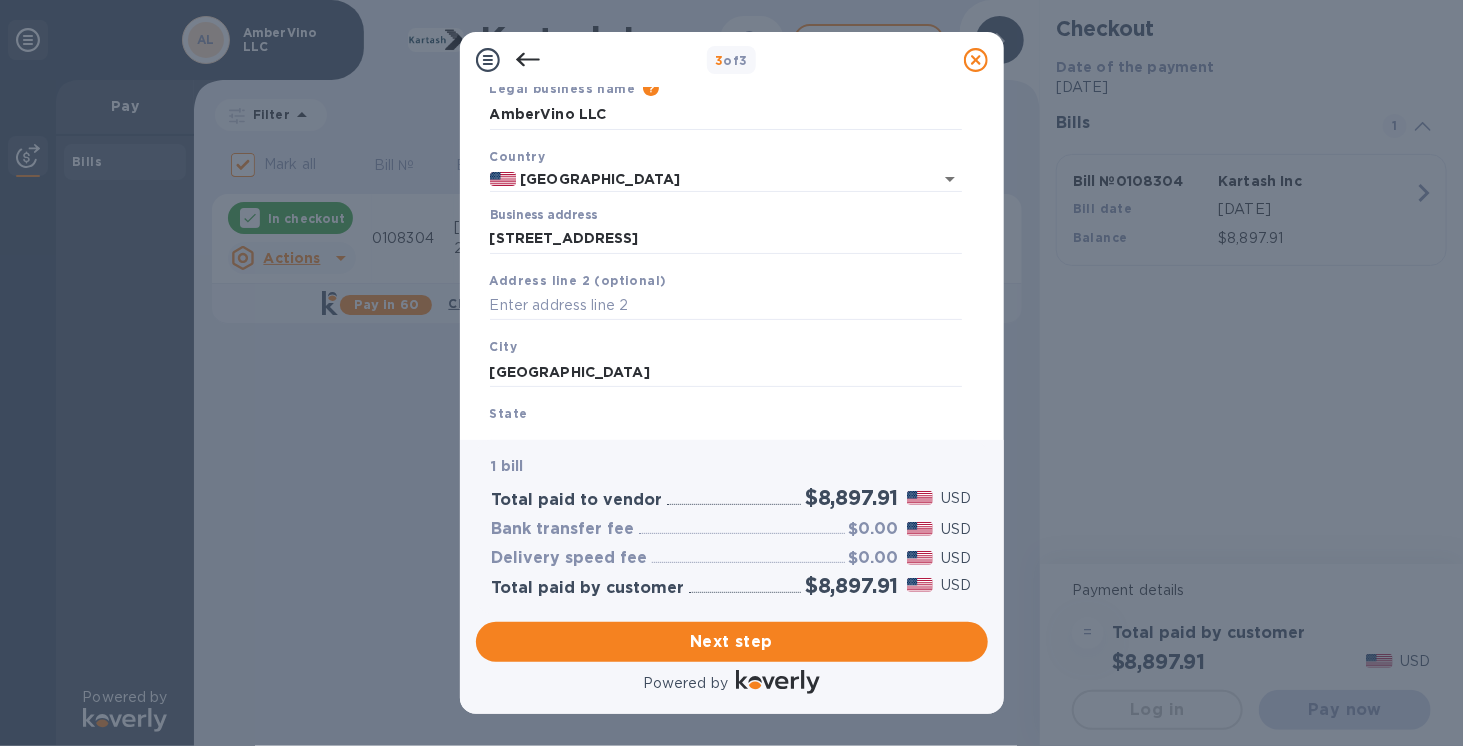 scroll, scrollTop: 0, scrollLeft: 0, axis: both 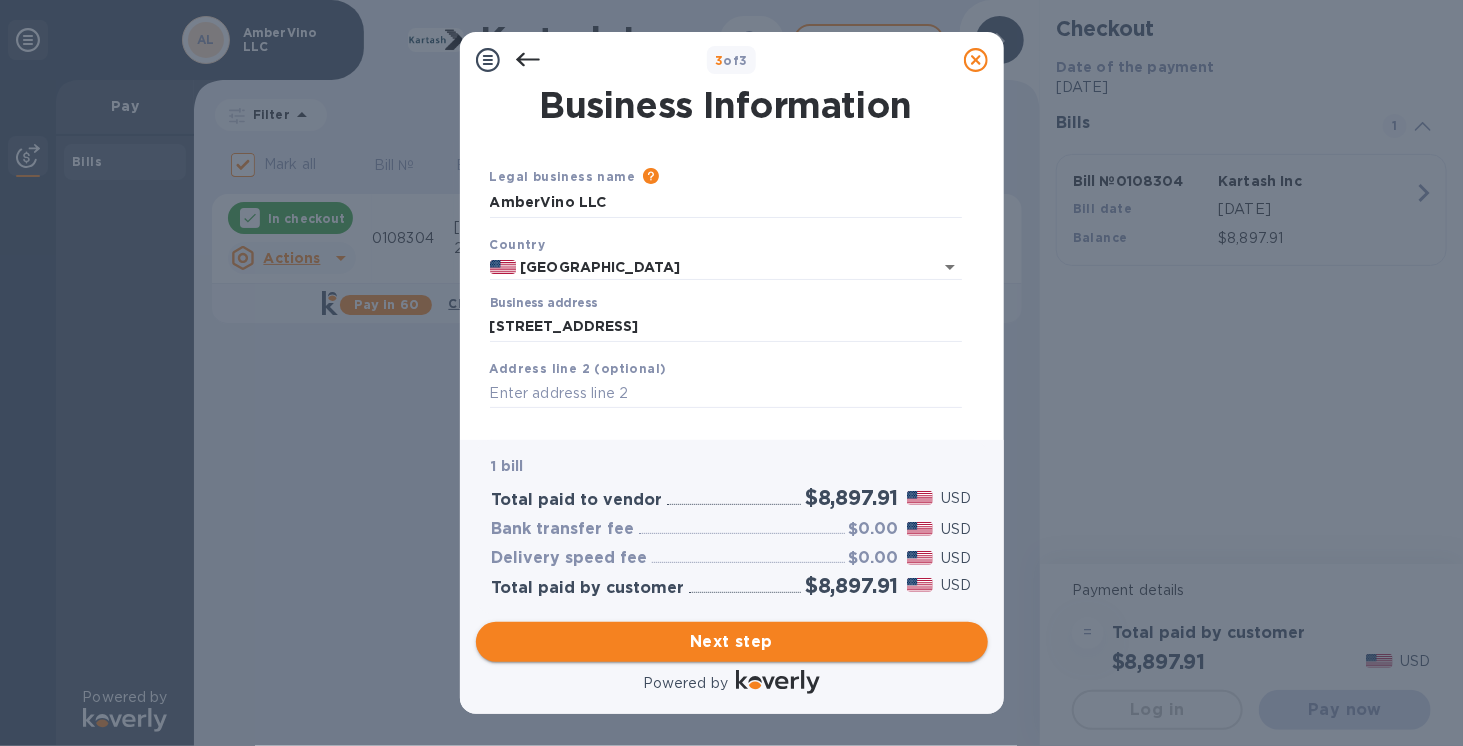 type on "11215" 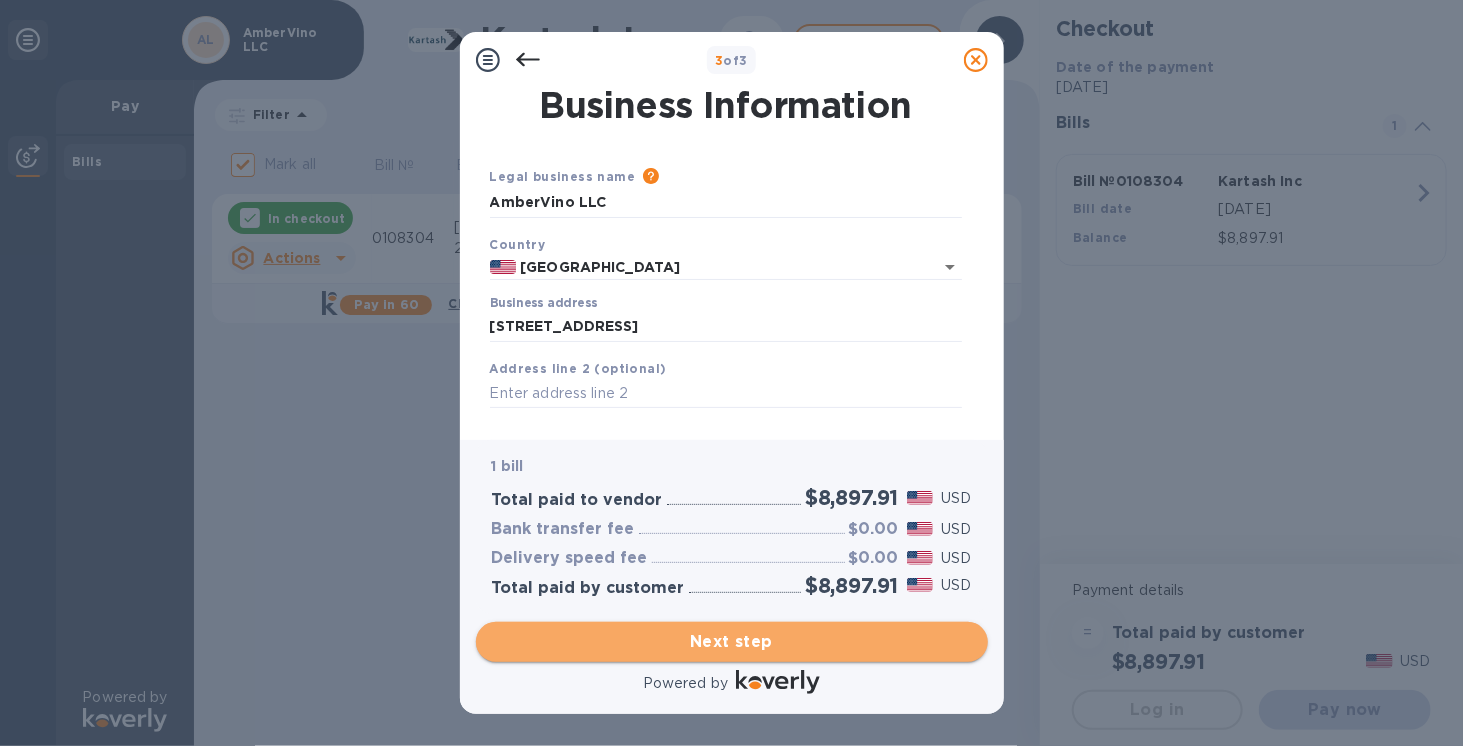 click on "Next step" at bounding box center [732, 642] 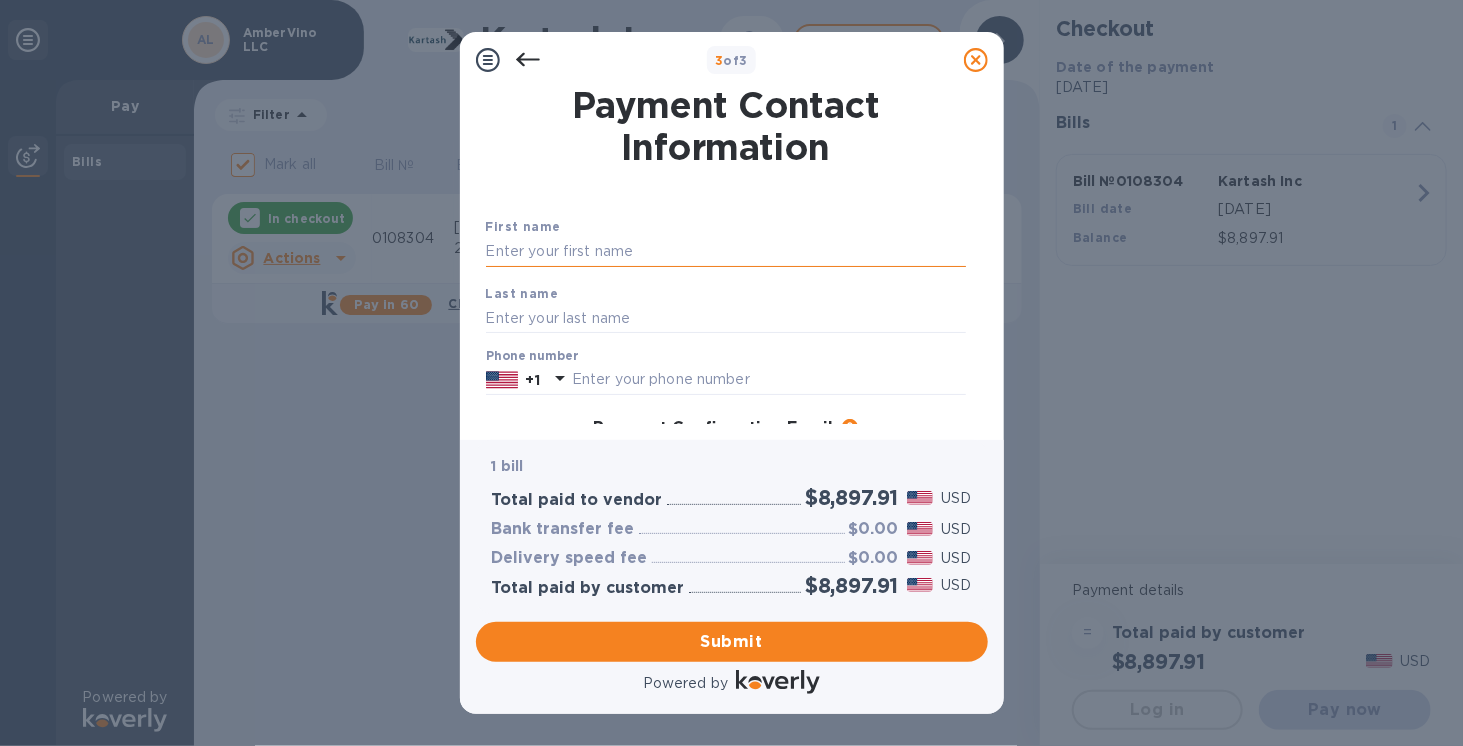 click at bounding box center (726, 252) 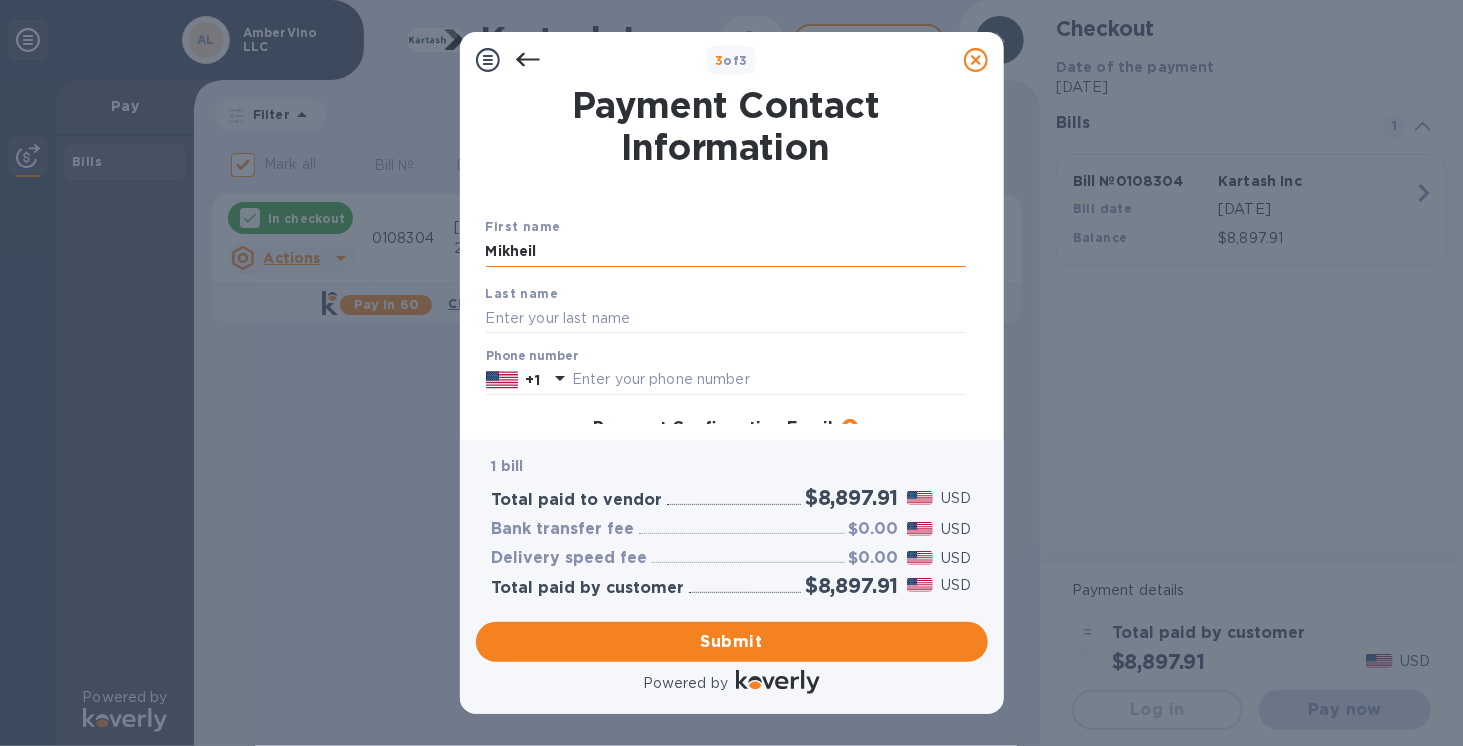 type on "Chigogidze" 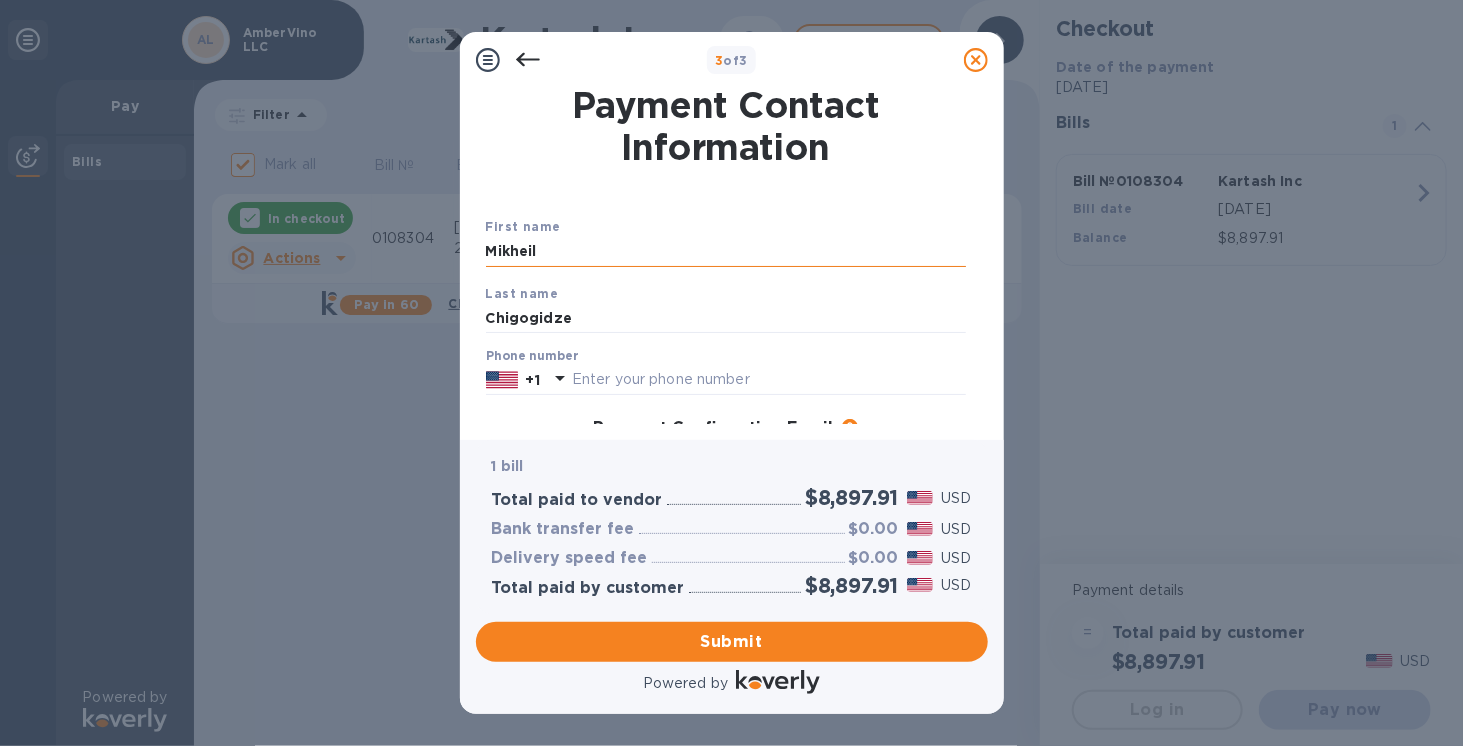 type on "3854148358" 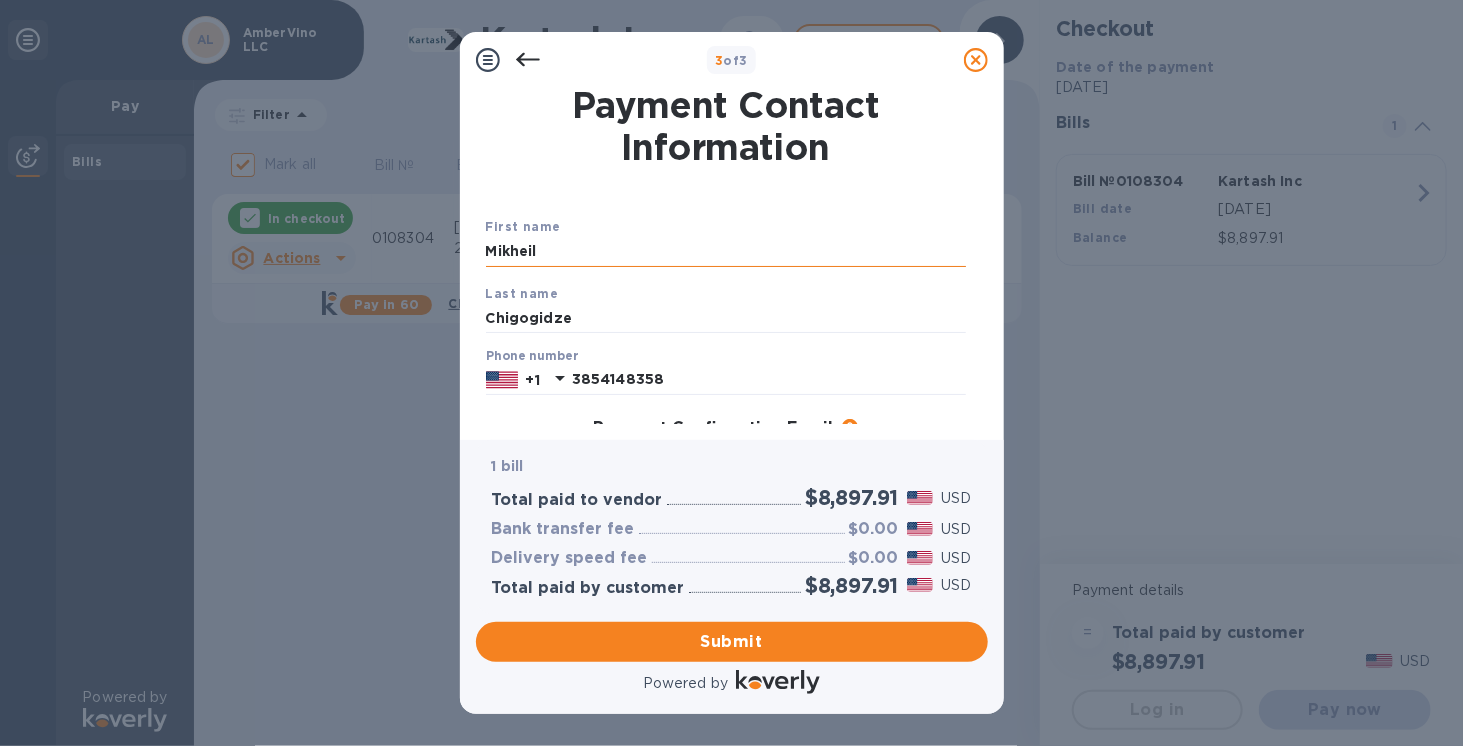 type on "[EMAIL_ADDRESS][DOMAIN_NAME]" 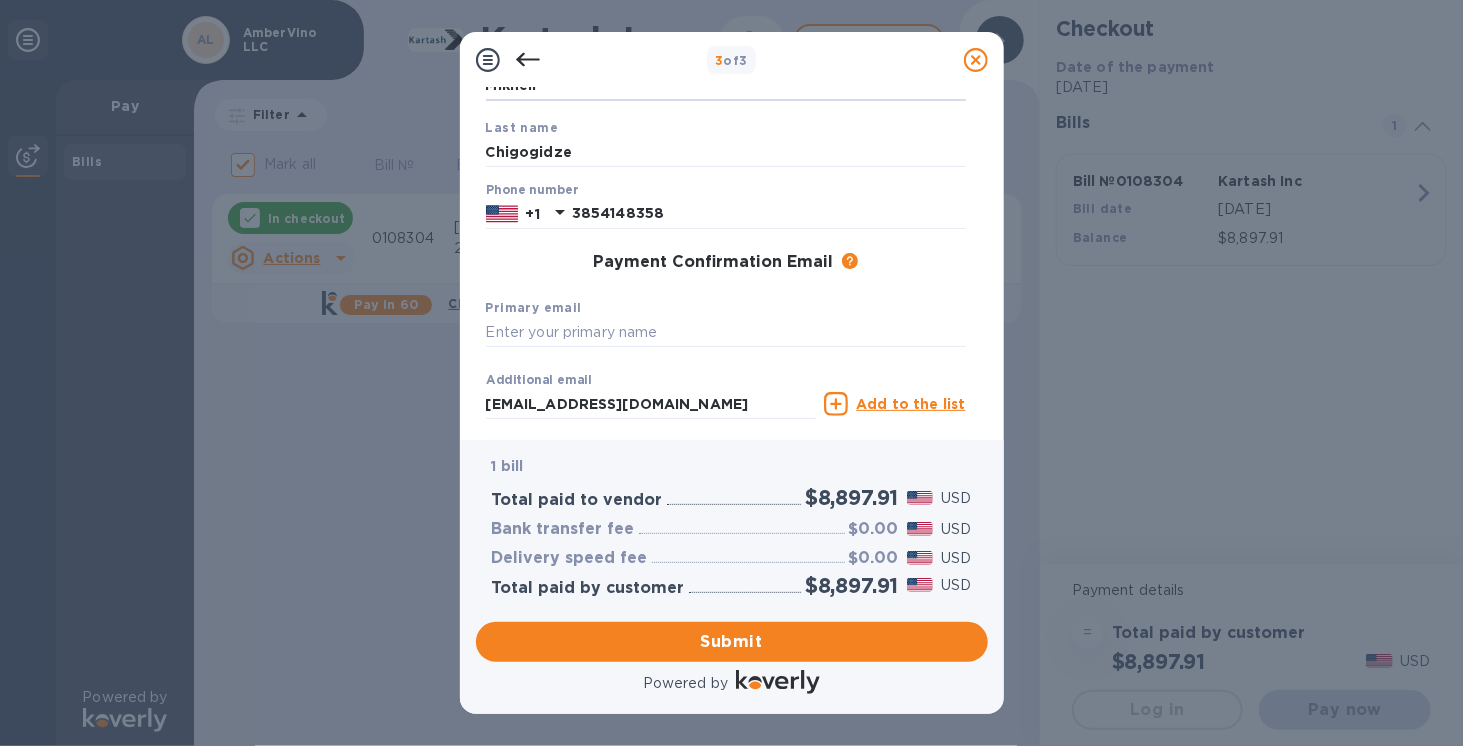 scroll, scrollTop: 233, scrollLeft: 0, axis: vertical 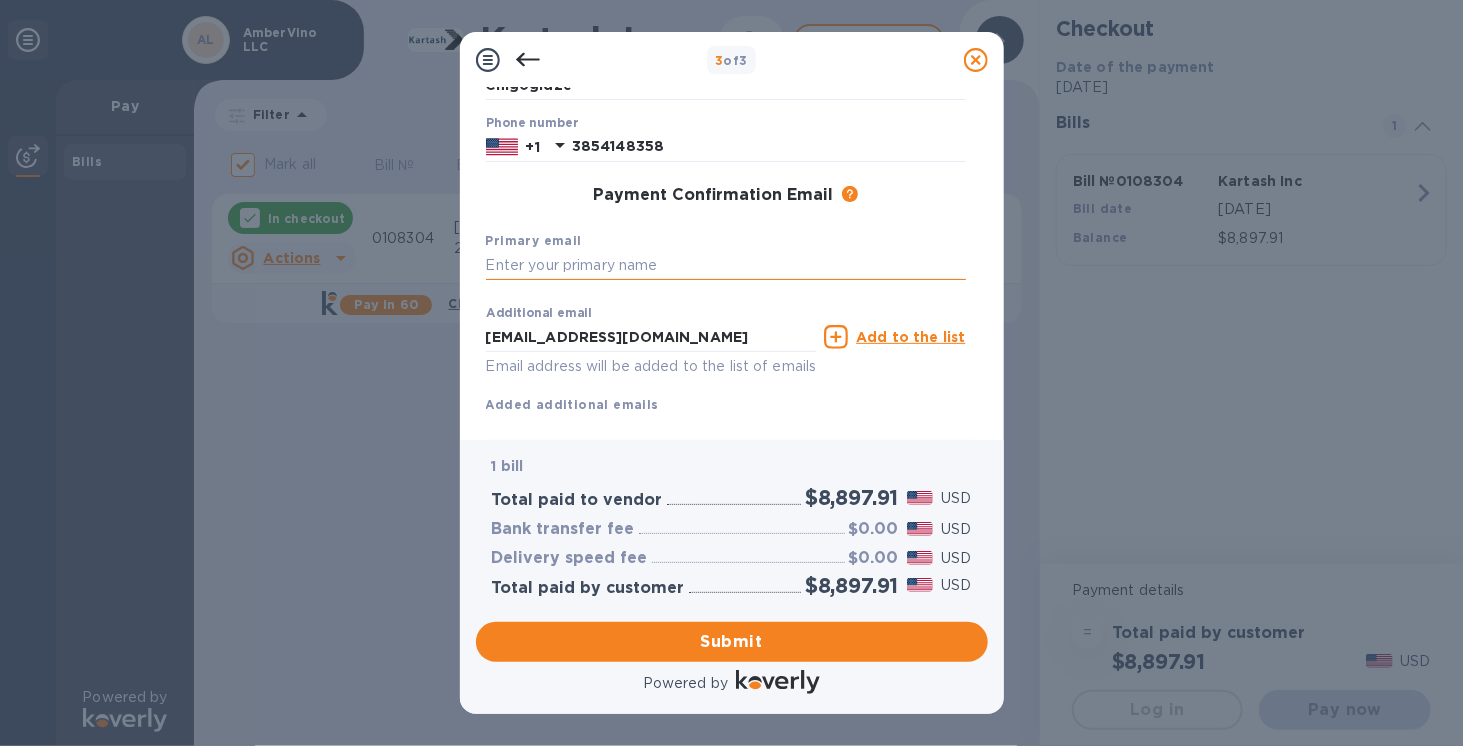 click at bounding box center (726, 266) 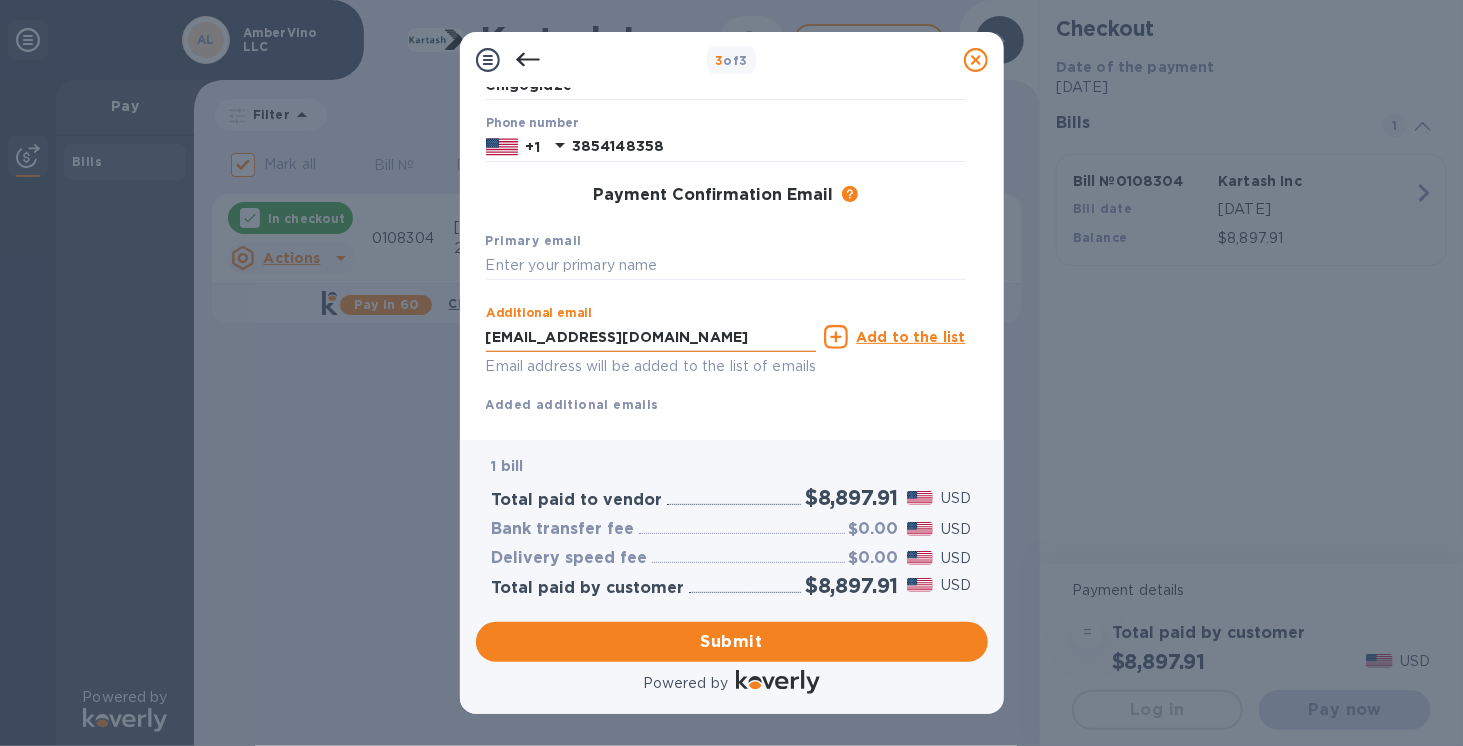 click on "[EMAIL_ADDRESS][DOMAIN_NAME]" at bounding box center (651, 337) 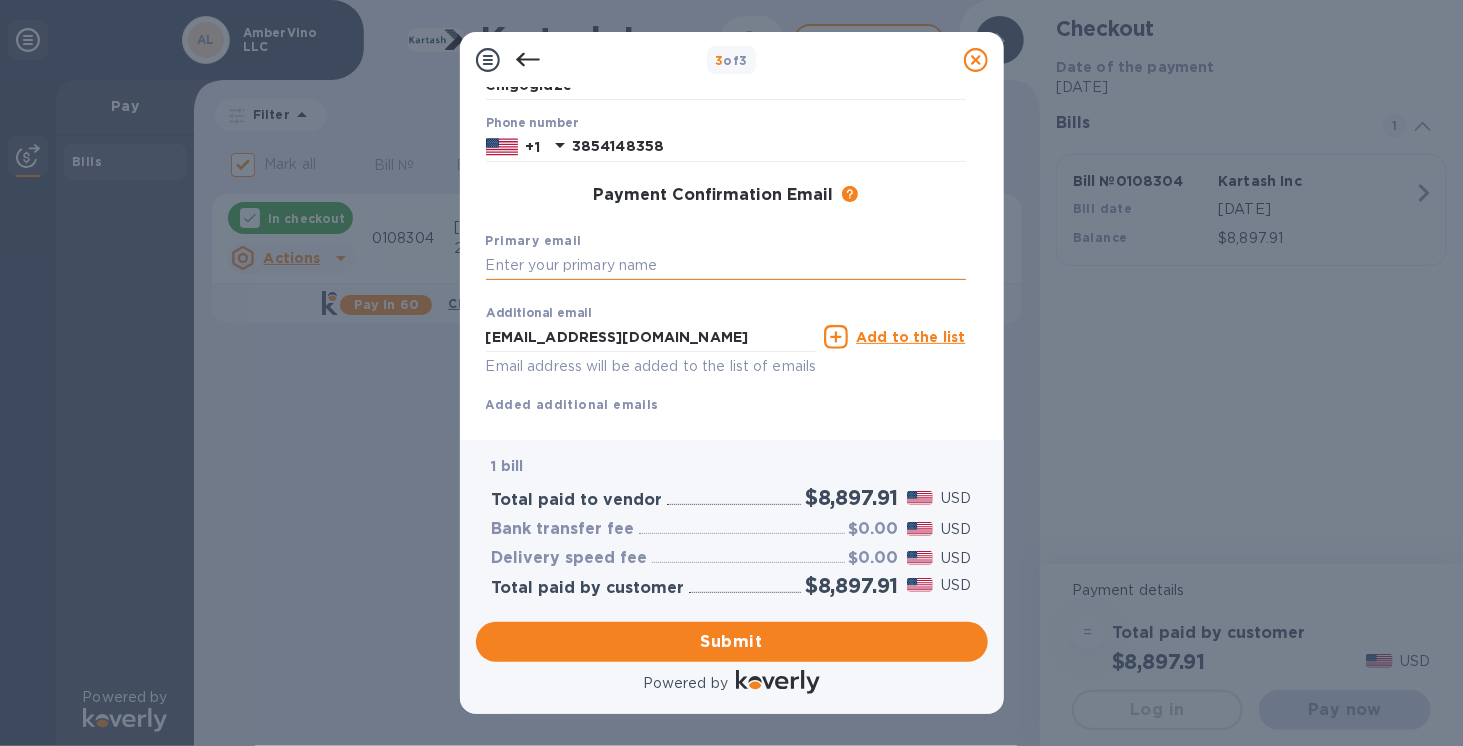 click at bounding box center [726, 266] 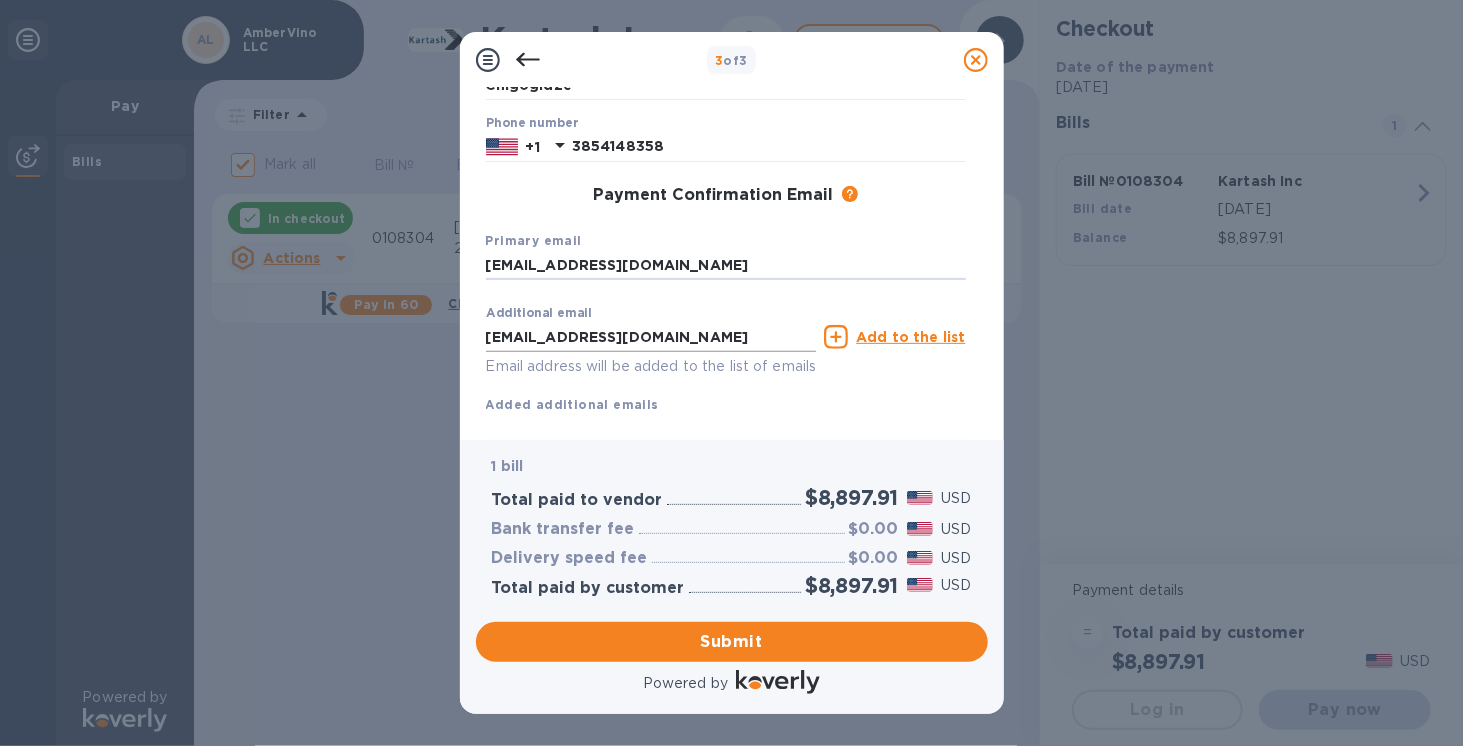 type on "[EMAIL_ADDRESS][DOMAIN_NAME]" 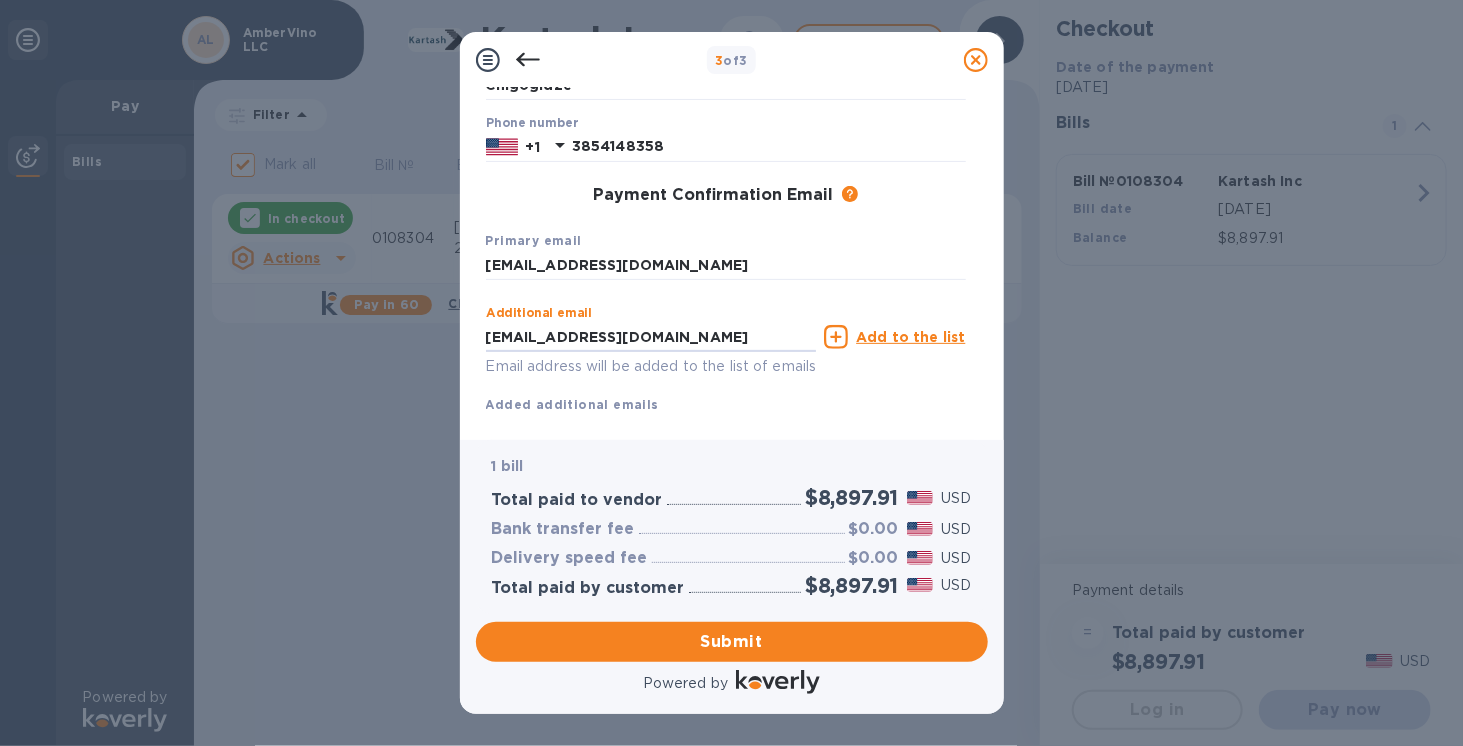 drag, startPoint x: 764, startPoint y: 348, endPoint x: 420, endPoint y: 339, distance: 344.1177 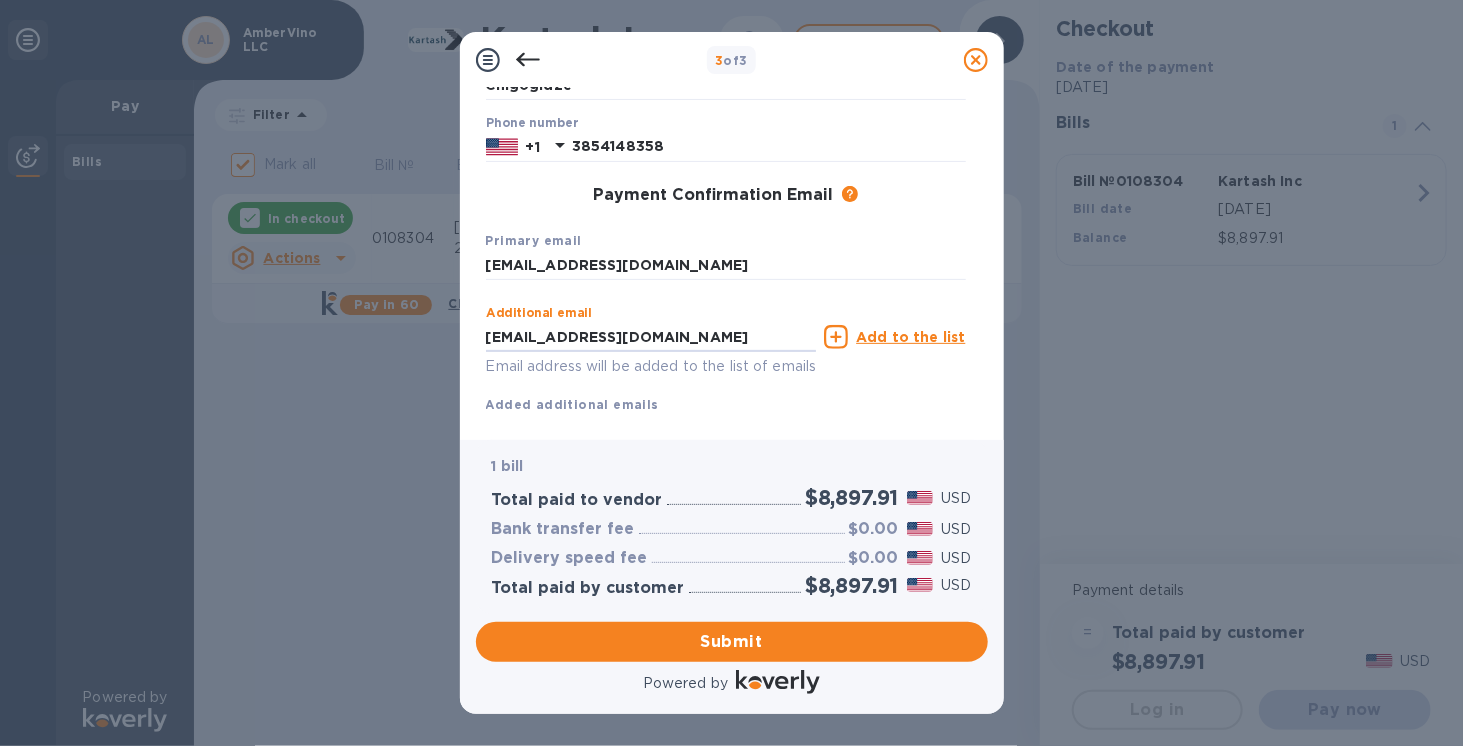 click on "3  of  3 Payment Contact Information First name [PERSON_NAME] Last name Chigogidze Phone number [PHONE_NUMBER] Payment Confirmation Email The added email addresses will be used to send the payment confirmation. Primary email [EMAIL_ADDRESS][DOMAIN_NAME] Additional email [EMAIL_ADDRESS][DOMAIN_NAME] Email address will be added to the list of emails Add to the list Added additional emails Submit 1 bill Total paid to vendor $8,897.91 USD Bank transfer fee $0.00 USD Delivery speed fee $0.00 USD Total paid by customer $8,897.91 USD Submit Powered by" at bounding box center [731, 373] 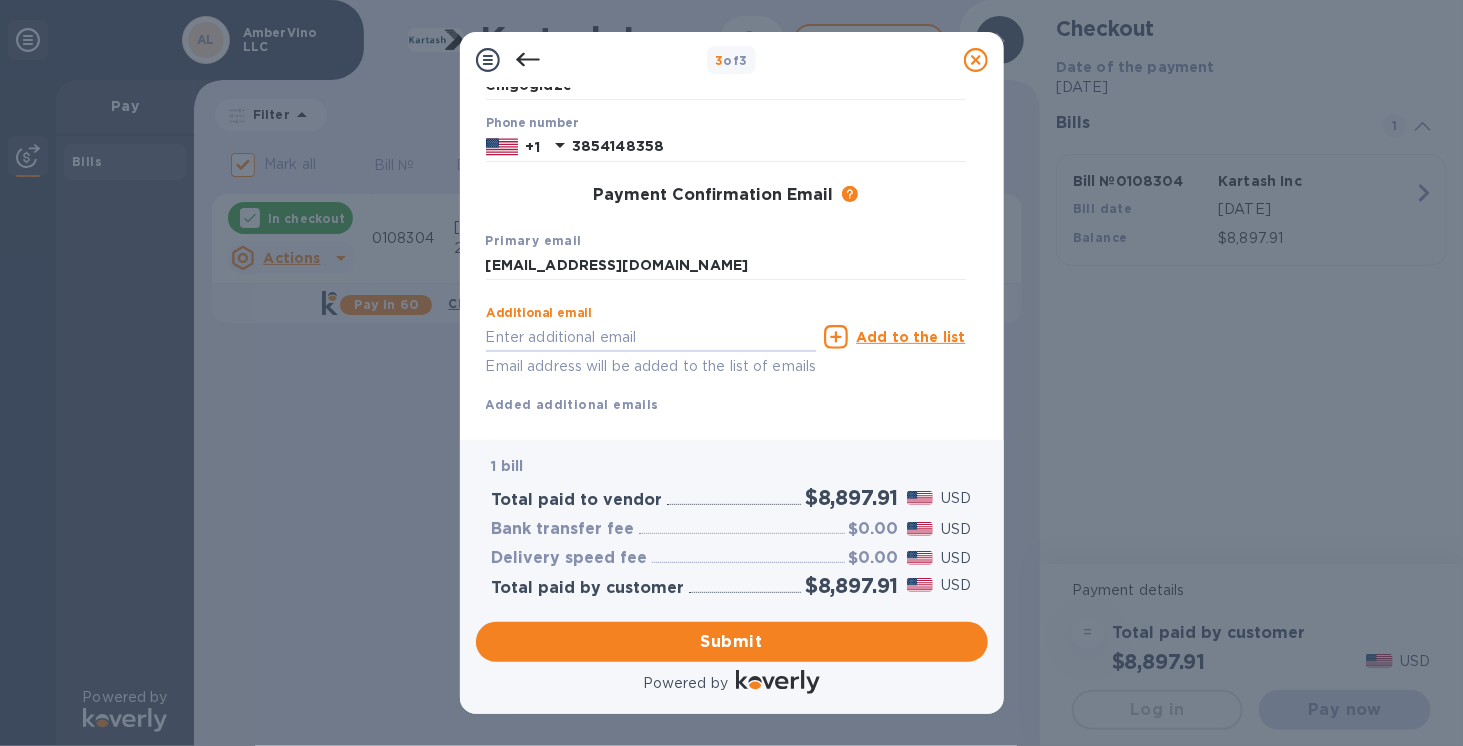 type 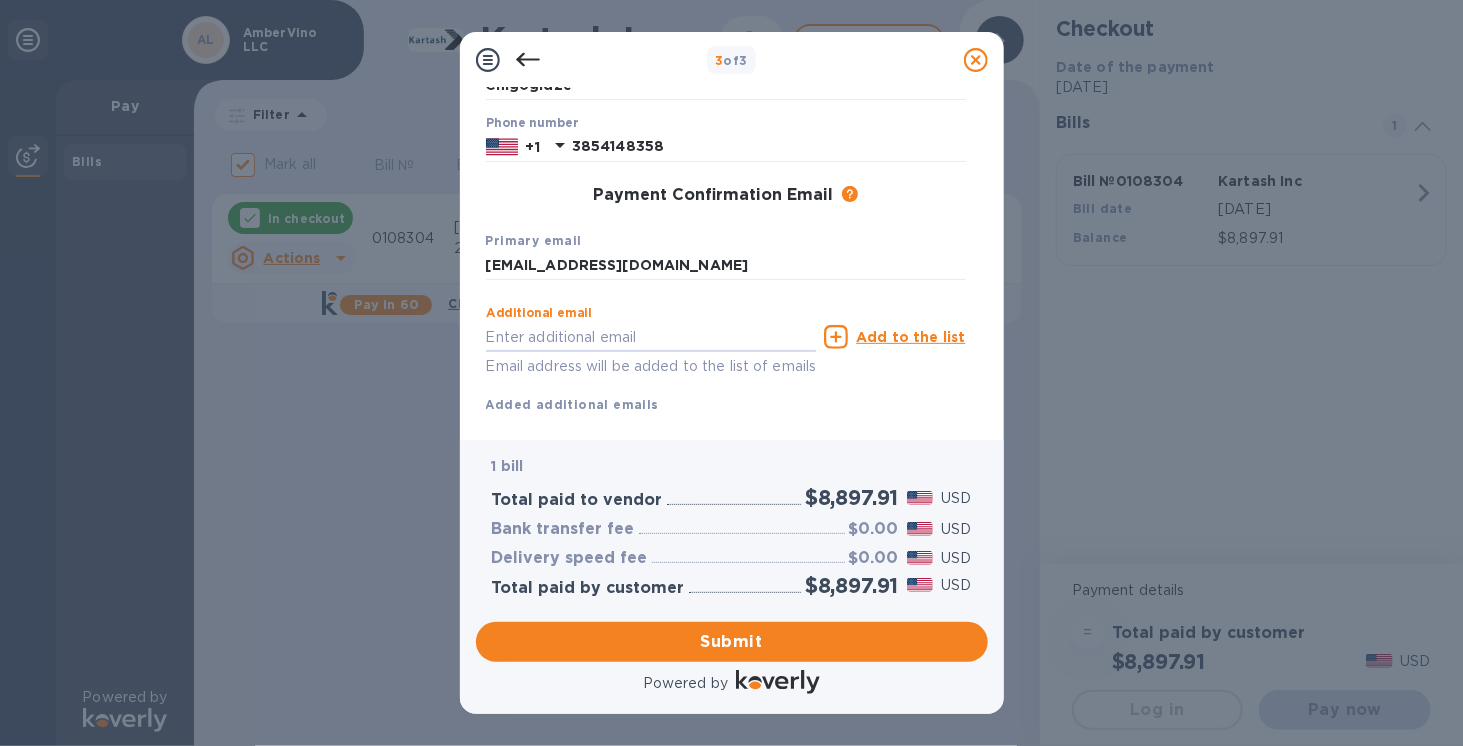 click on "Additional email Email address will be added to the list of emails Add to the list Added additional emails" at bounding box center [726, 355] 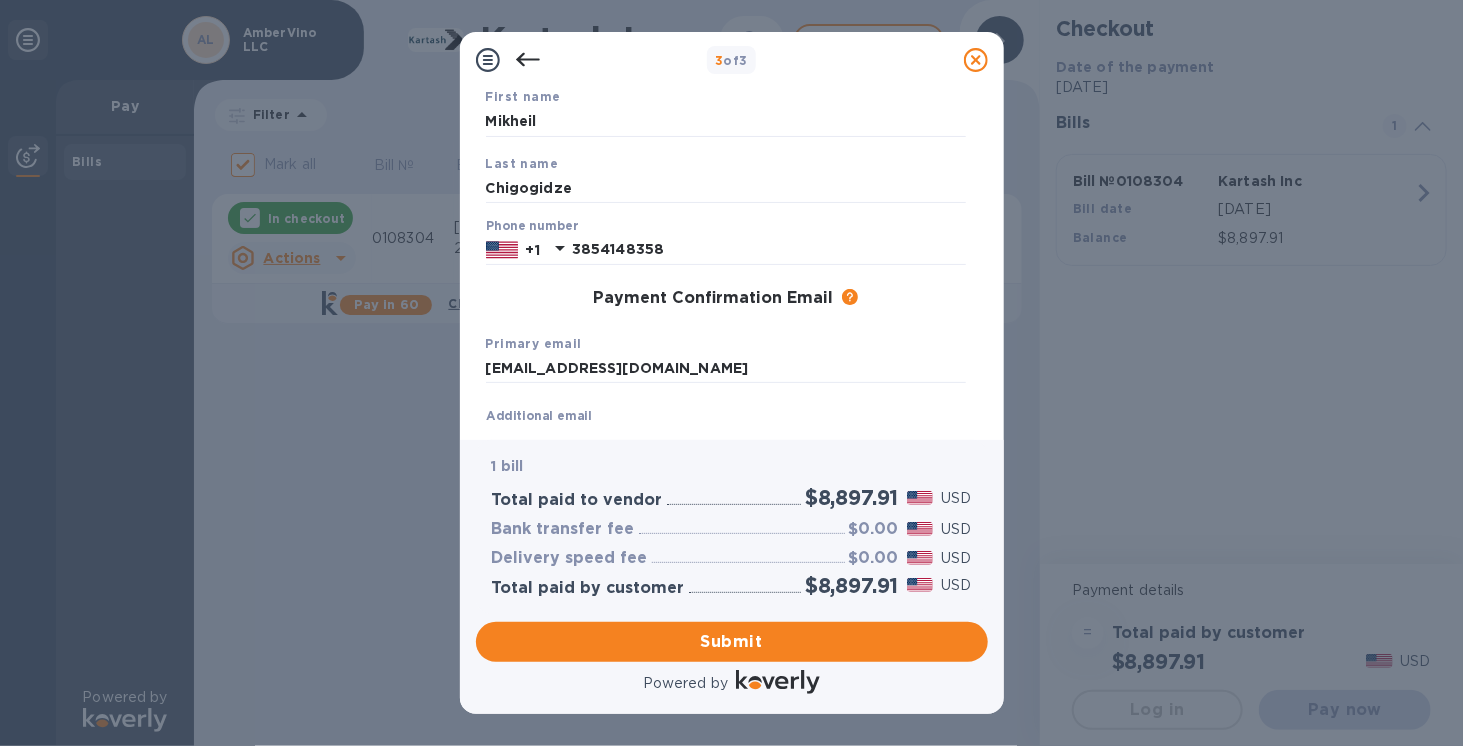 scroll, scrollTop: 0, scrollLeft: 0, axis: both 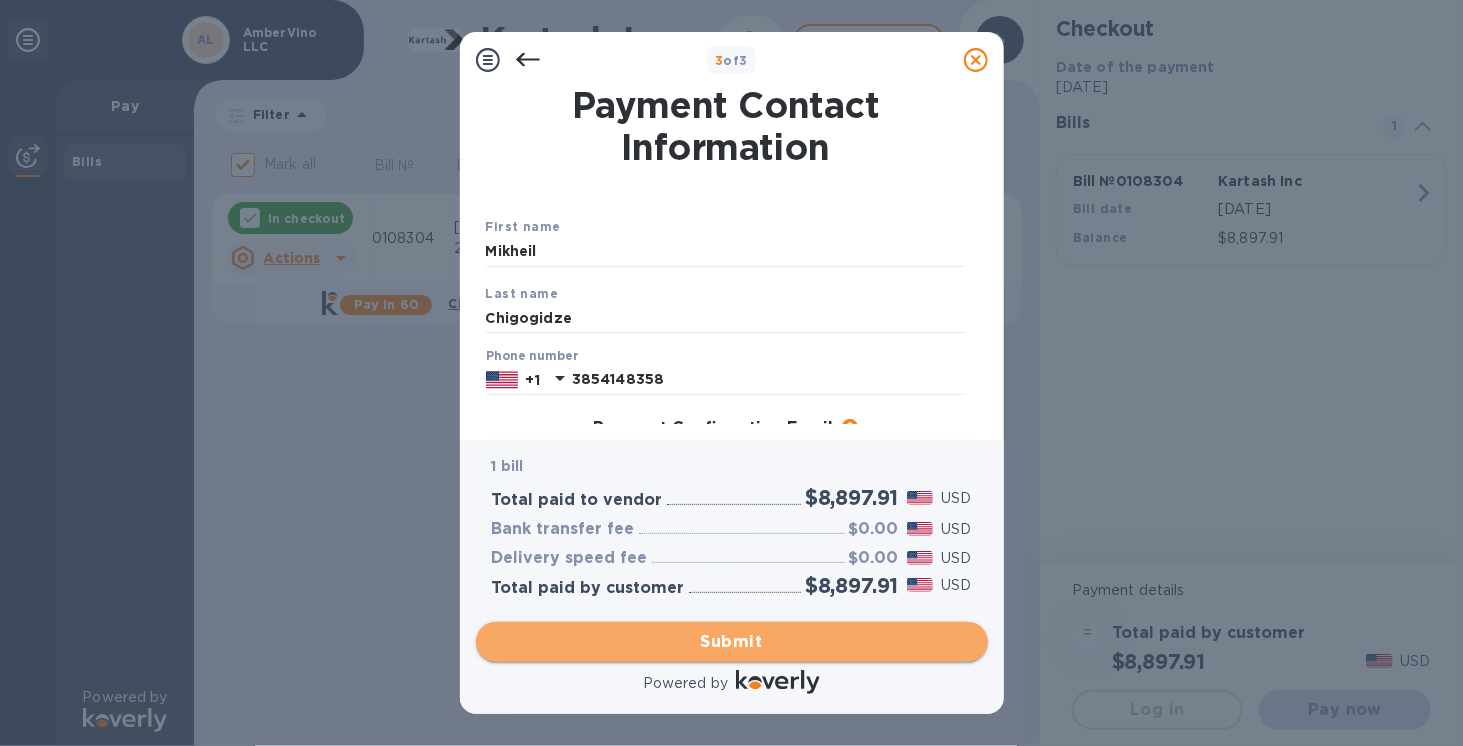 click on "Submit" at bounding box center (732, 642) 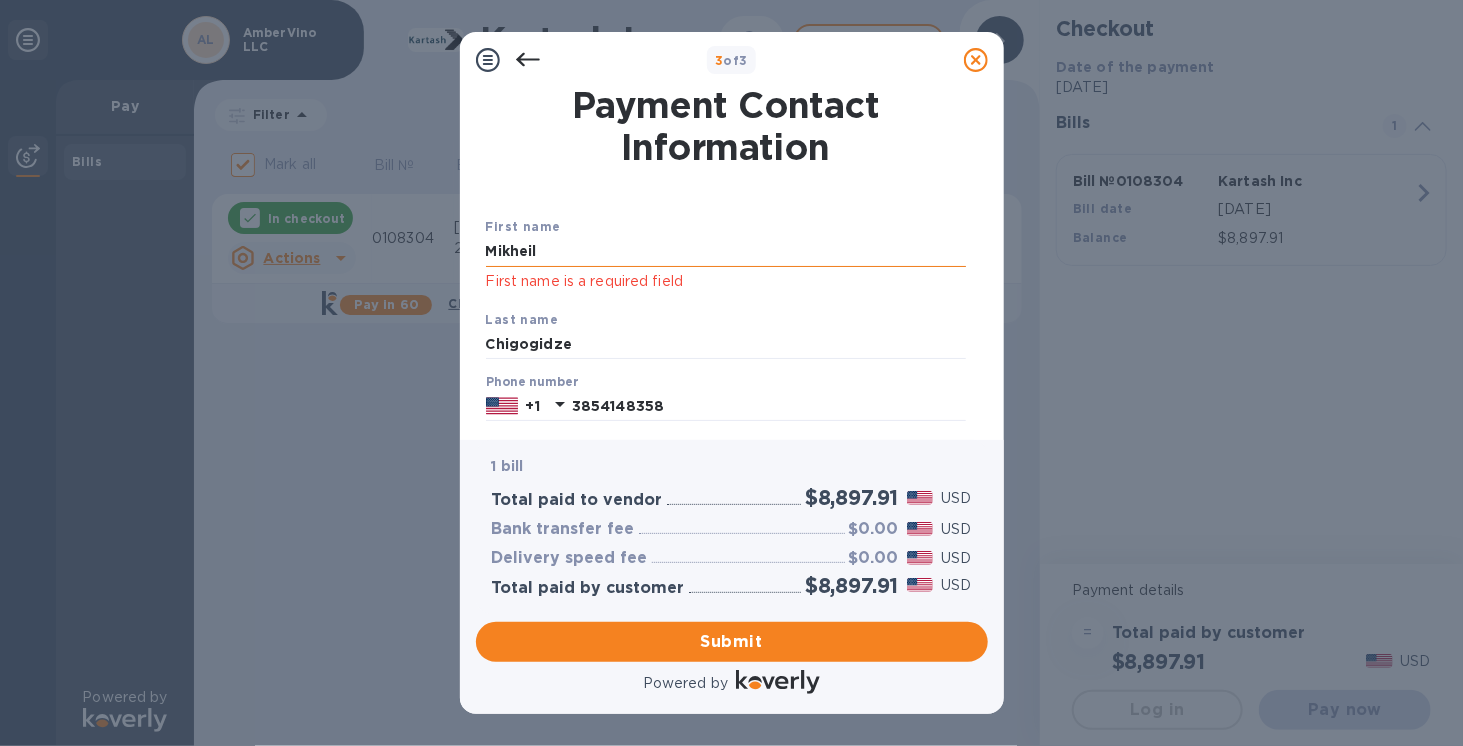 click on "Mikheil" at bounding box center [726, 252] 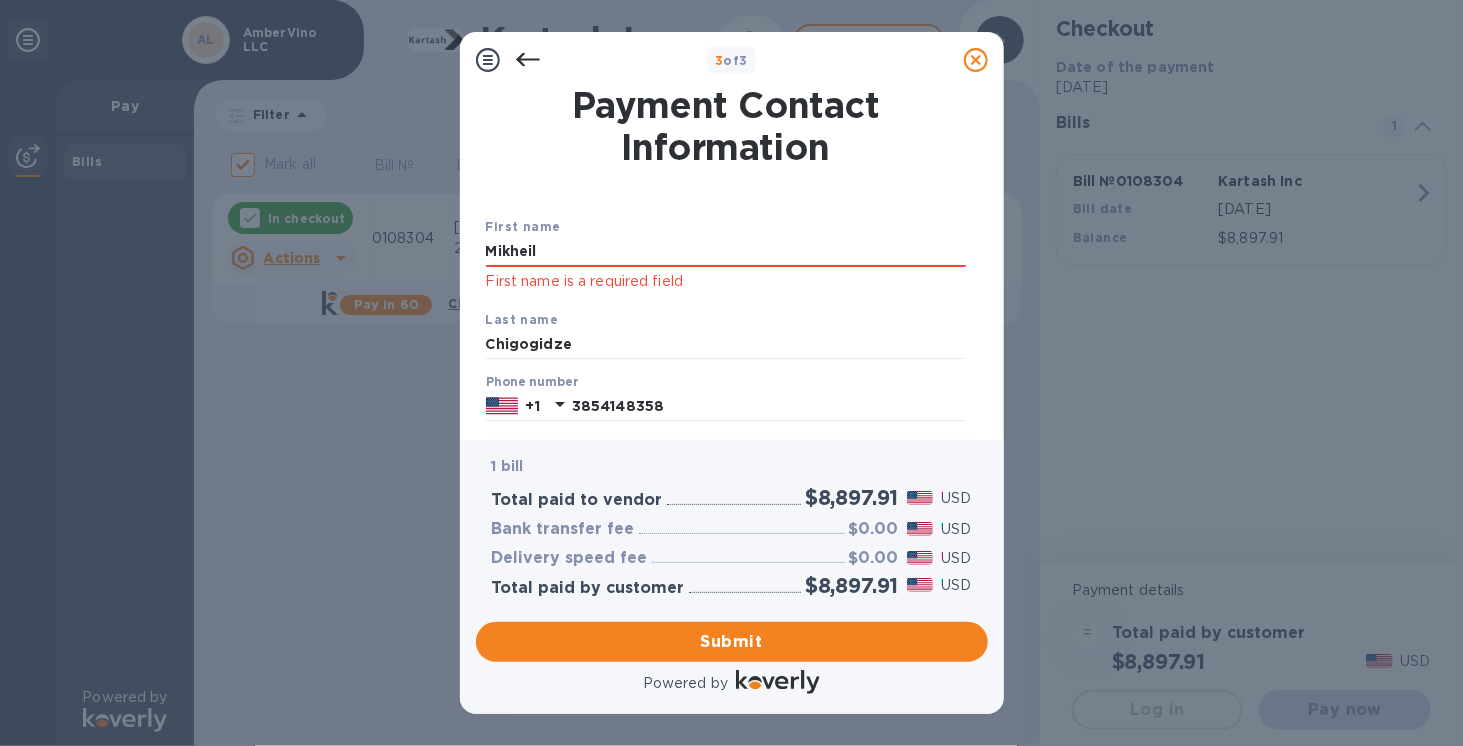 drag, startPoint x: 572, startPoint y: 256, endPoint x: 405, endPoint y: 235, distance: 168.31519 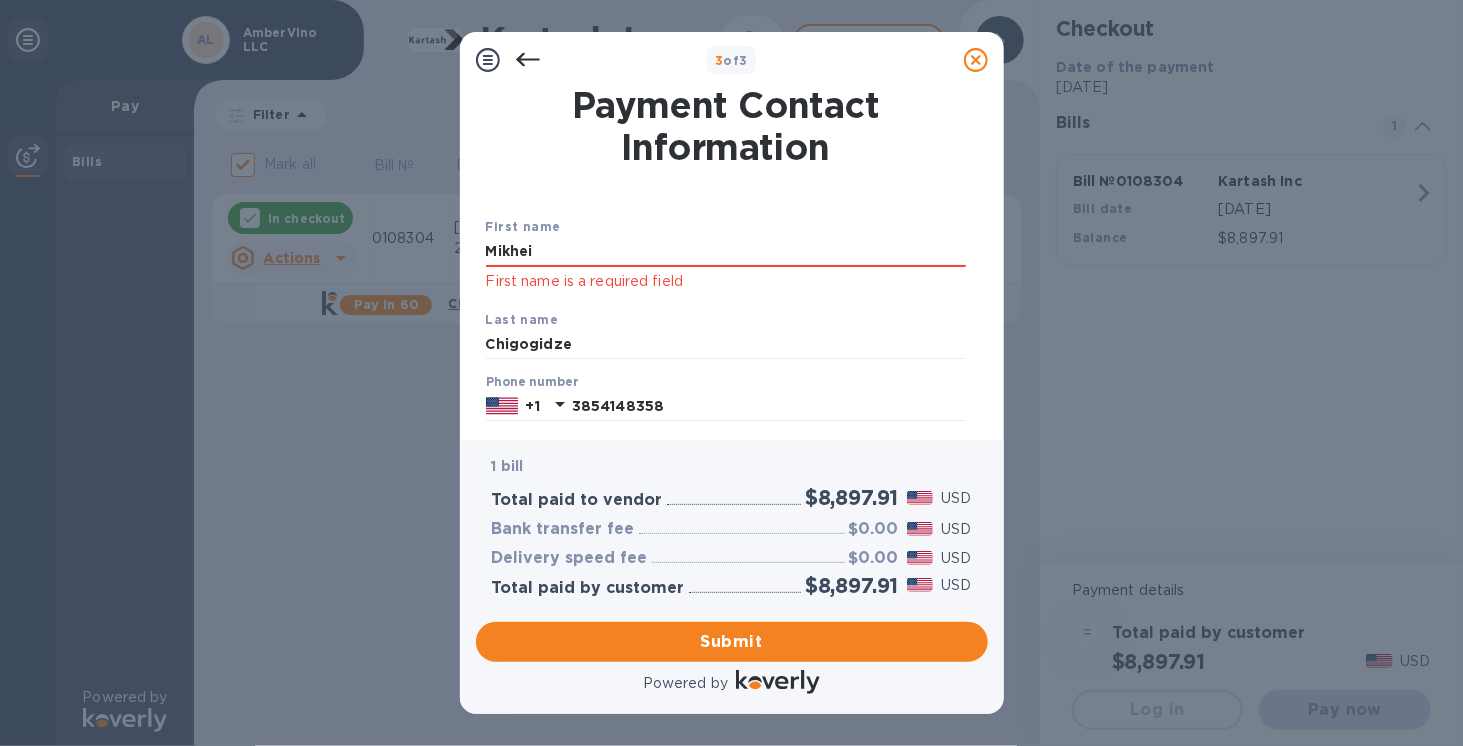 type on "Mikheil" 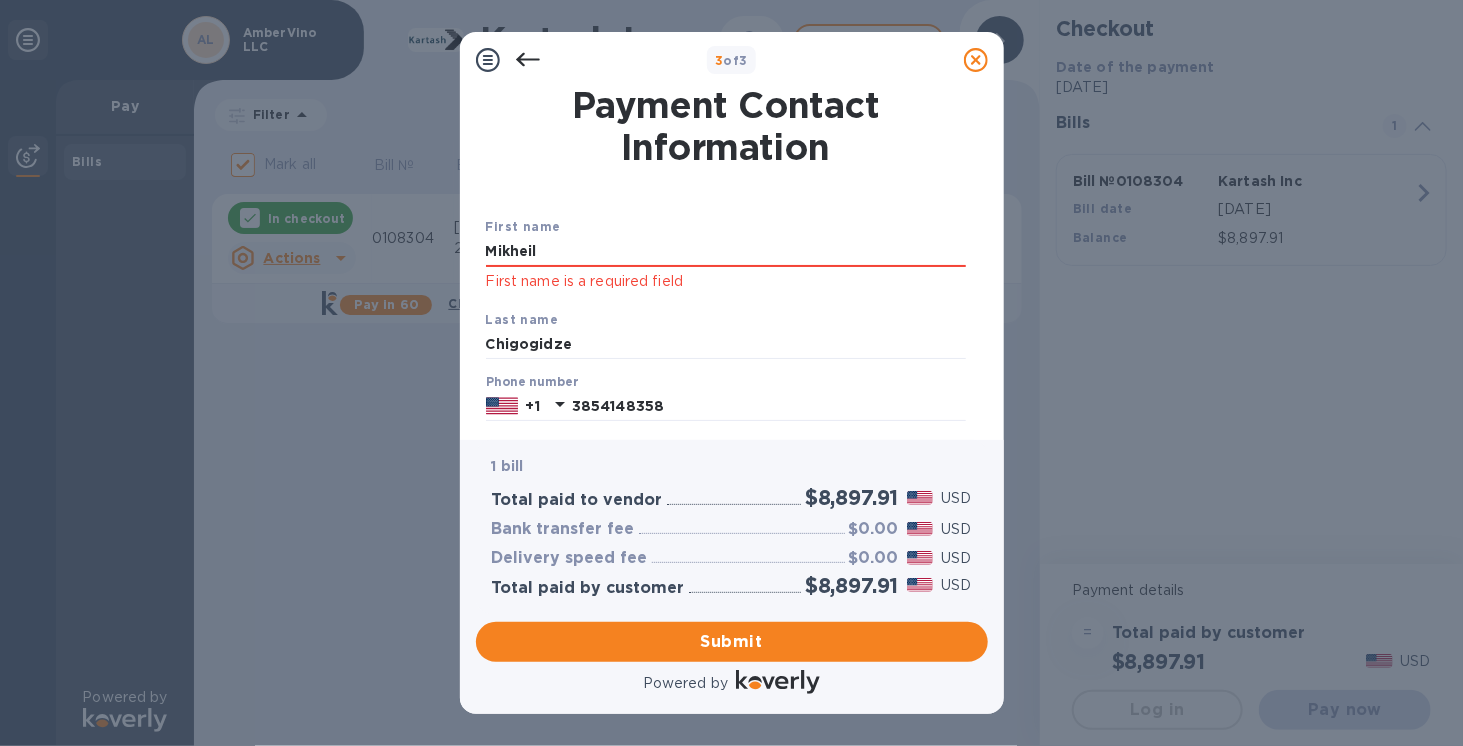 click on "Submit" at bounding box center (0, 0) 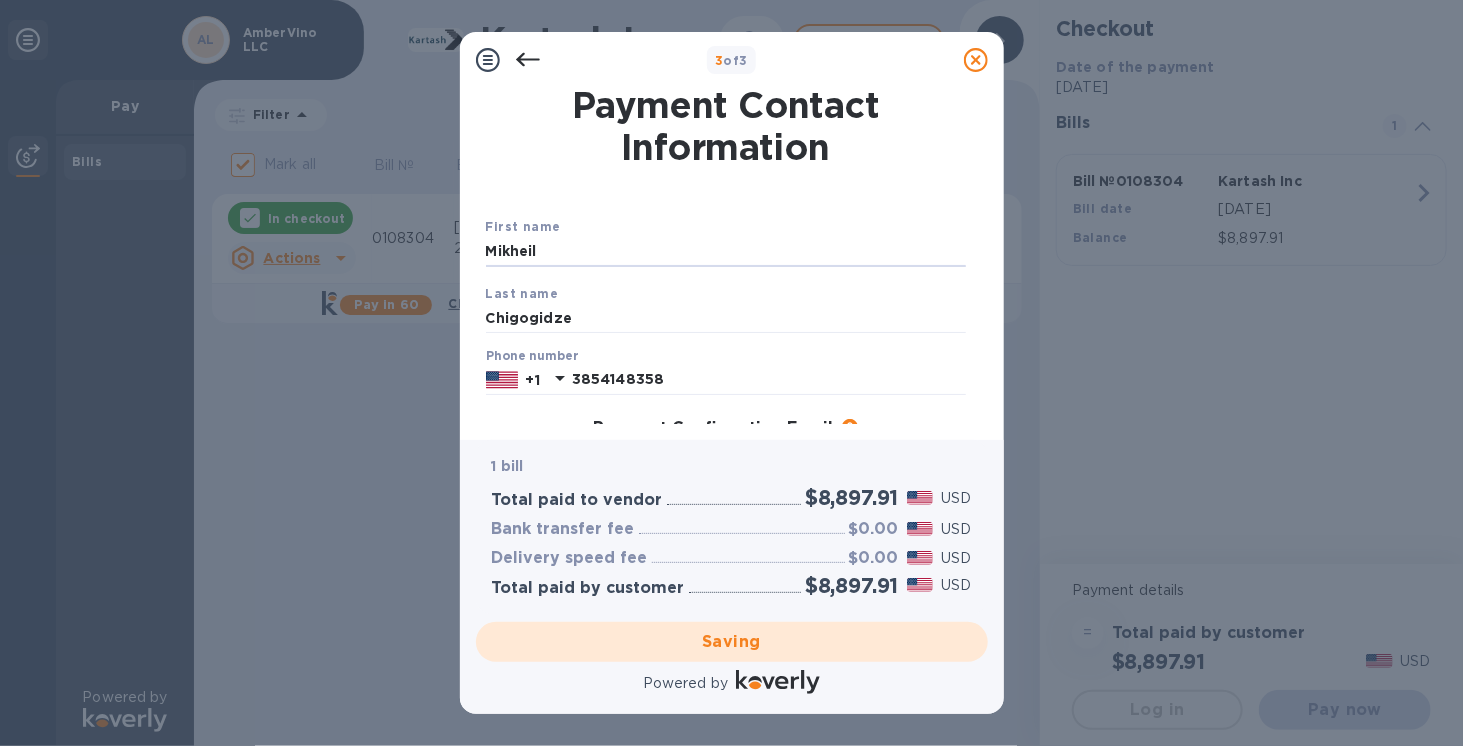 click on "1 bill" at bounding box center [732, 466] 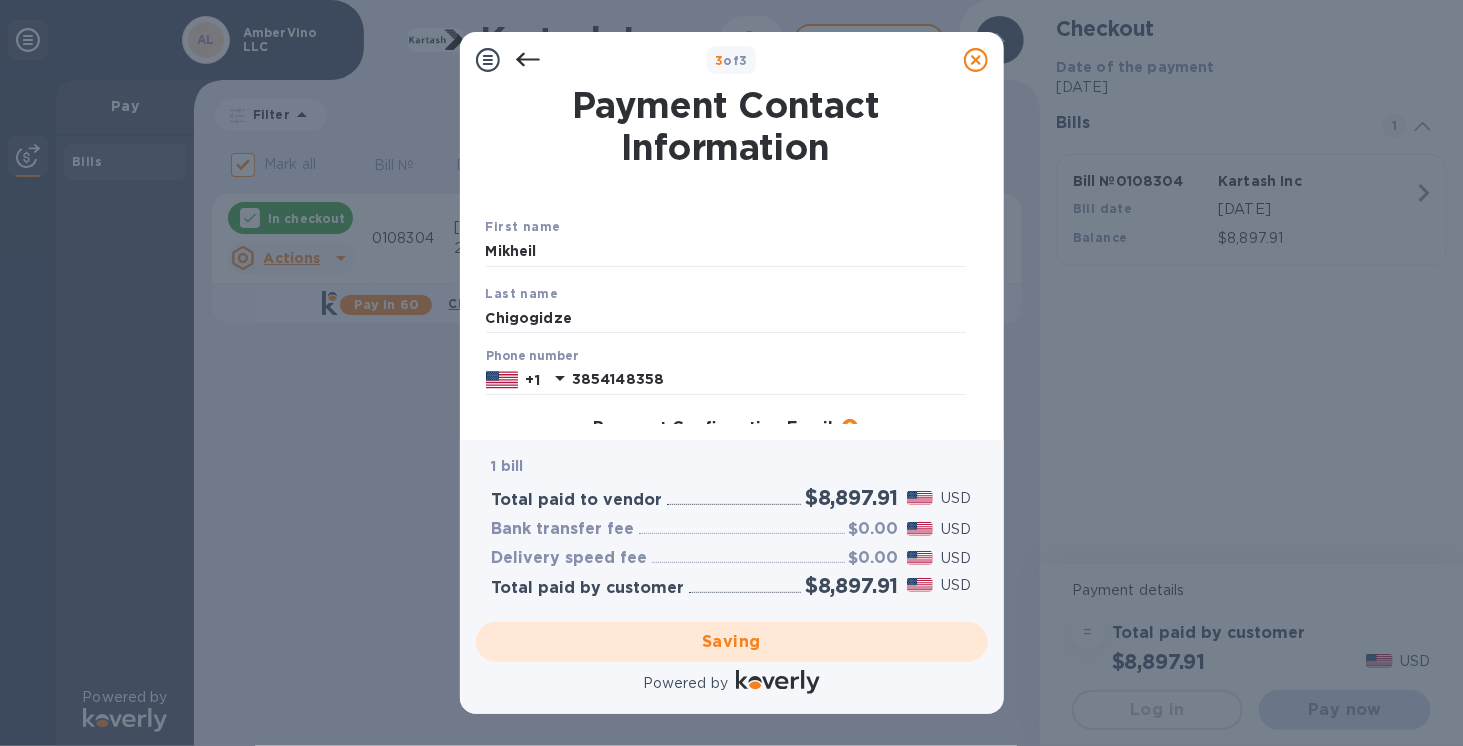 scroll, scrollTop: 174, scrollLeft: 0, axis: vertical 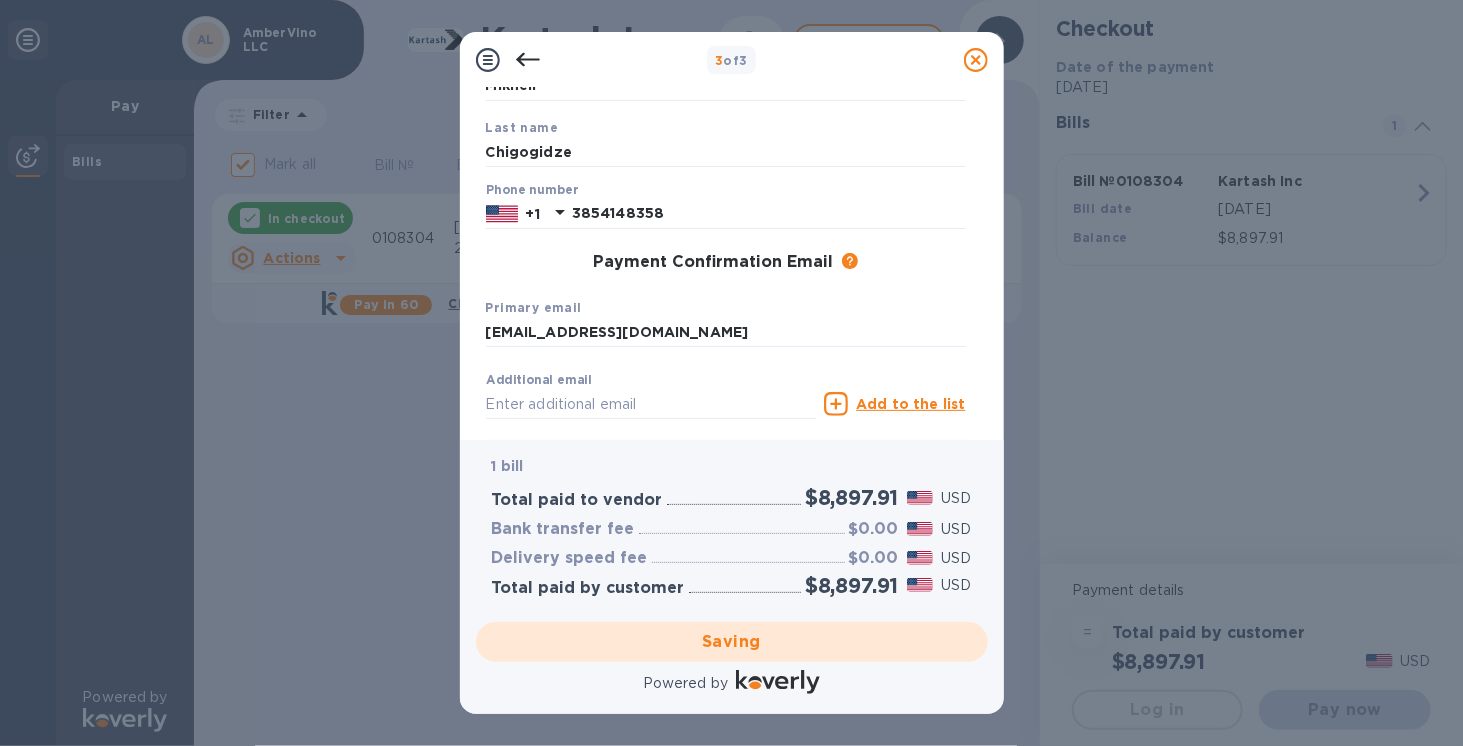 checkbox on "false" 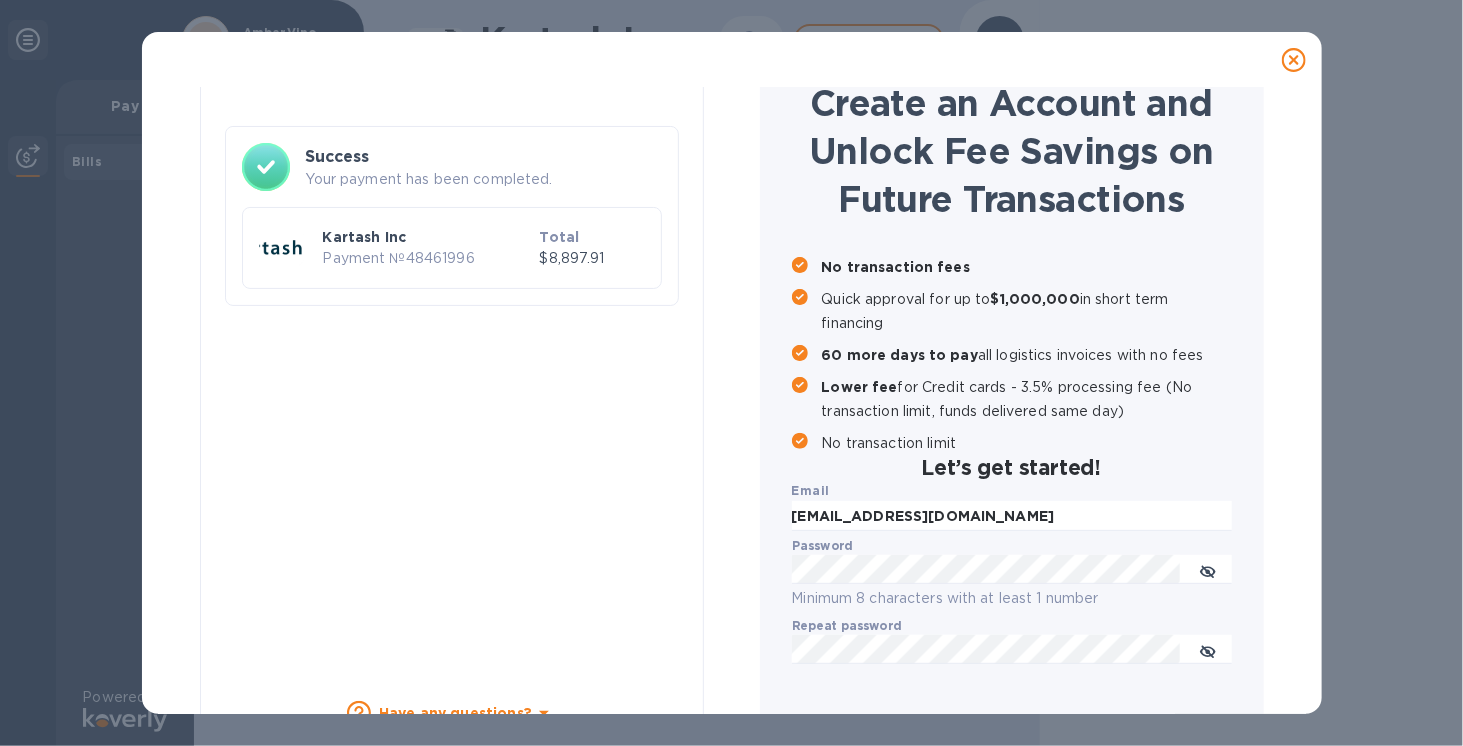 scroll, scrollTop: 0, scrollLeft: 0, axis: both 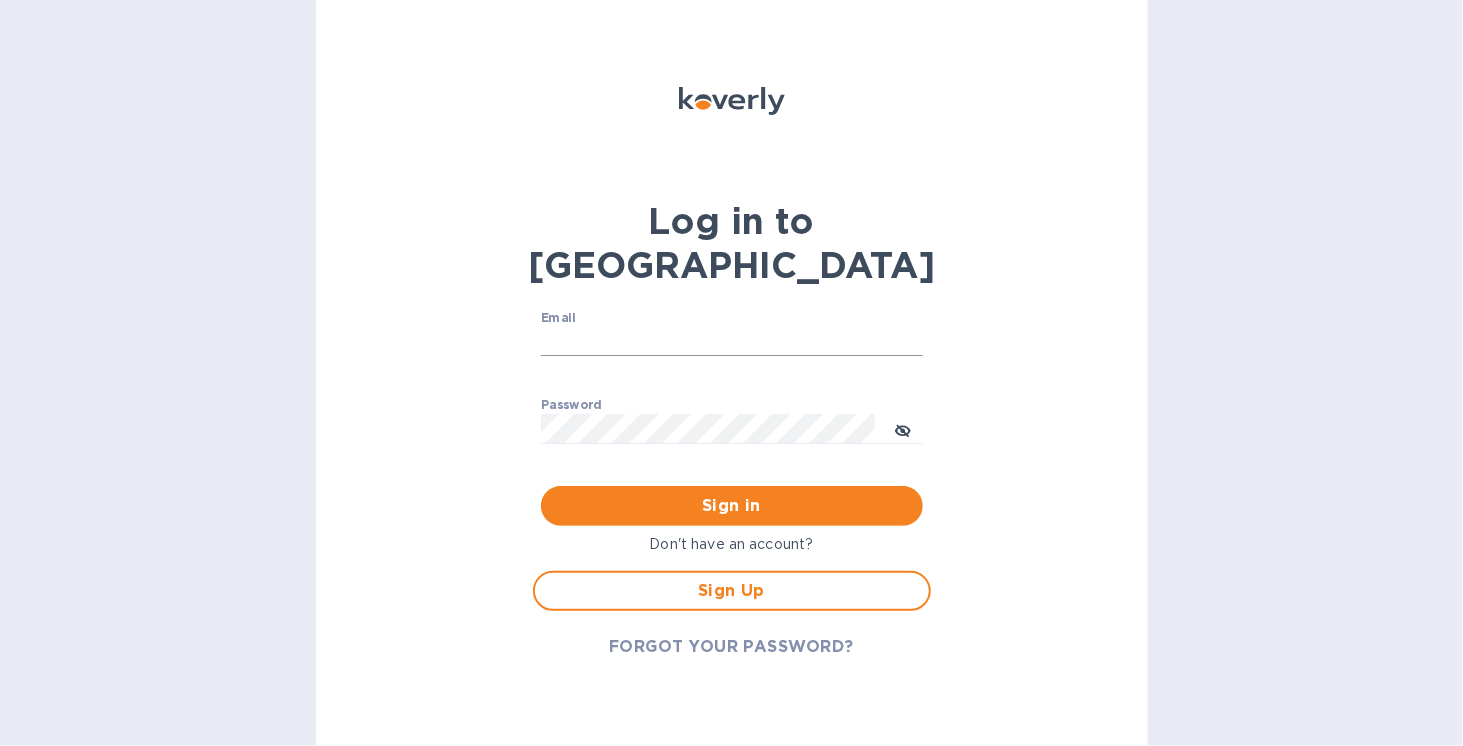click on "Email" at bounding box center [732, 342] 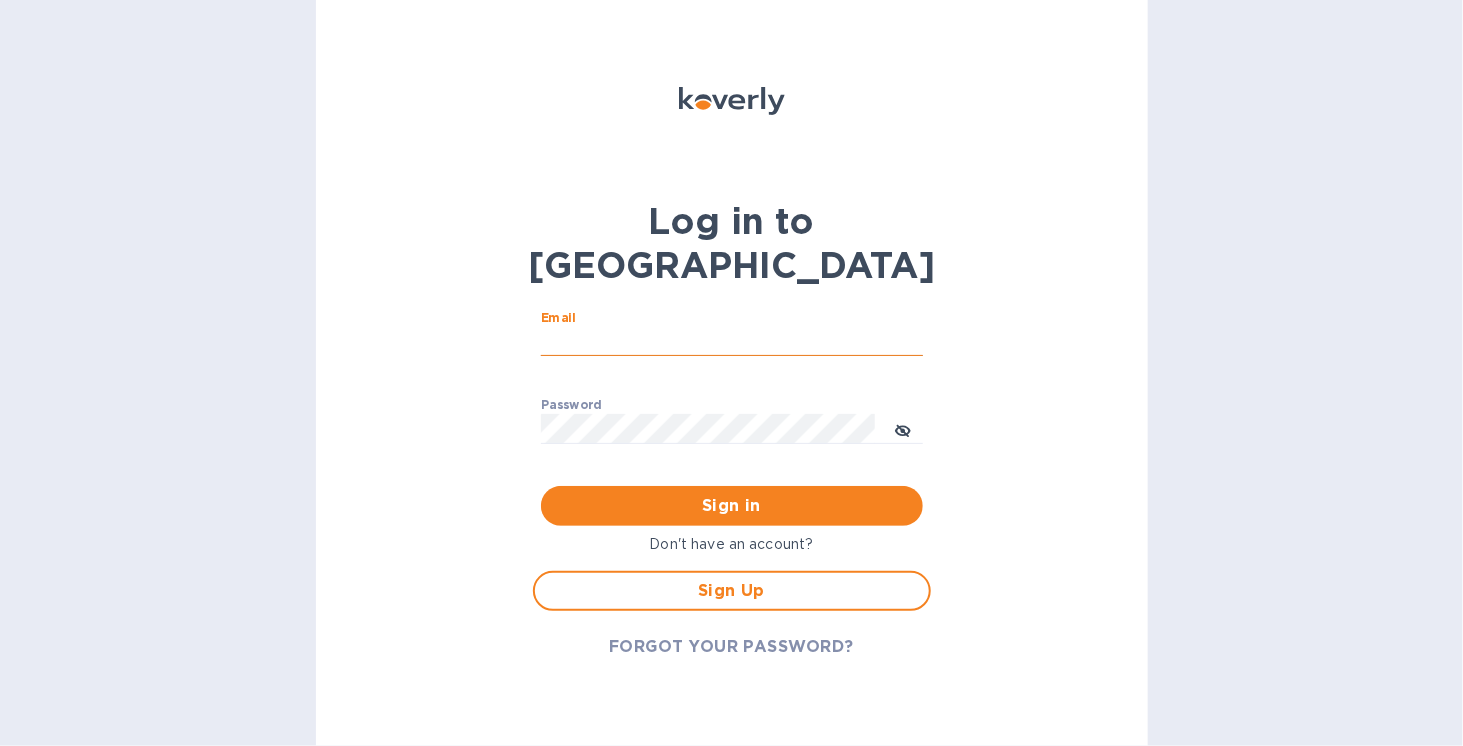 click on "Email" at bounding box center [732, 342] 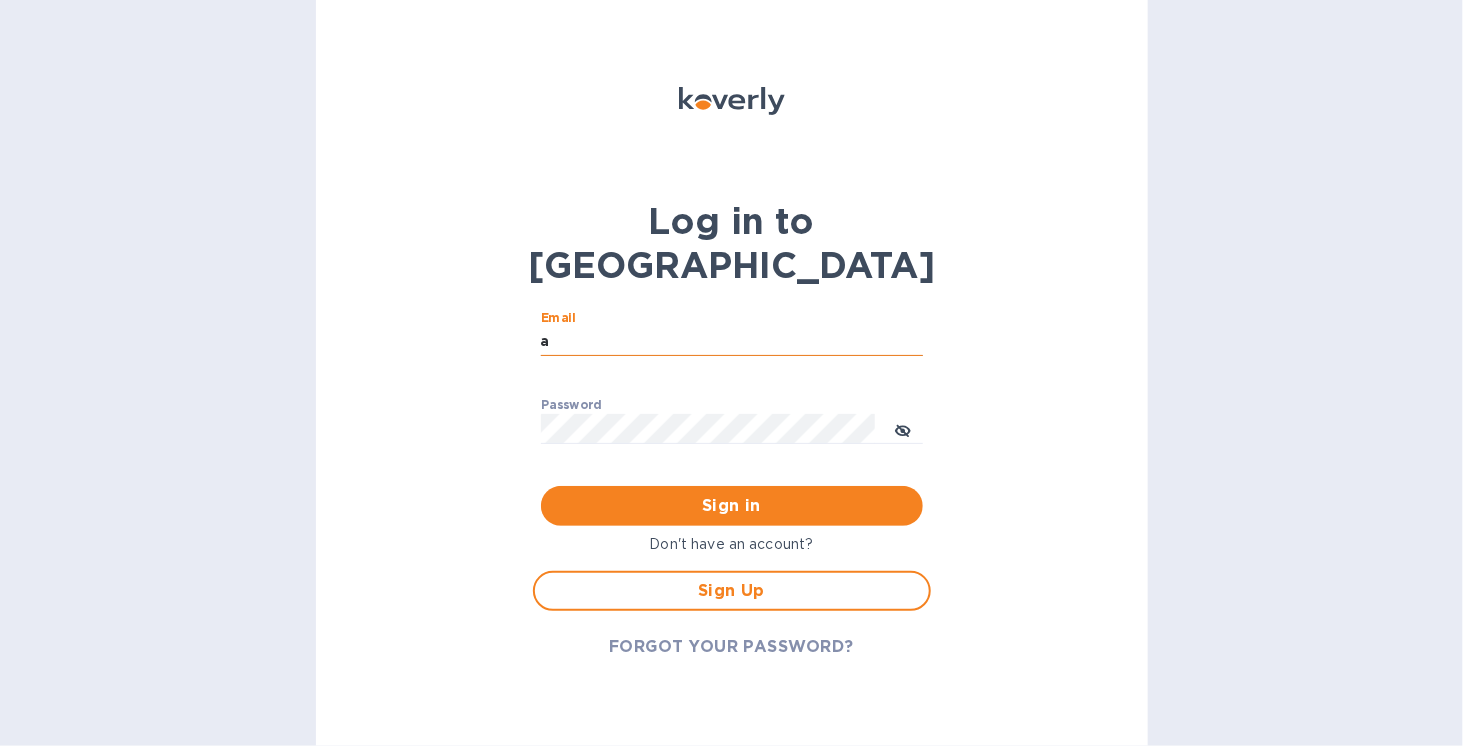 type on "ambervinos@gmail.com" 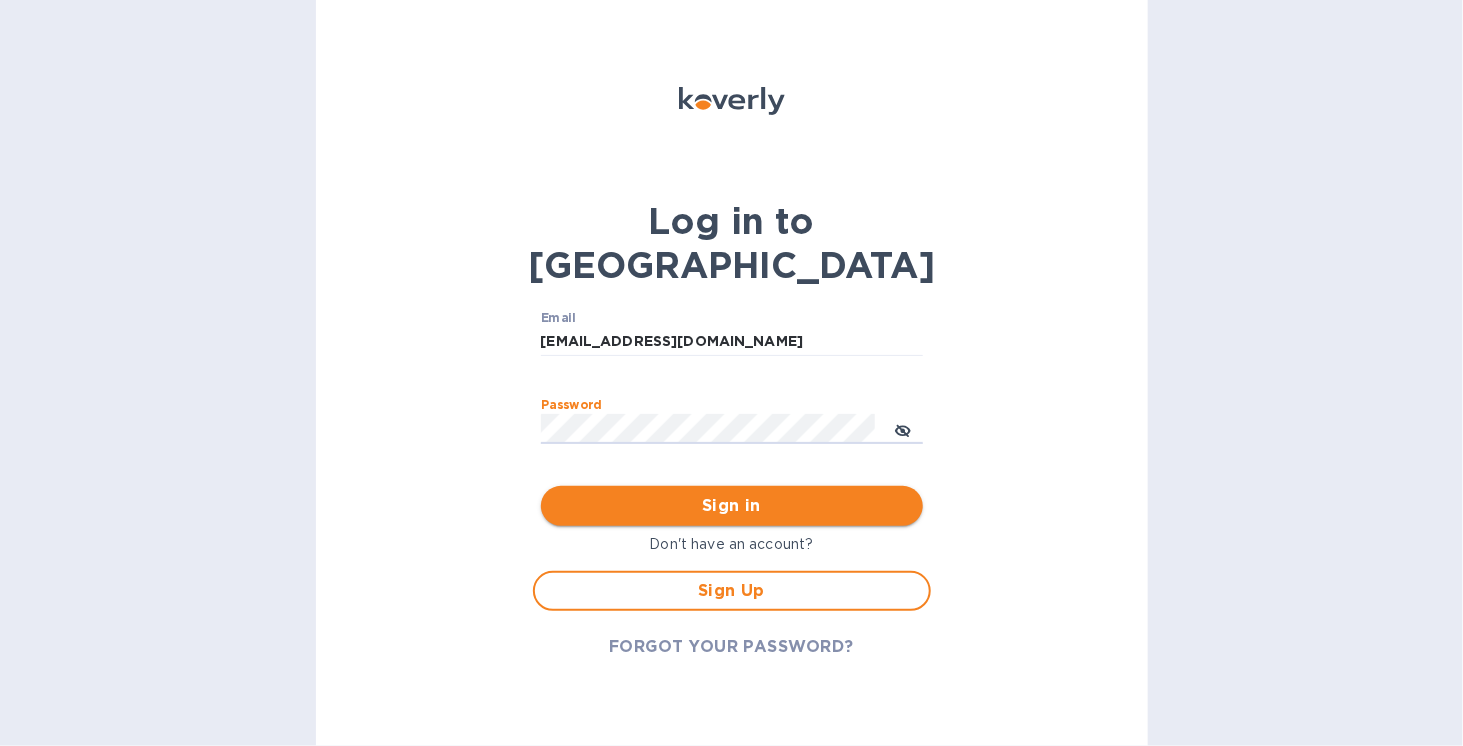 click on "Sign in" at bounding box center (732, 506) 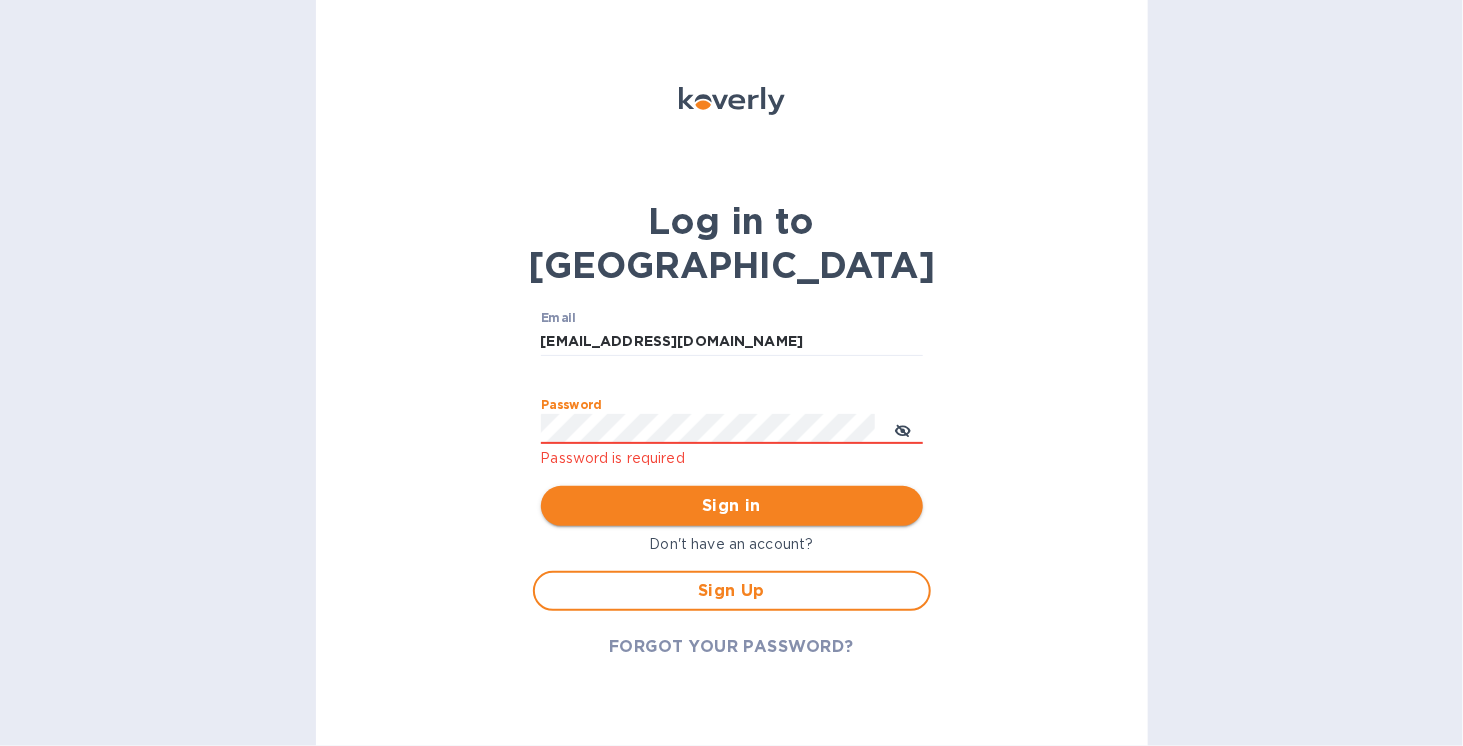 click on "Sign in" at bounding box center [732, 506] 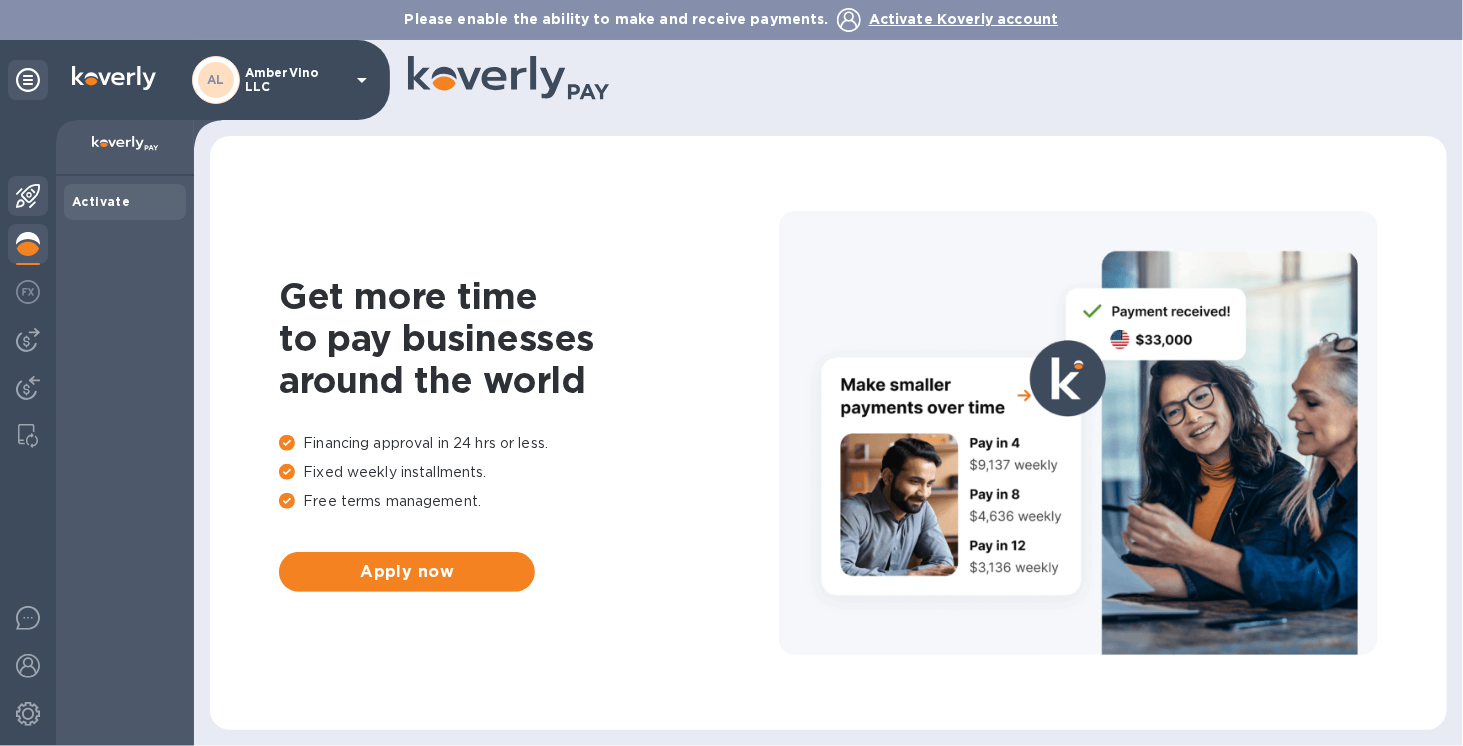click at bounding box center (28, 196) 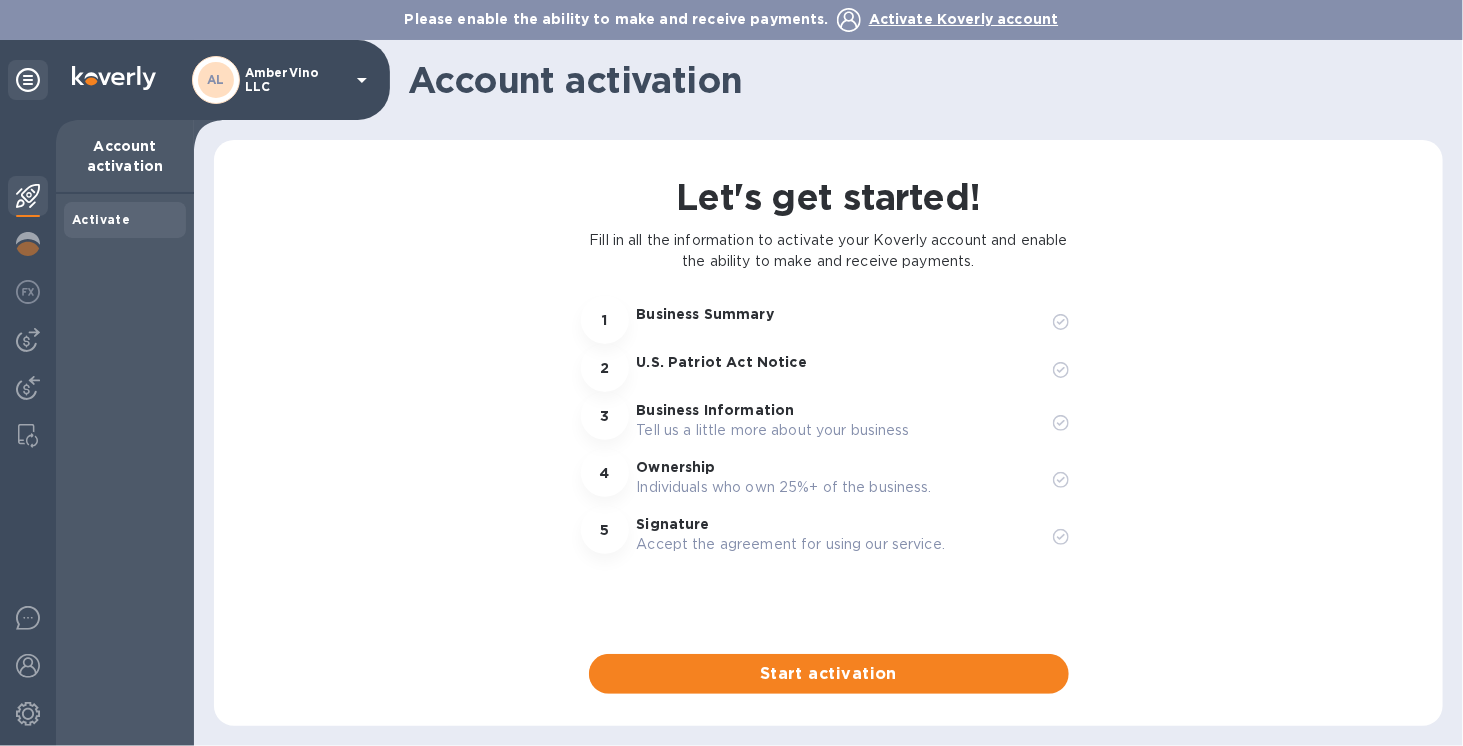 click on "Activate" at bounding box center [101, 219] 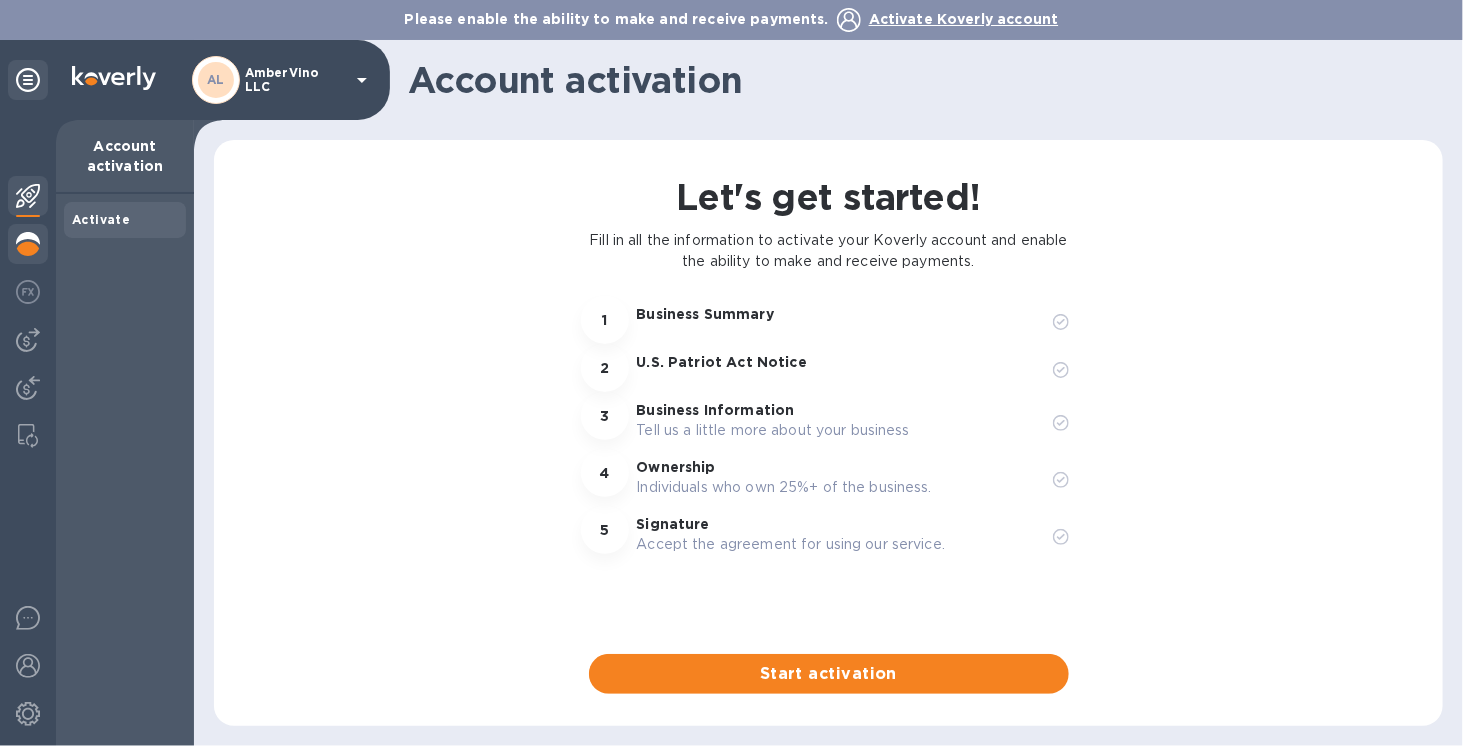 click at bounding box center [28, 244] 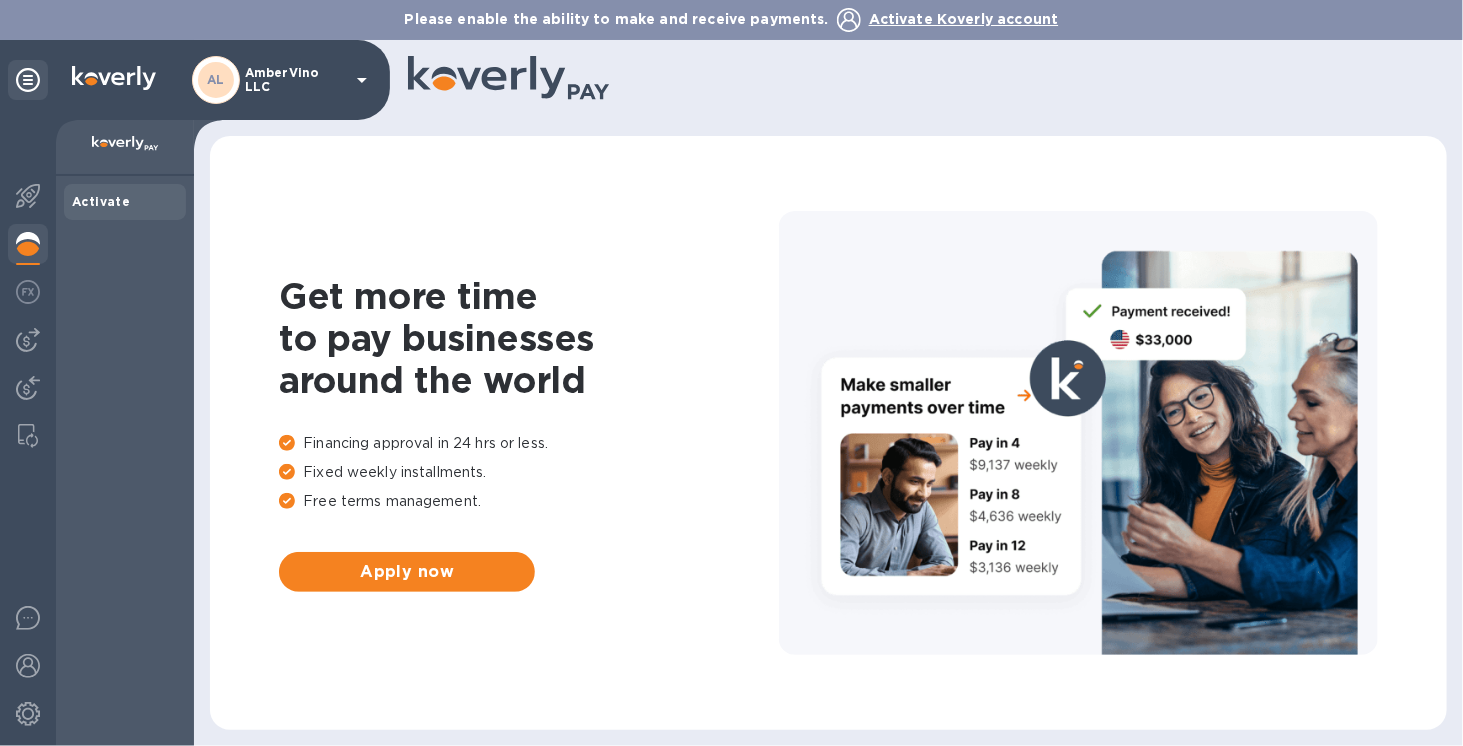 click on "Activate" at bounding box center (101, 201) 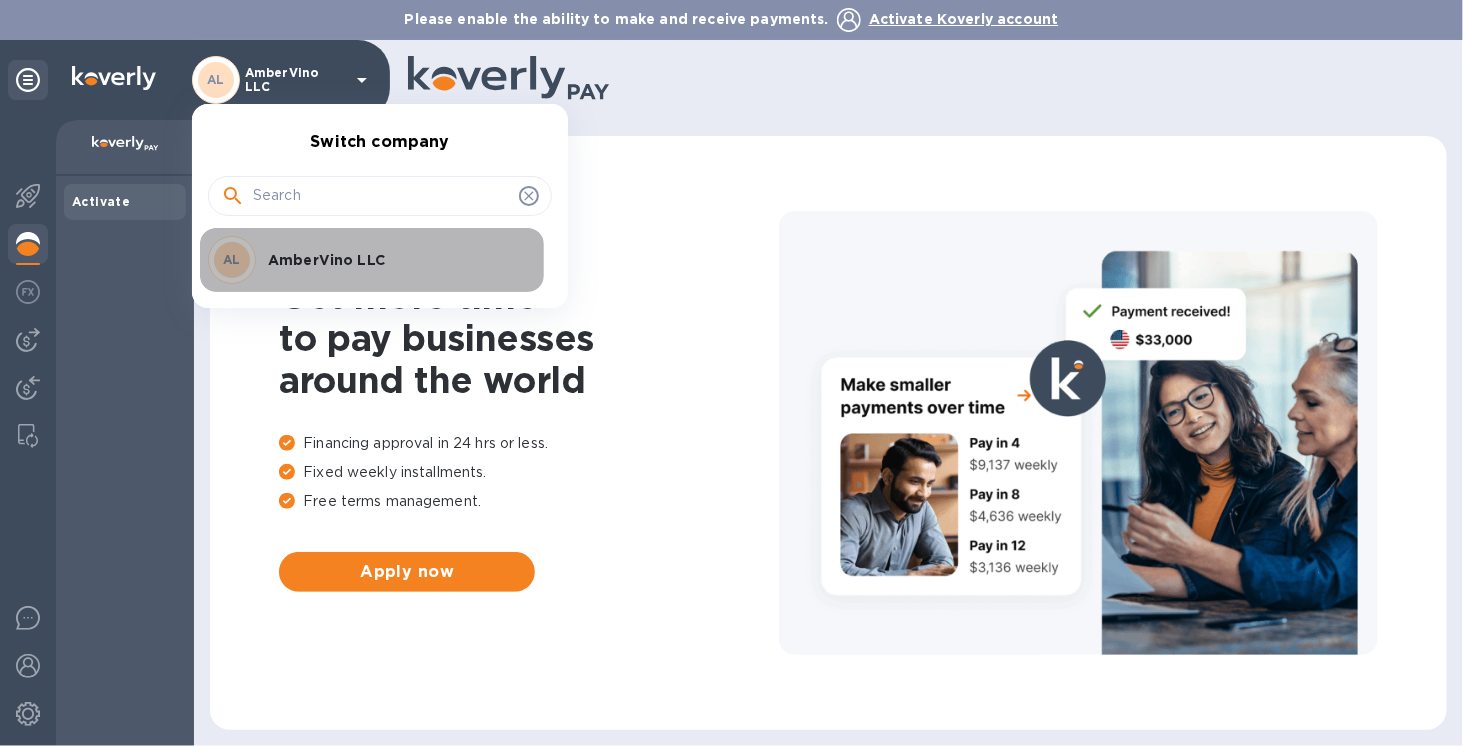 click on "AmberVino LLC" at bounding box center [394, 260] 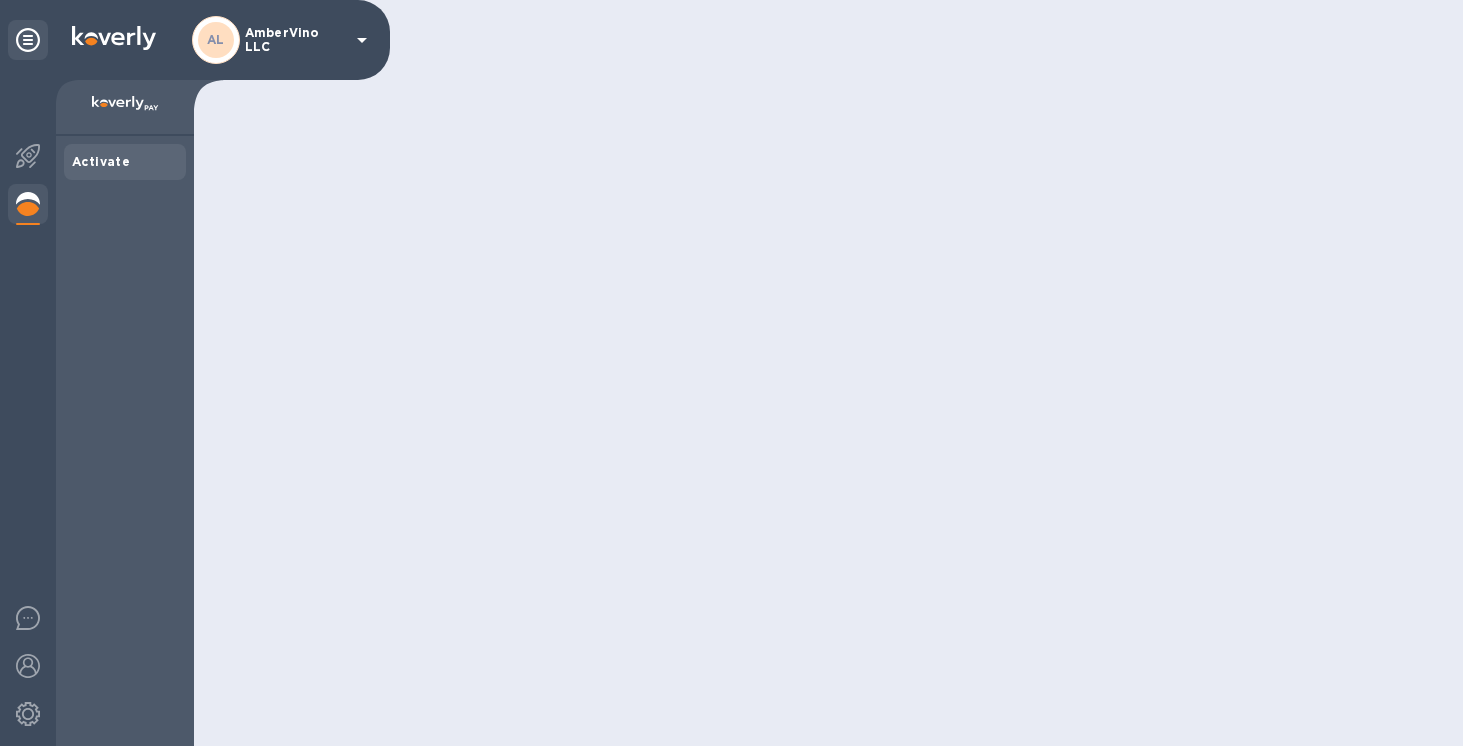 scroll, scrollTop: 0, scrollLeft: 0, axis: both 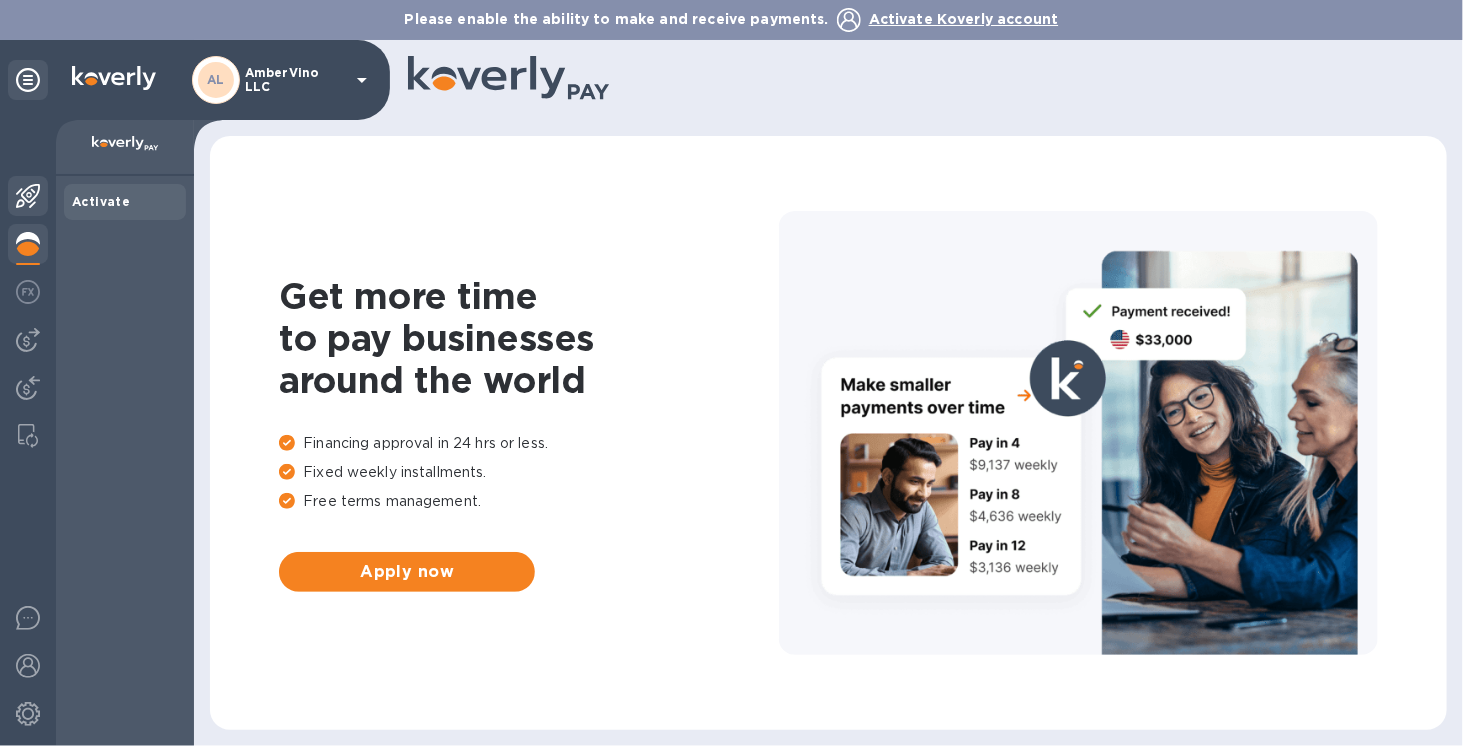 click at bounding box center [28, 196] 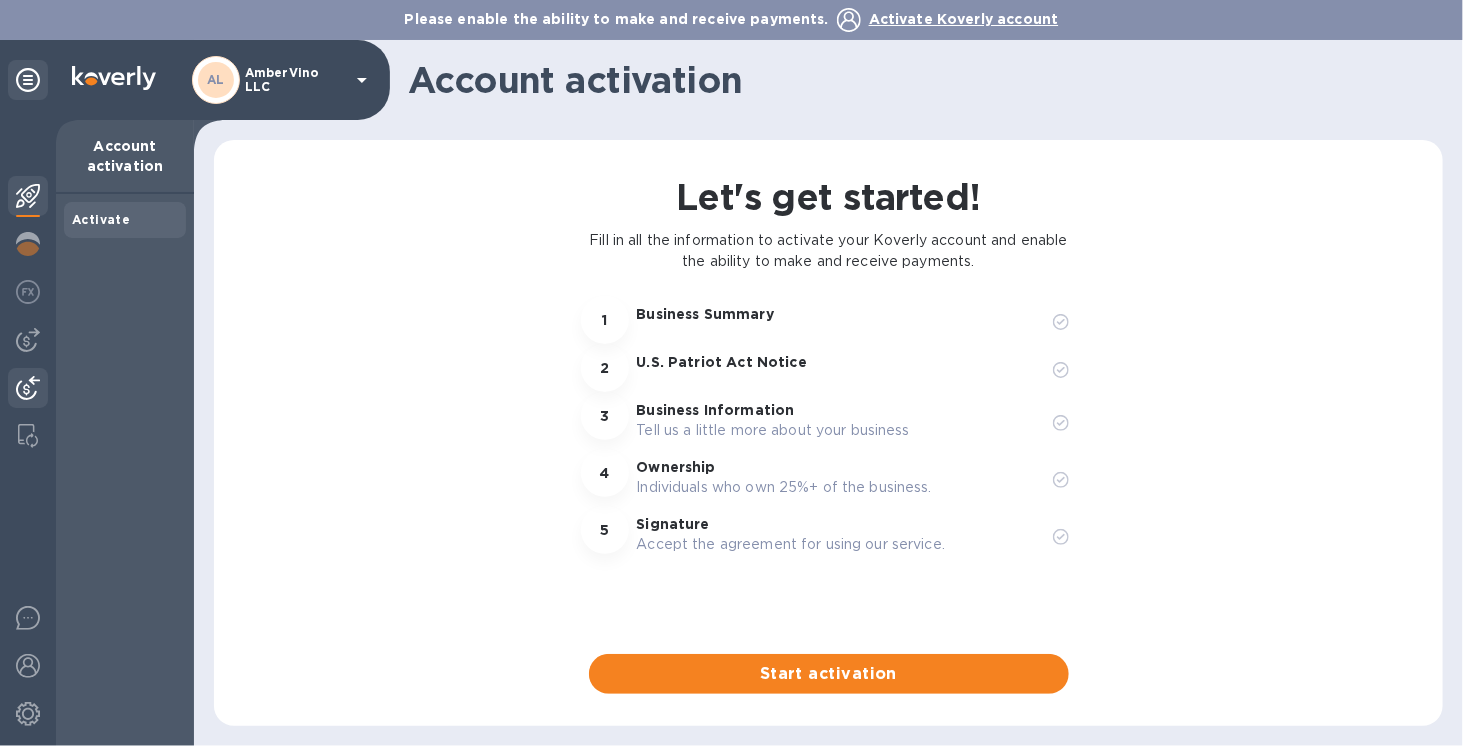 click at bounding box center [28, 388] 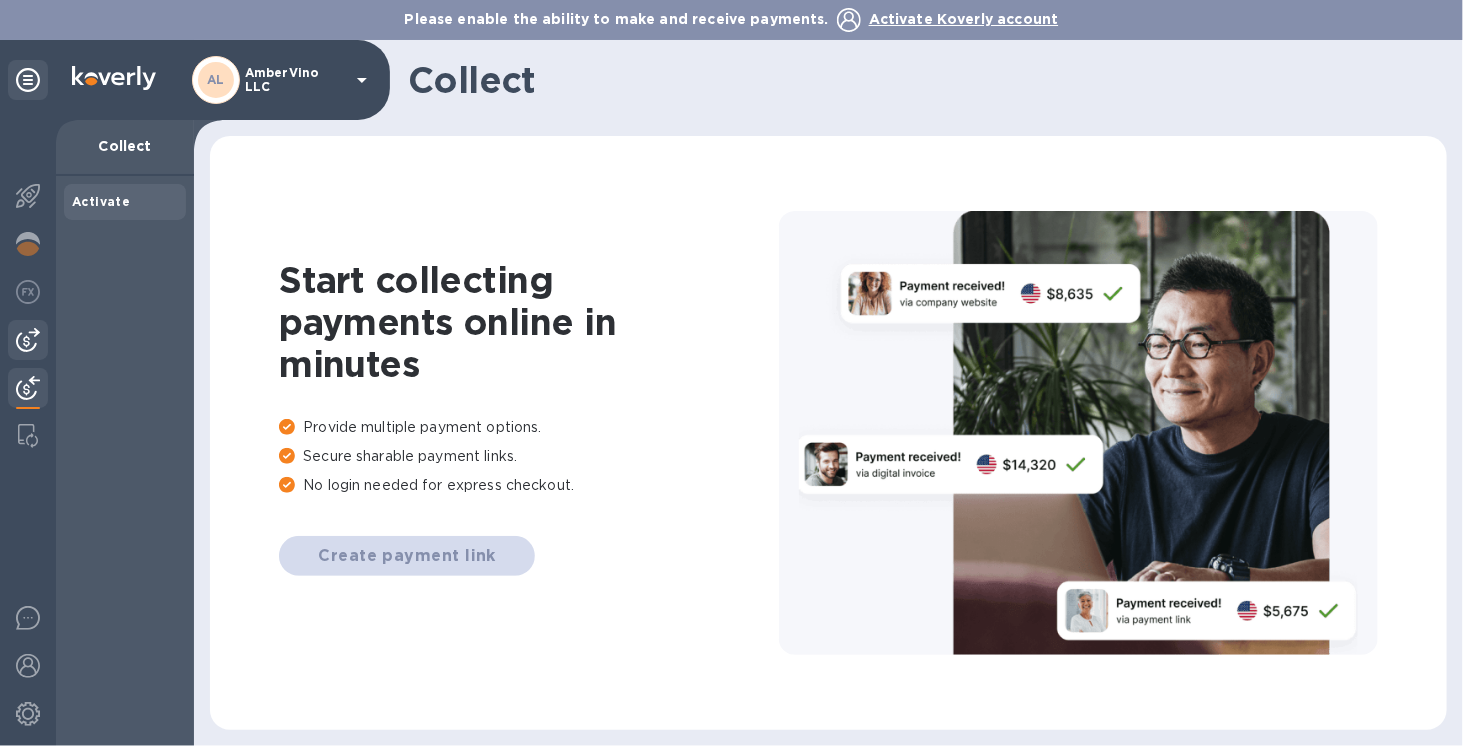 click at bounding box center (28, 340) 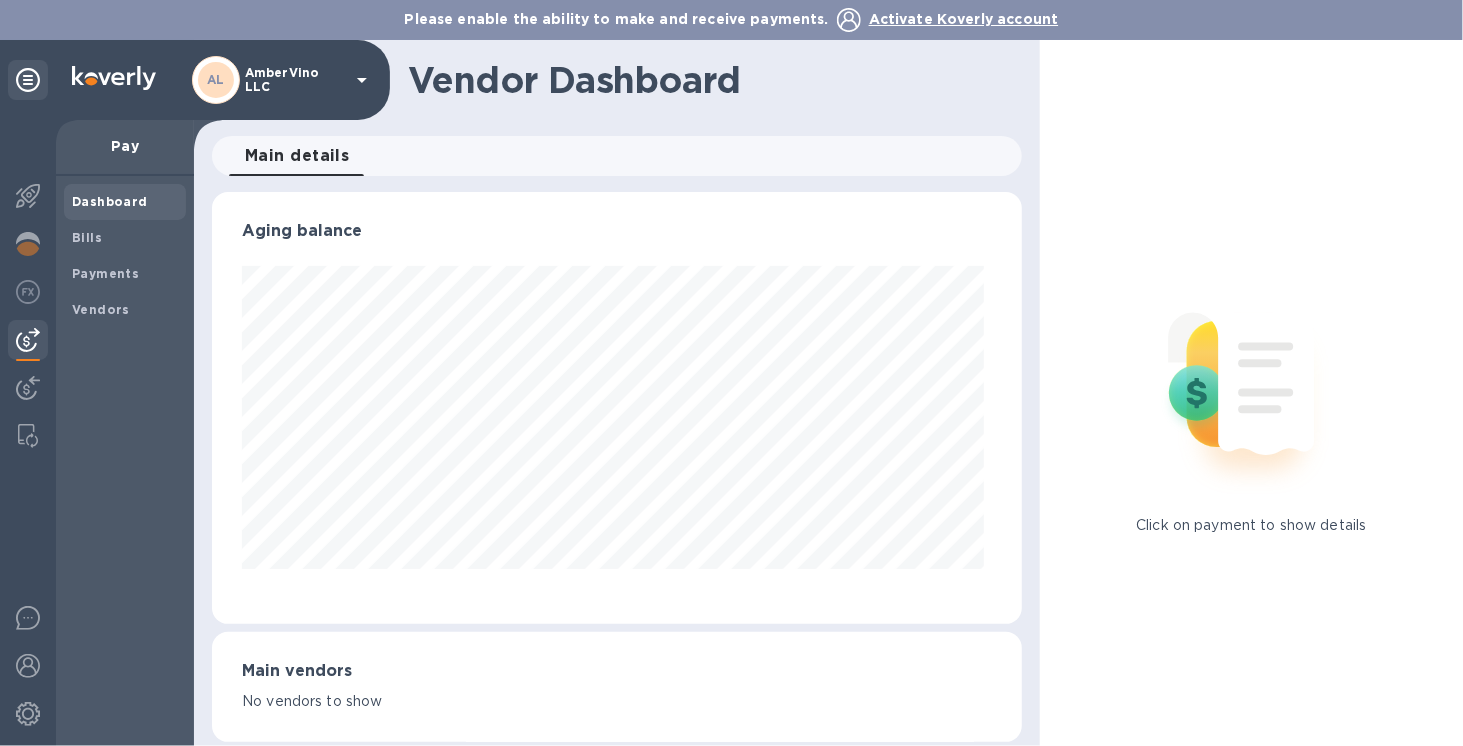 scroll, scrollTop: 999568, scrollLeft: 999197, axis: both 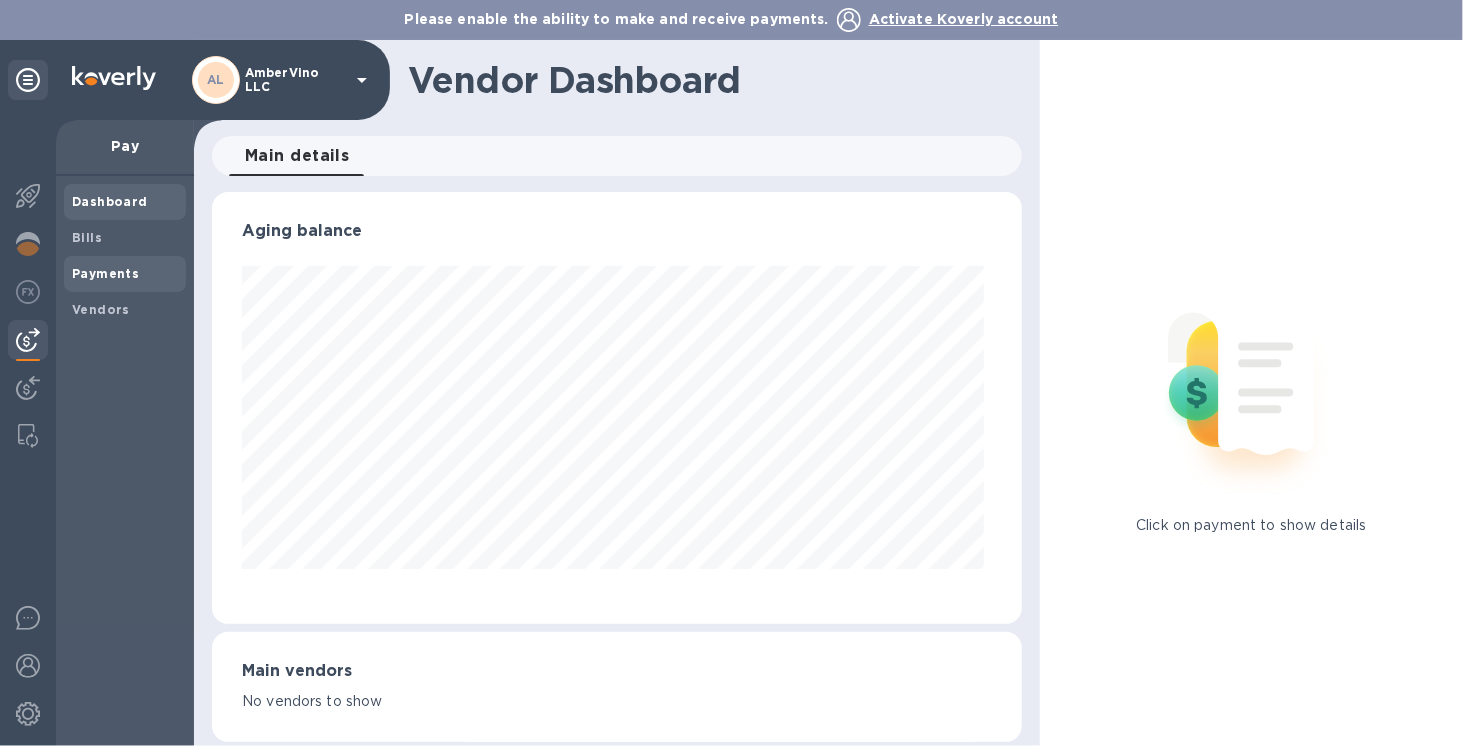 click on "Payments" at bounding box center [105, 273] 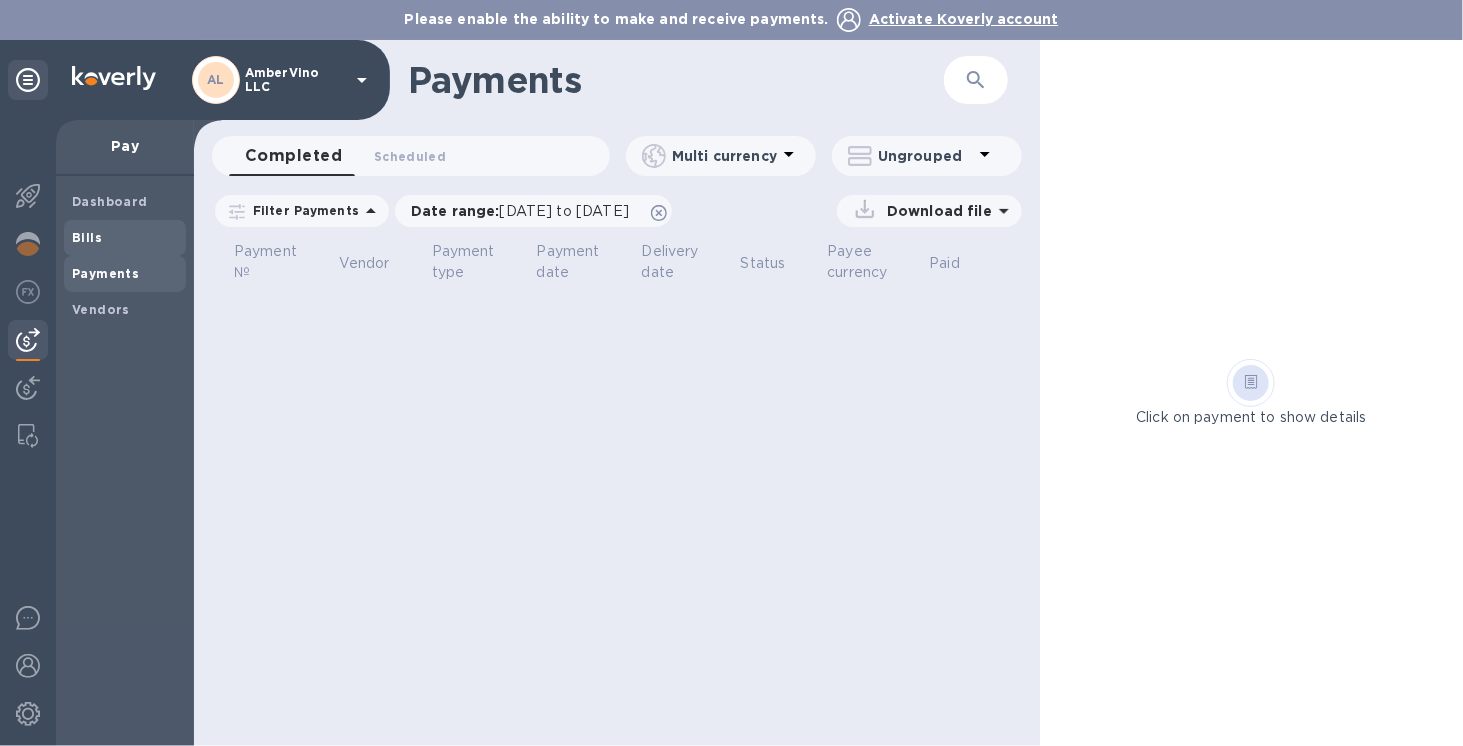 click on "Bills" at bounding box center [87, 237] 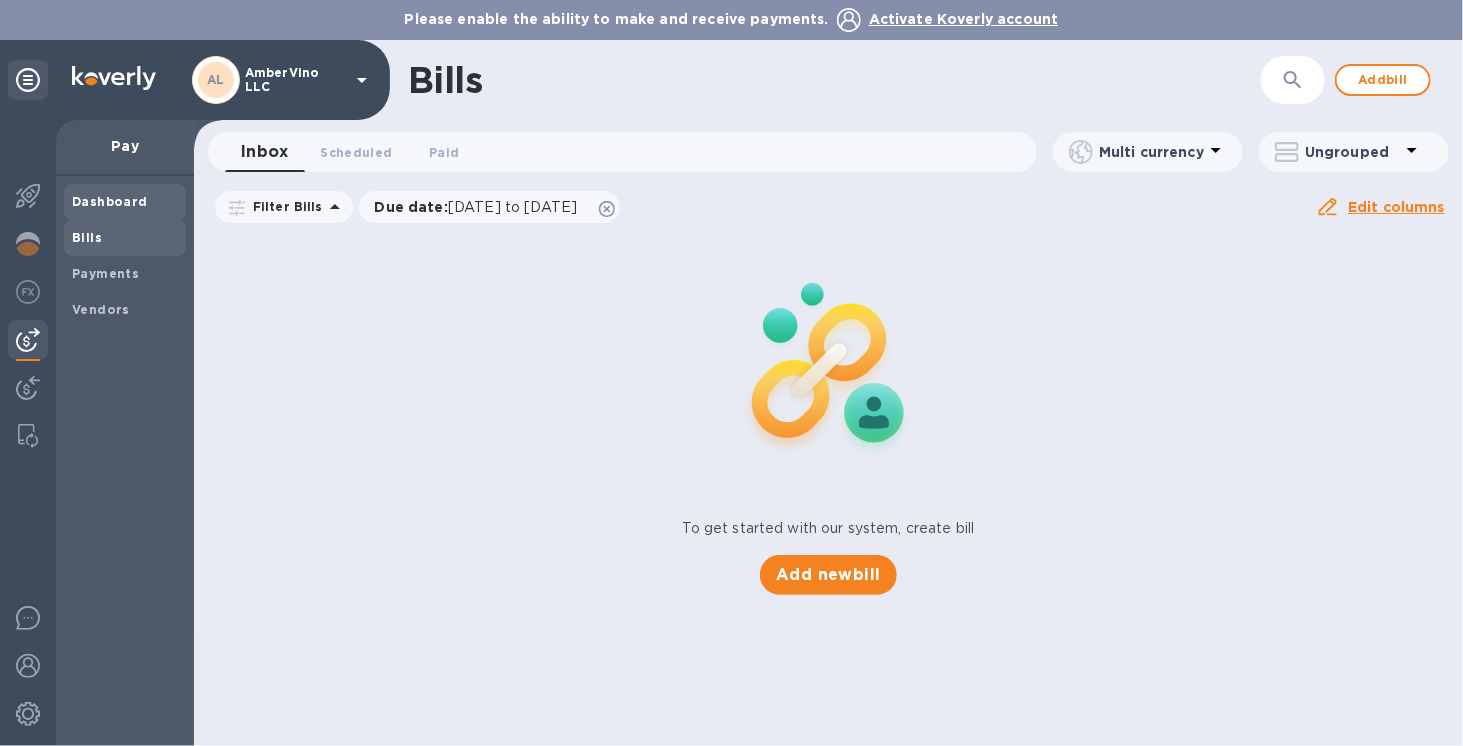 click on "Dashboard" at bounding box center (110, 201) 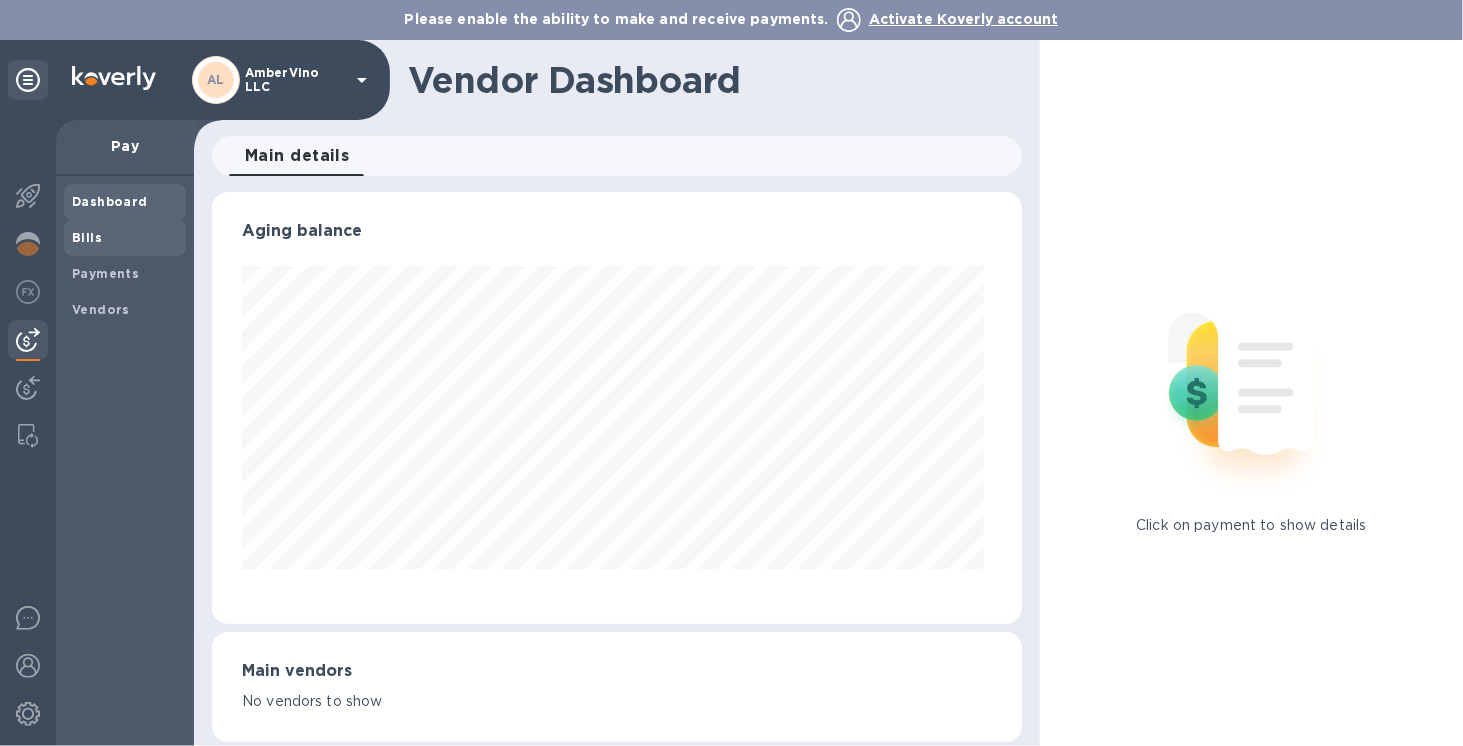 scroll, scrollTop: 999568, scrollLeft: 999197, axis: both 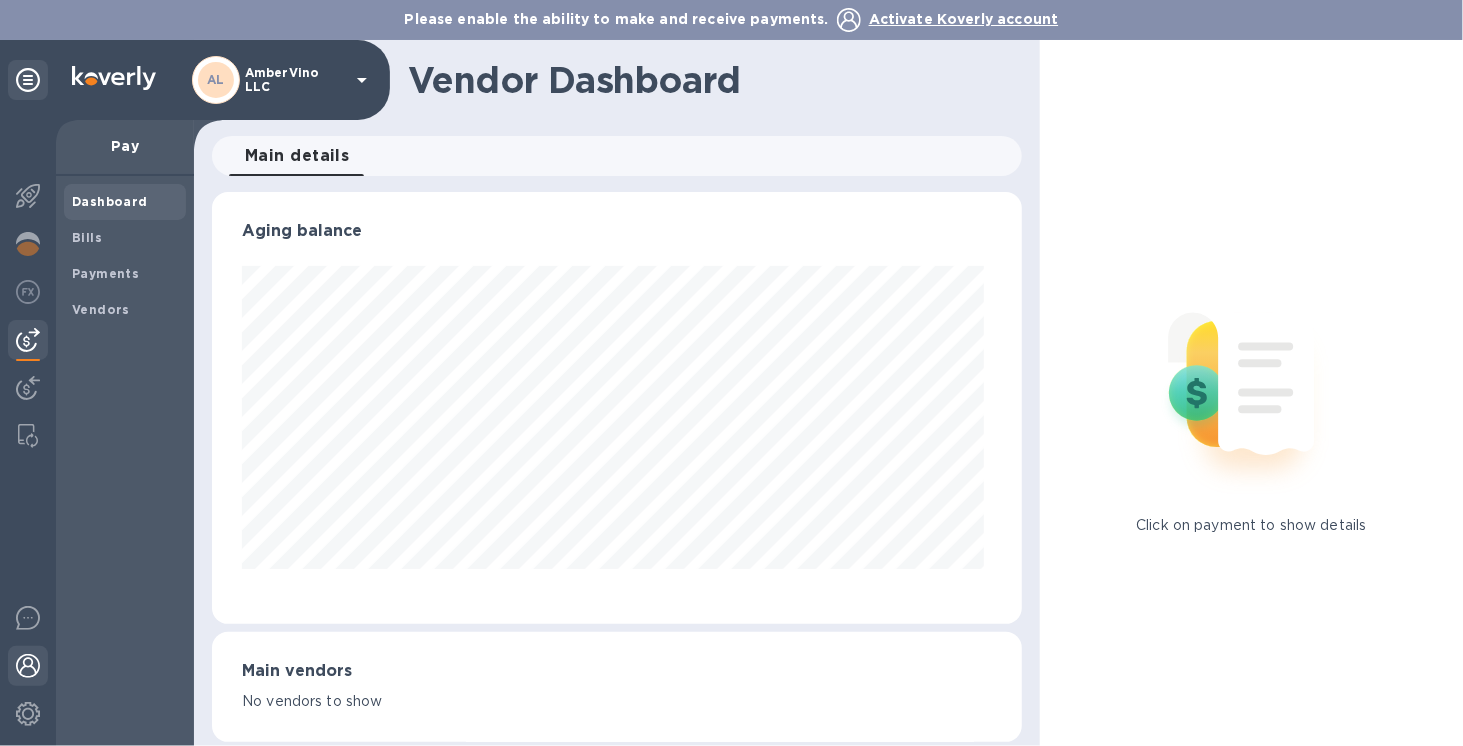 click at bounding box center [28, 666] 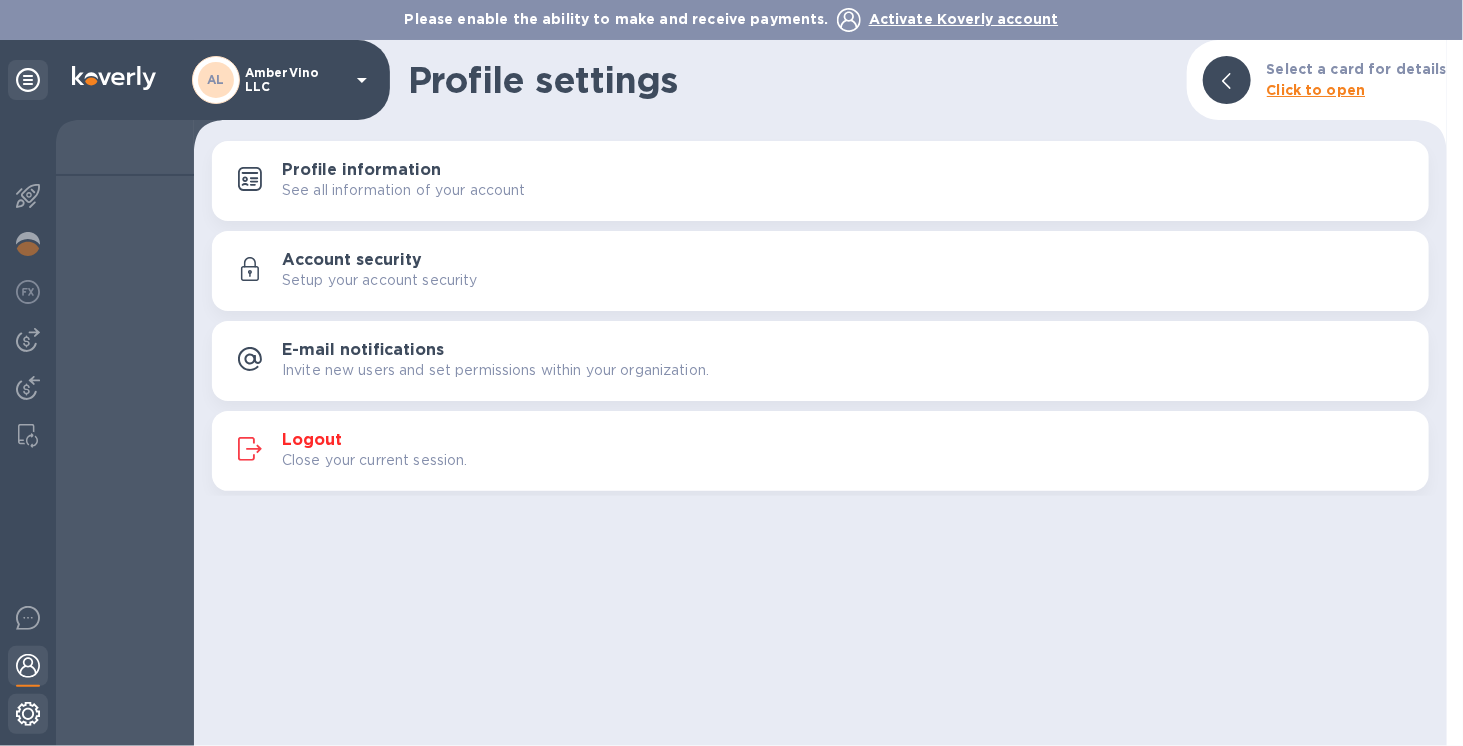 click at bounding box center (28, 714) 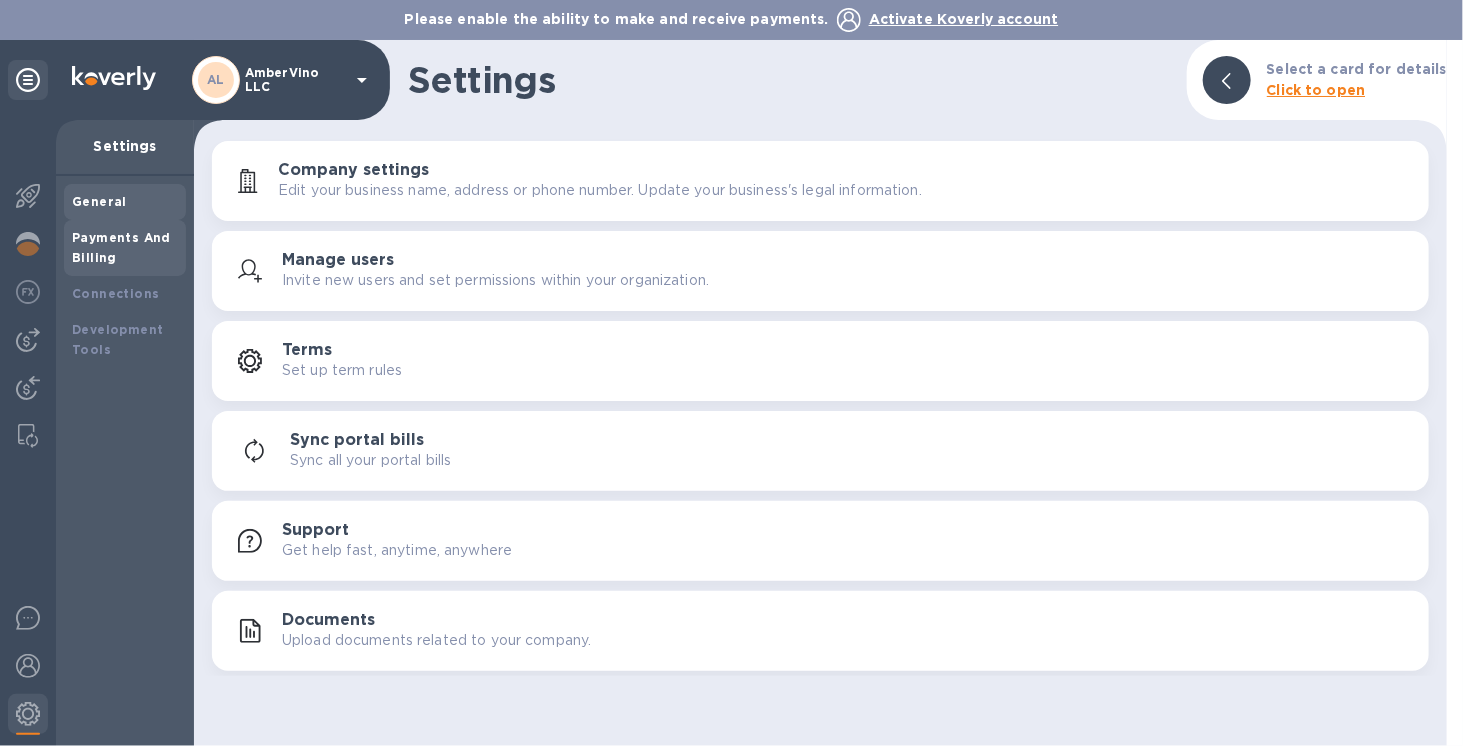 click on "Payments And Billing" at bounding box center [121, 247] 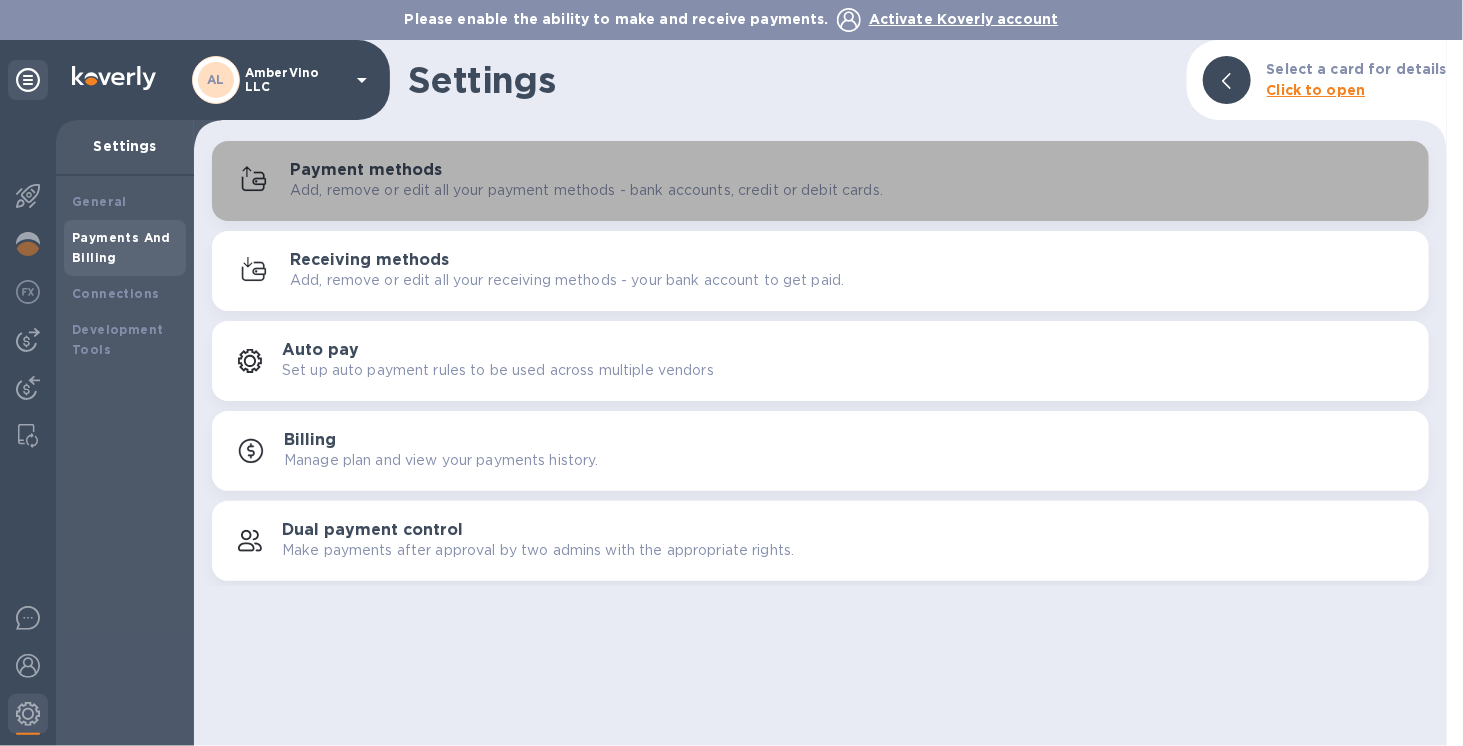 click on "Payment methods Add, remove or edit all your payment methods - bank accounts, credit or debit cards." at bounding box center [851, 181] 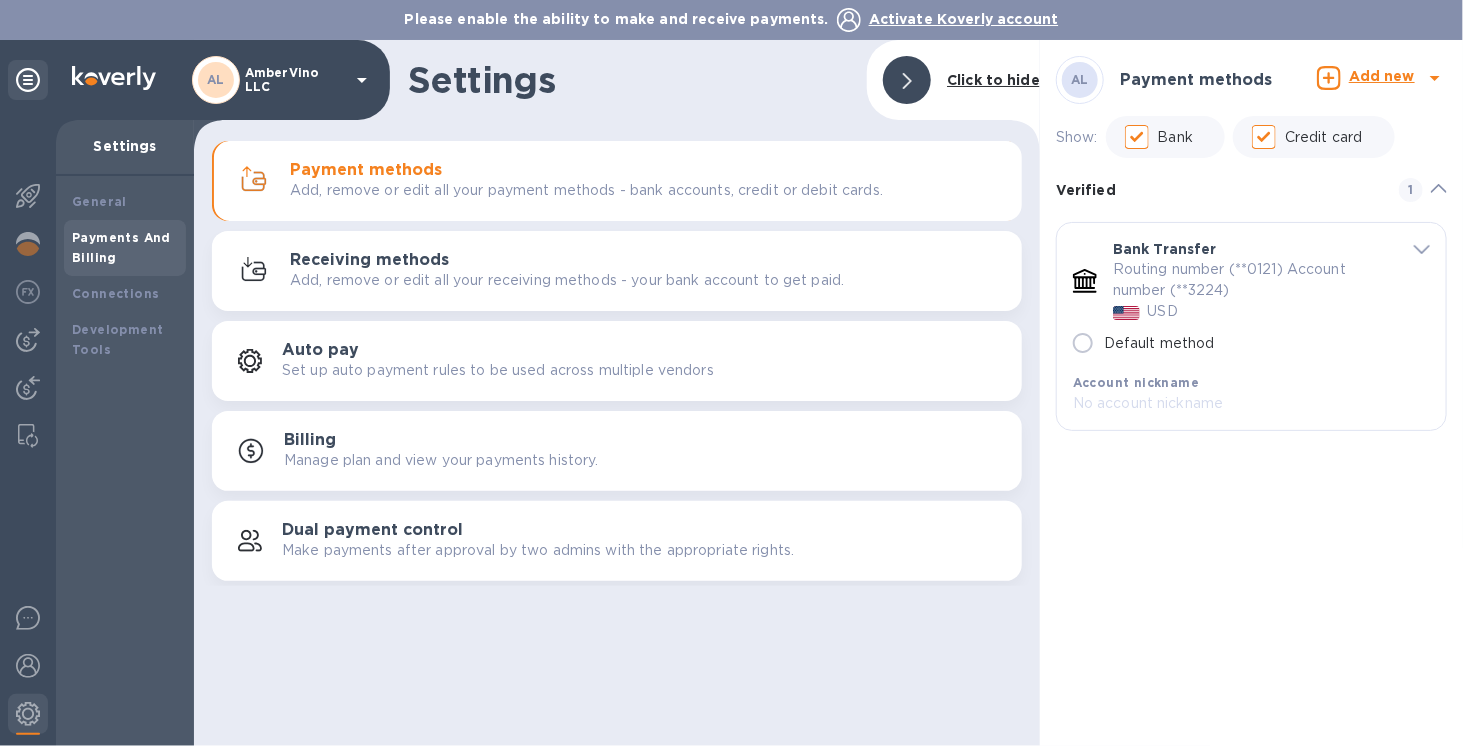 click at bounding box center [1422, 248] 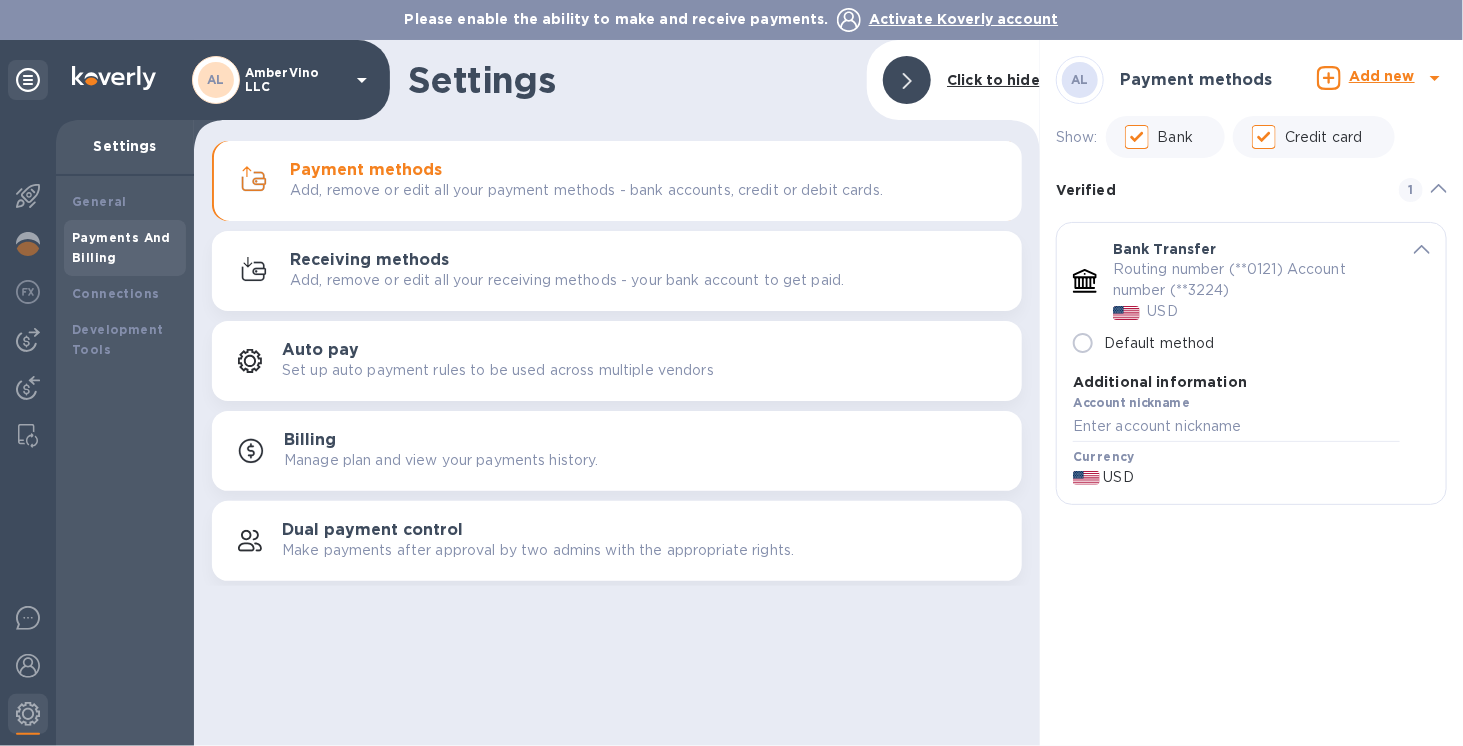 click on "Routing number (**0121) Account number (**3224)" at bounding box center [1248, 280] 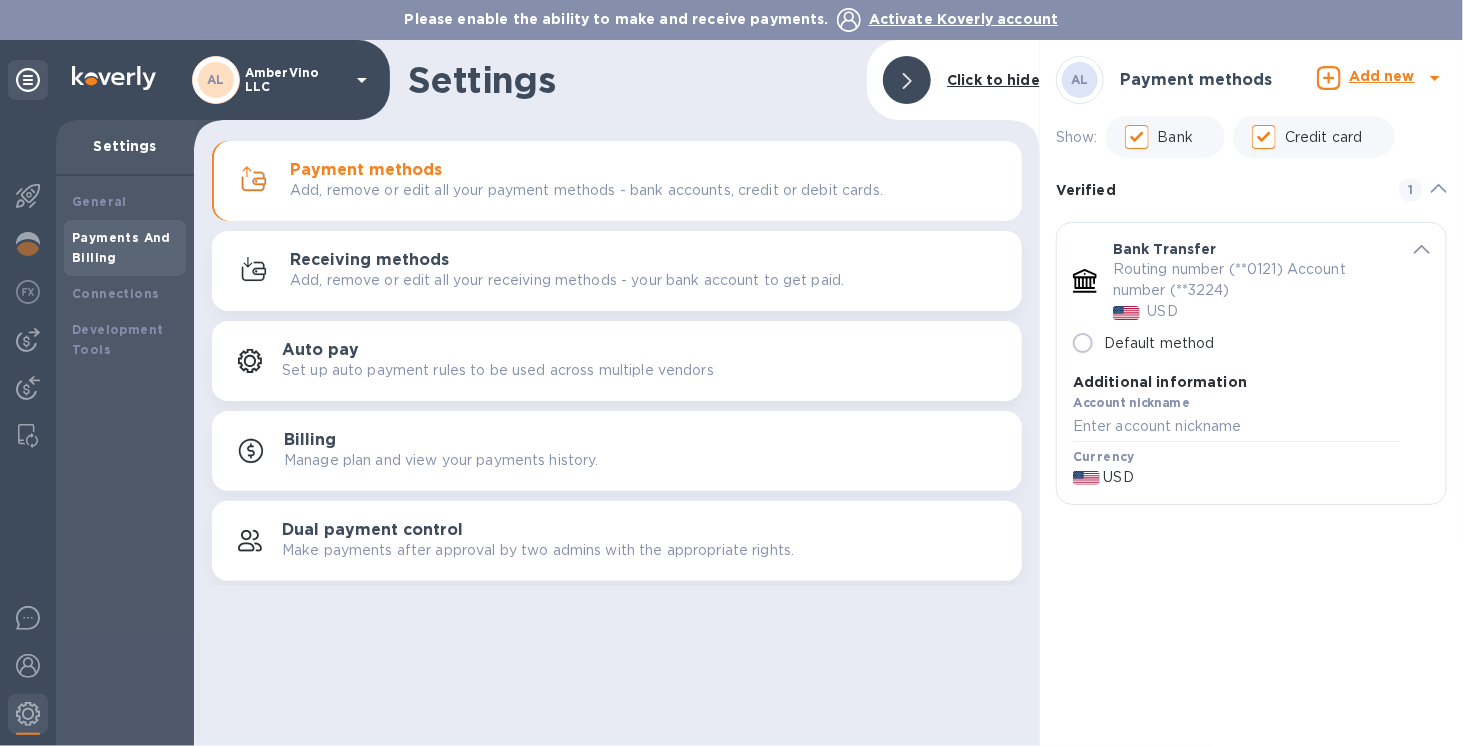 click on "USD" at bounding box center (1163, 311) 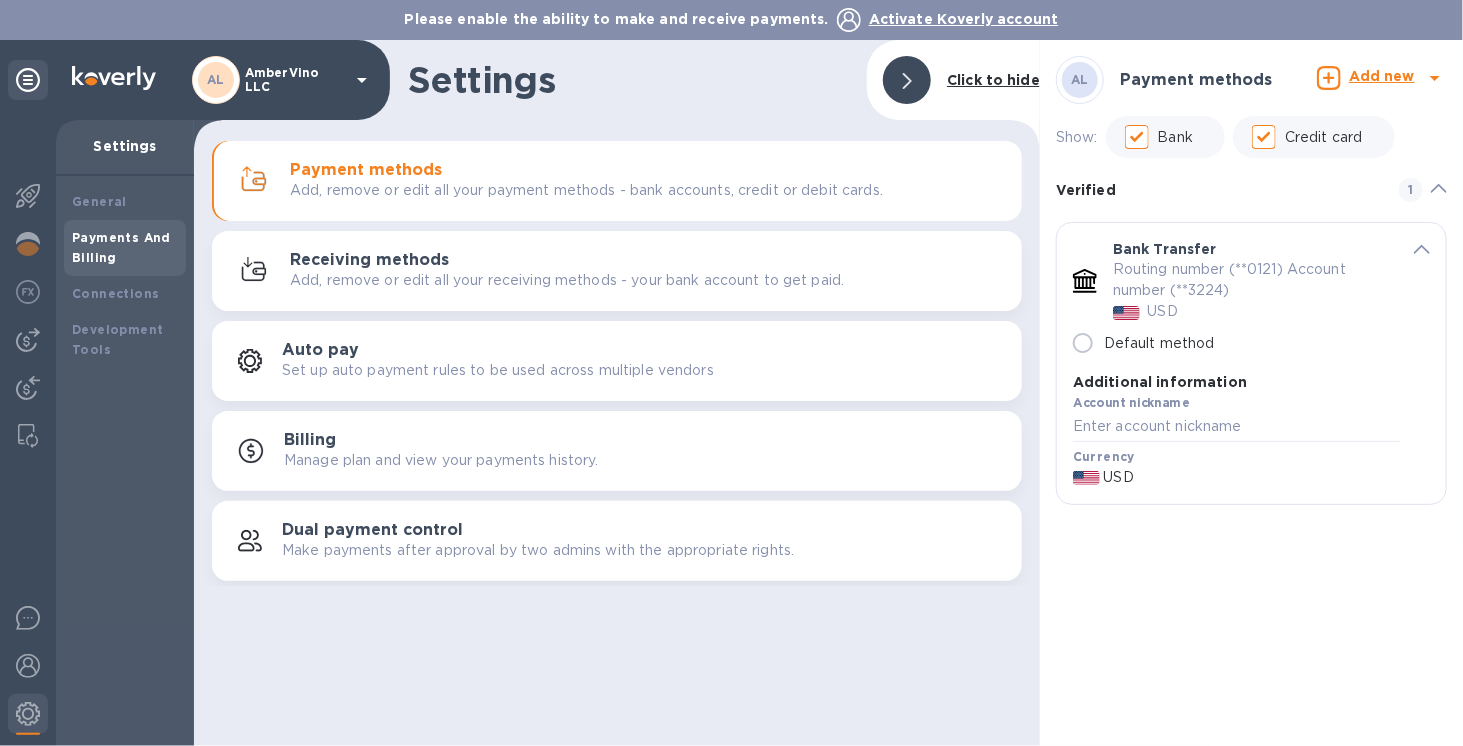 click on "Routing number (**0121) Account number (**3224)" at bounding box center [1248, 280] 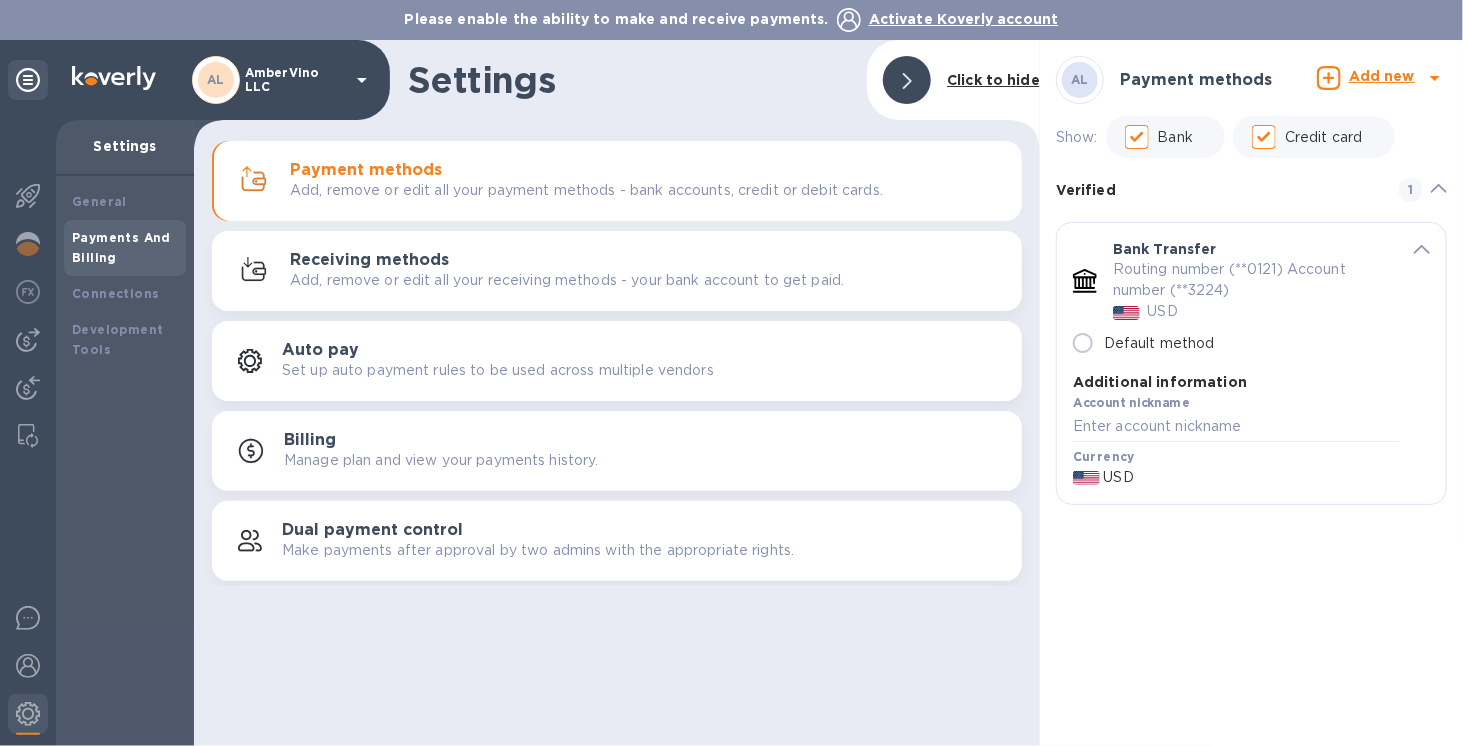 click on "Routing number (**0121) Account number (**3224)" at bounding box center (1248, 280) 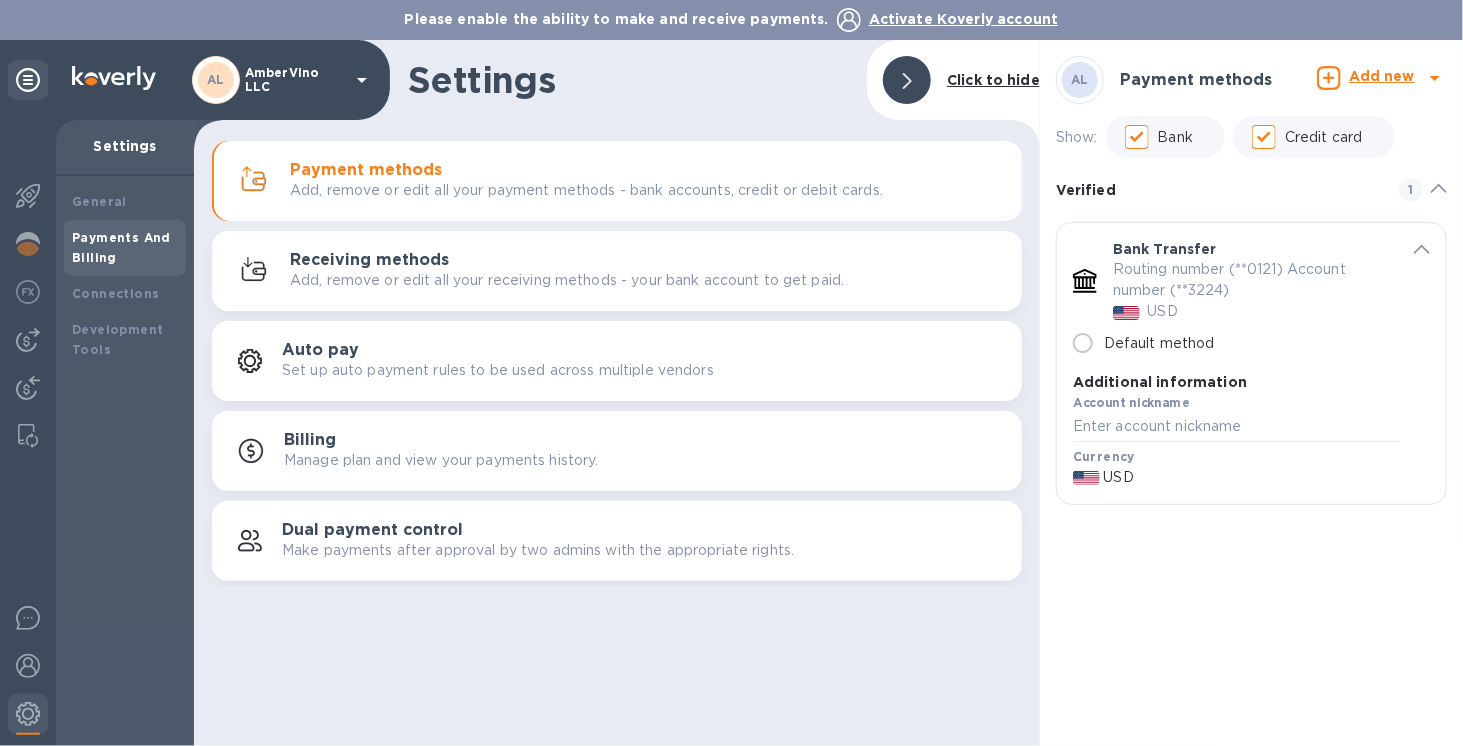 click on "Routing number (**0121) Account number (**3224)" at bounding box center (1248, 280) 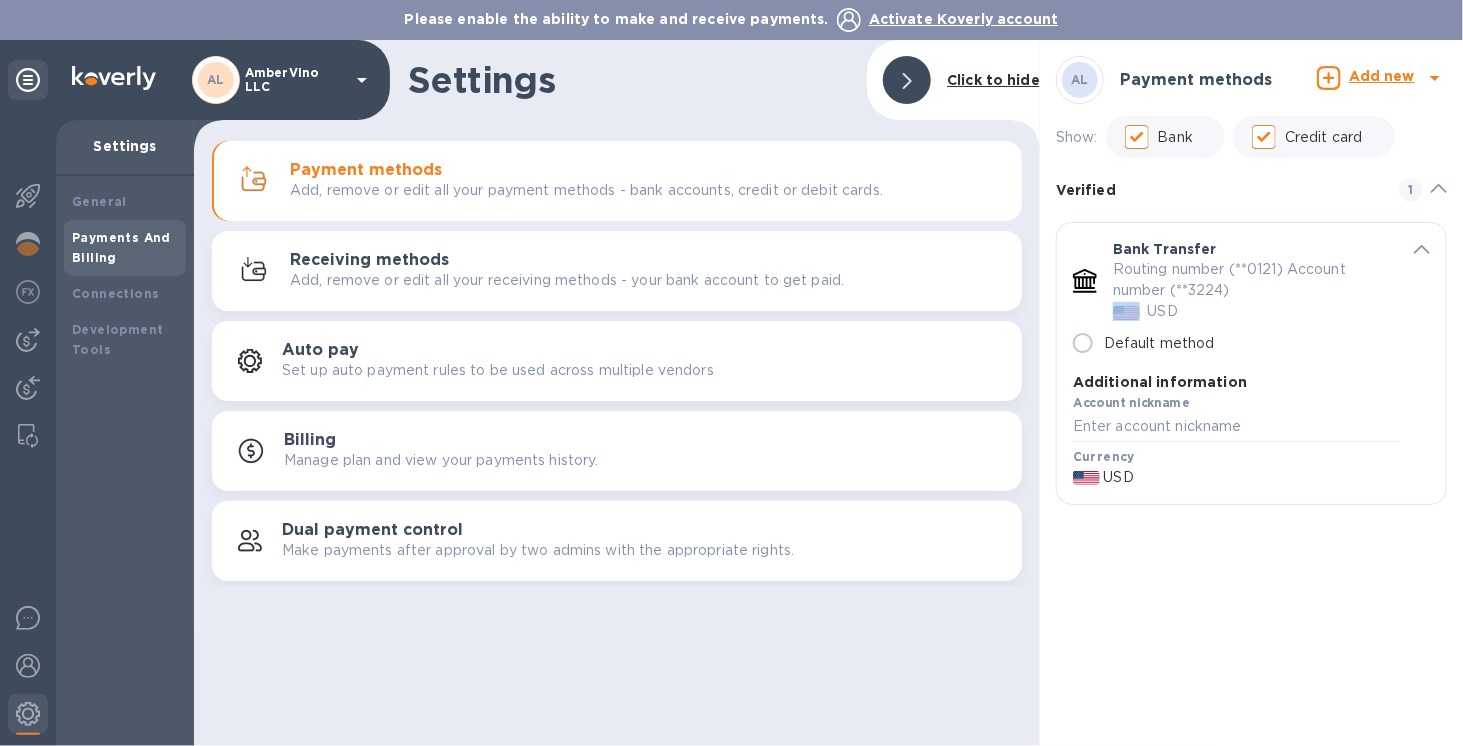 click on "Routing number (**0121) Account number (**3224)" at bounding box center [1248, 280] 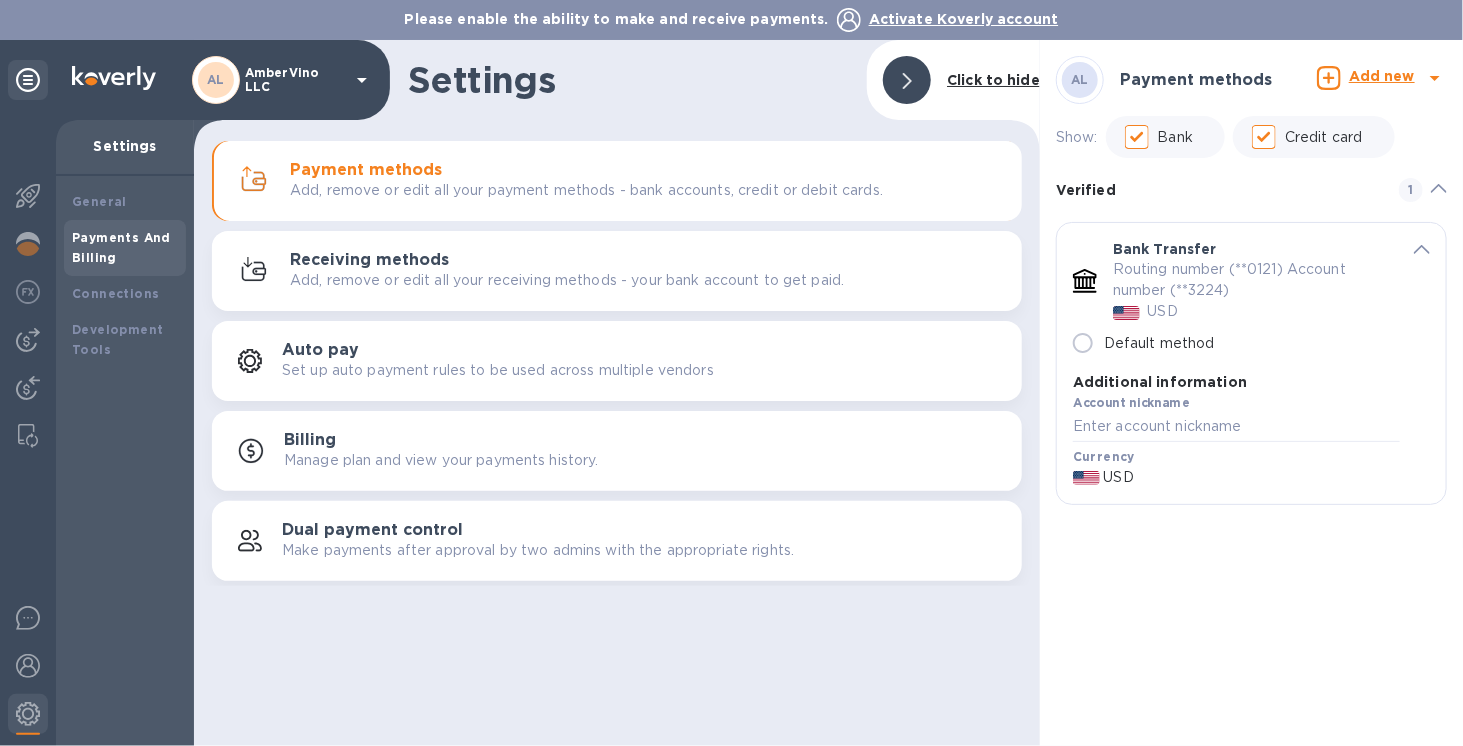 click on "Routing number (**0121) Account number (**3224)" at bounding box center [1248, 280] 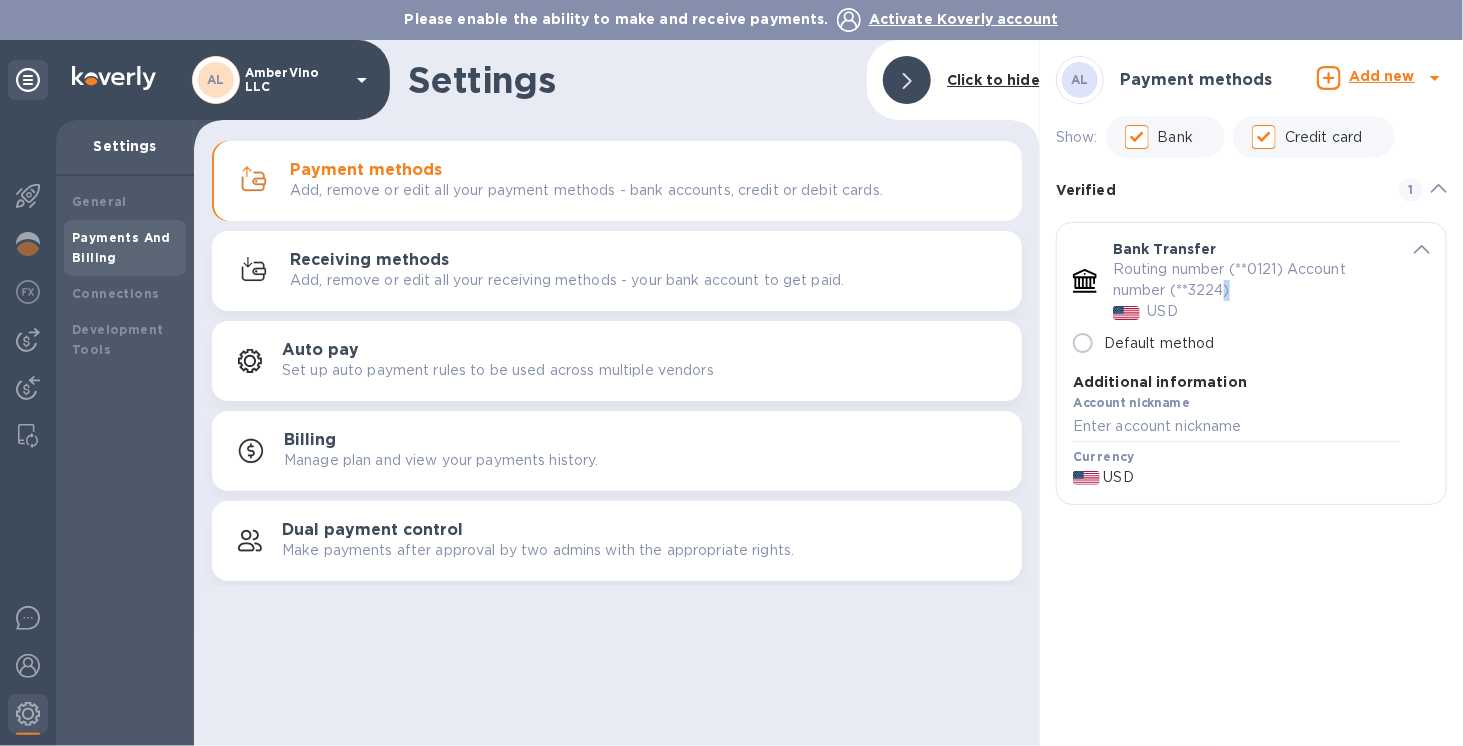 click on "Routing number (**0121) Account number (**3224)" at bounding box center (1248, 280) 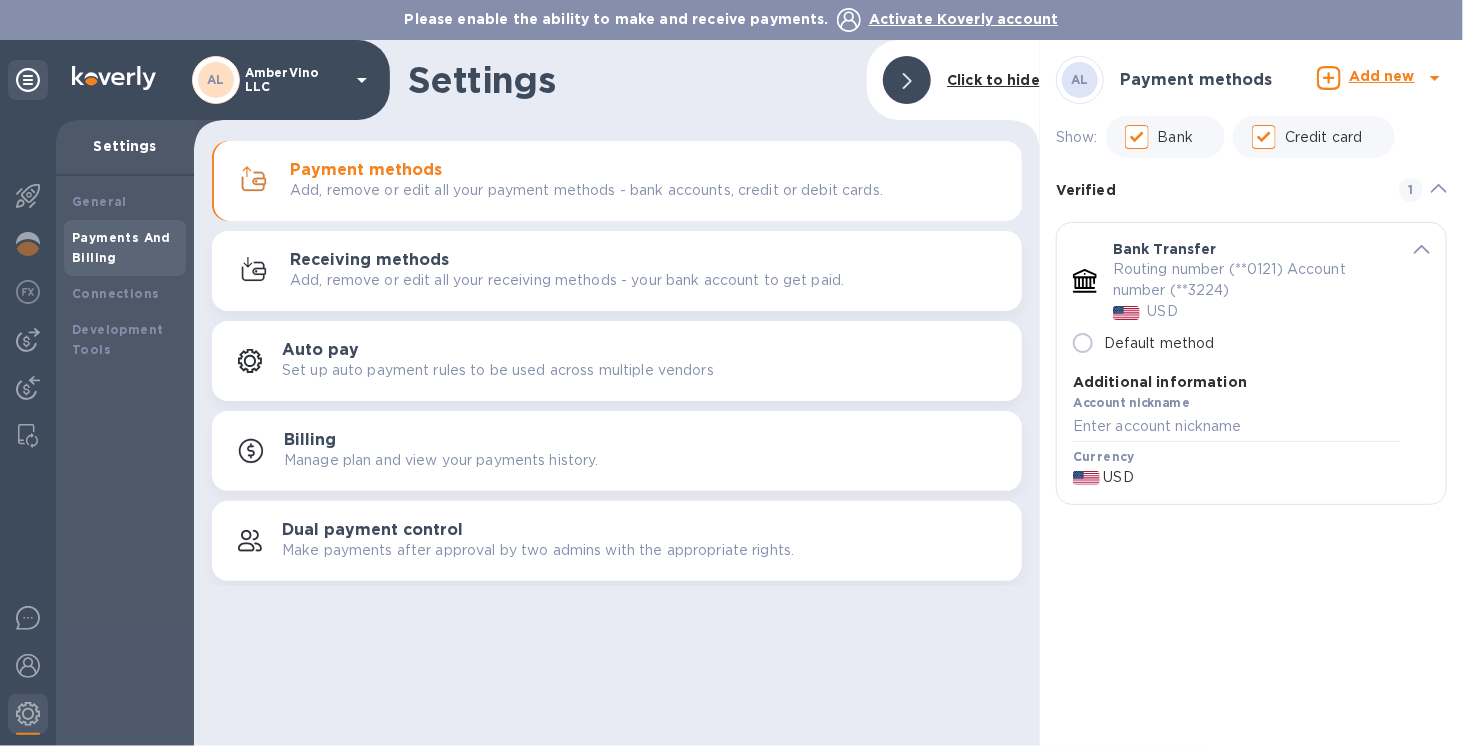 click on "Routing number (**0121) Account number (**3224)" at bounding box center (1248, 280) 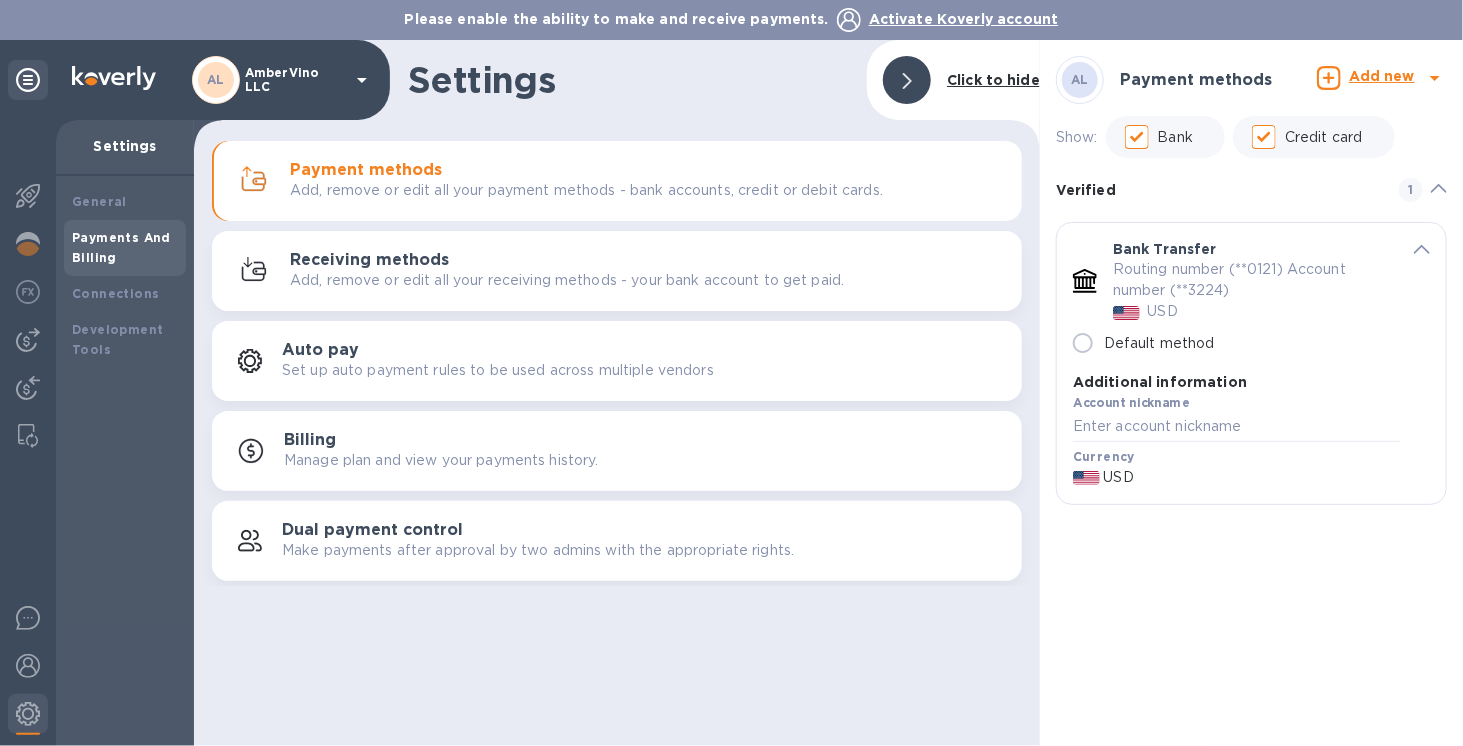 click on "USD" at bounding box center [1163, 311] 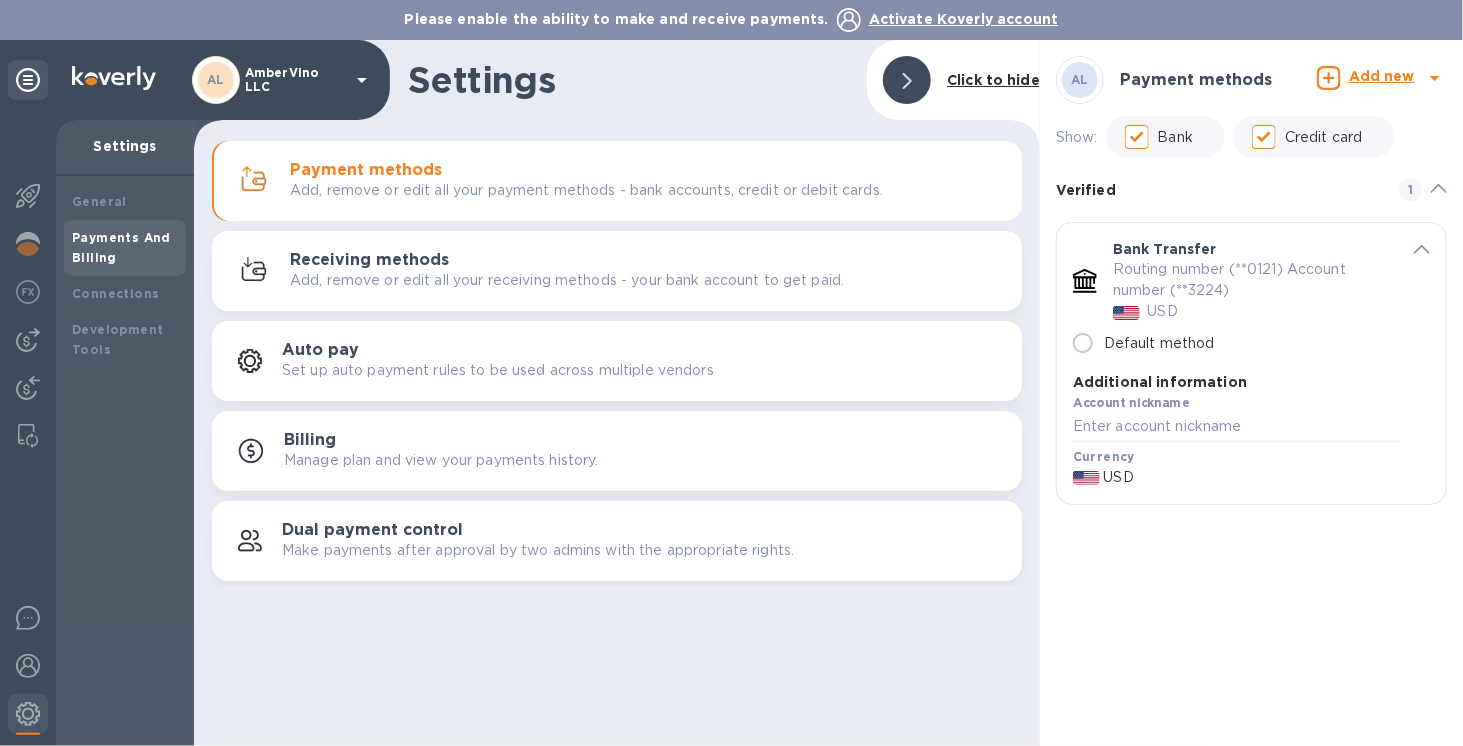 click on "Routing number (**0121) Account number (**3224)" at bounding box center [1248, 280] 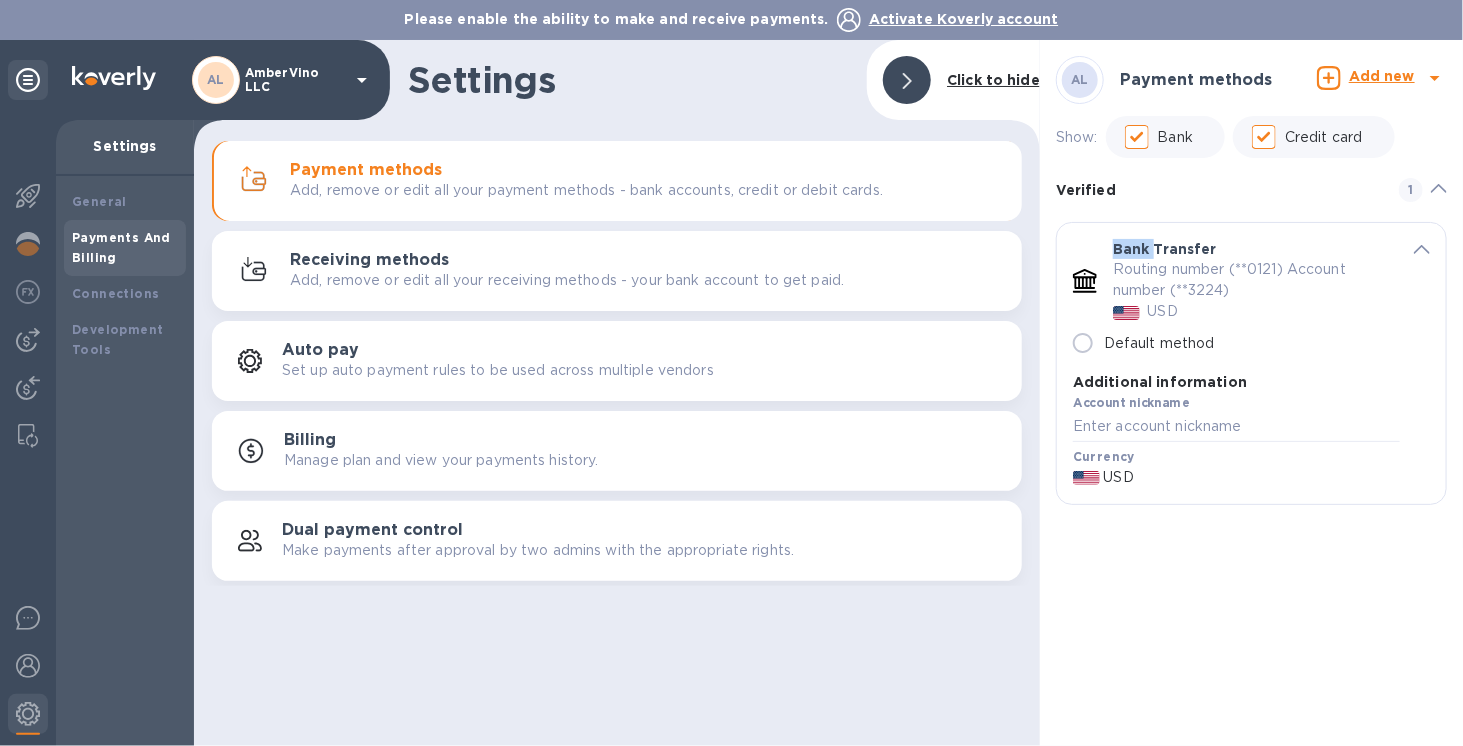 click 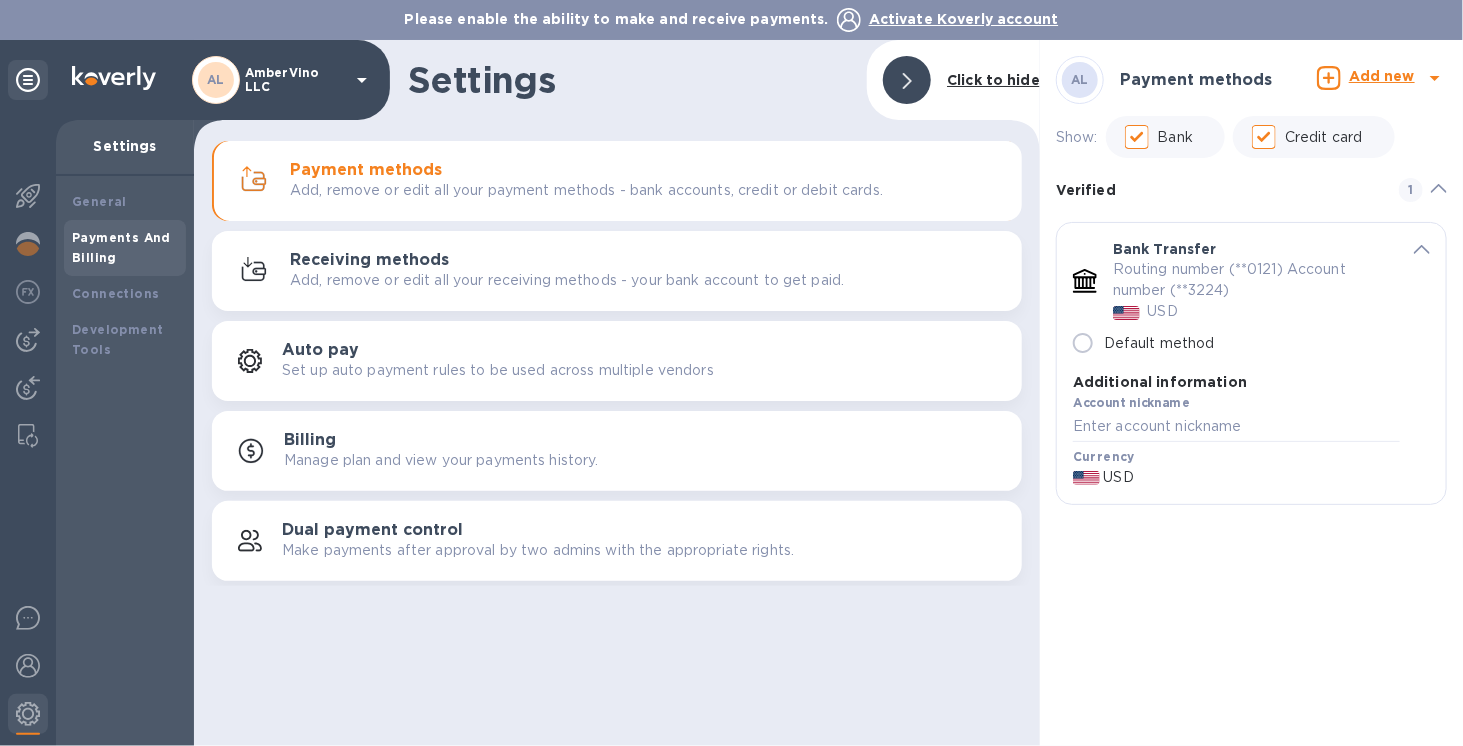 click on "USD" at bounding box center [1163, 311] 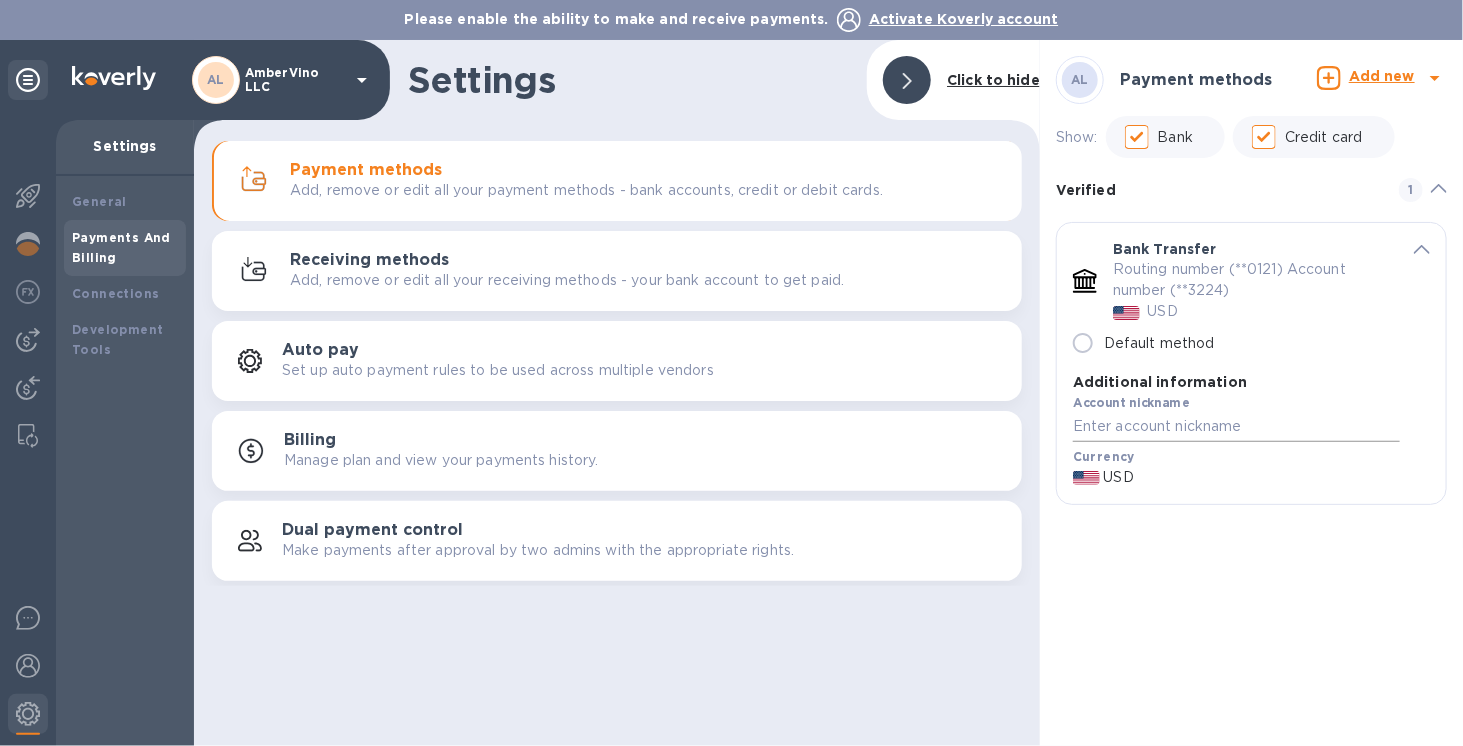 click at bounding box center (1236, 427) 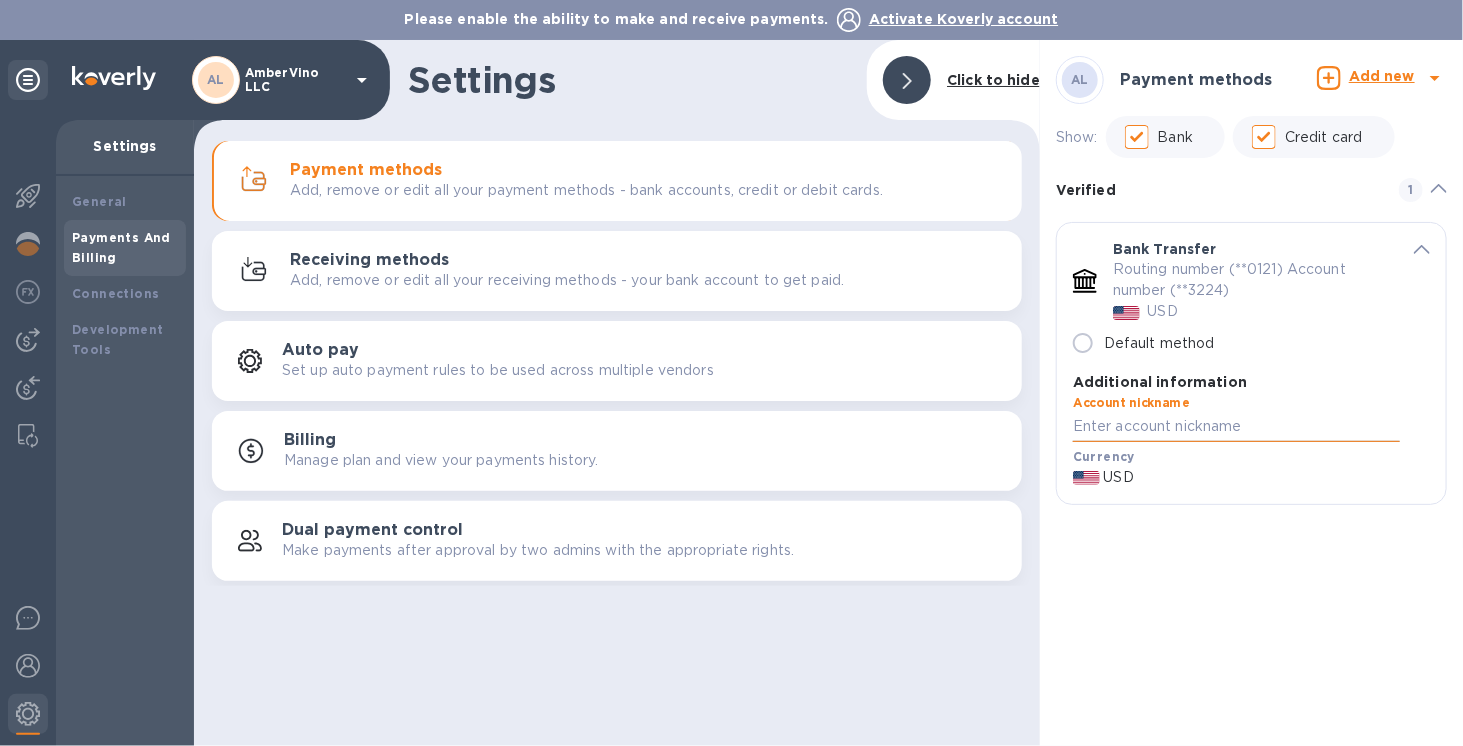 click at bounding box center (1236, 427) 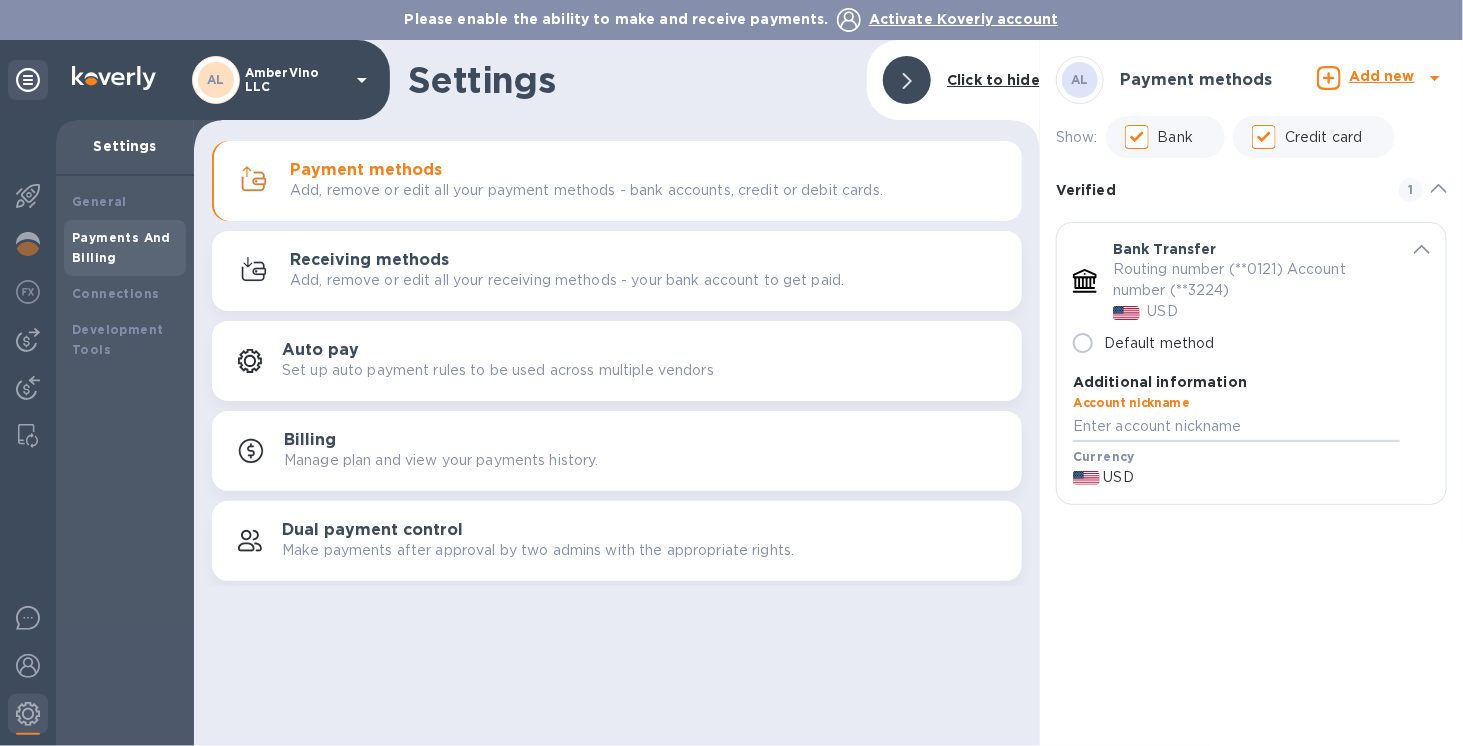 click on "Bank Transfer" at bounding box center [1165, 249] 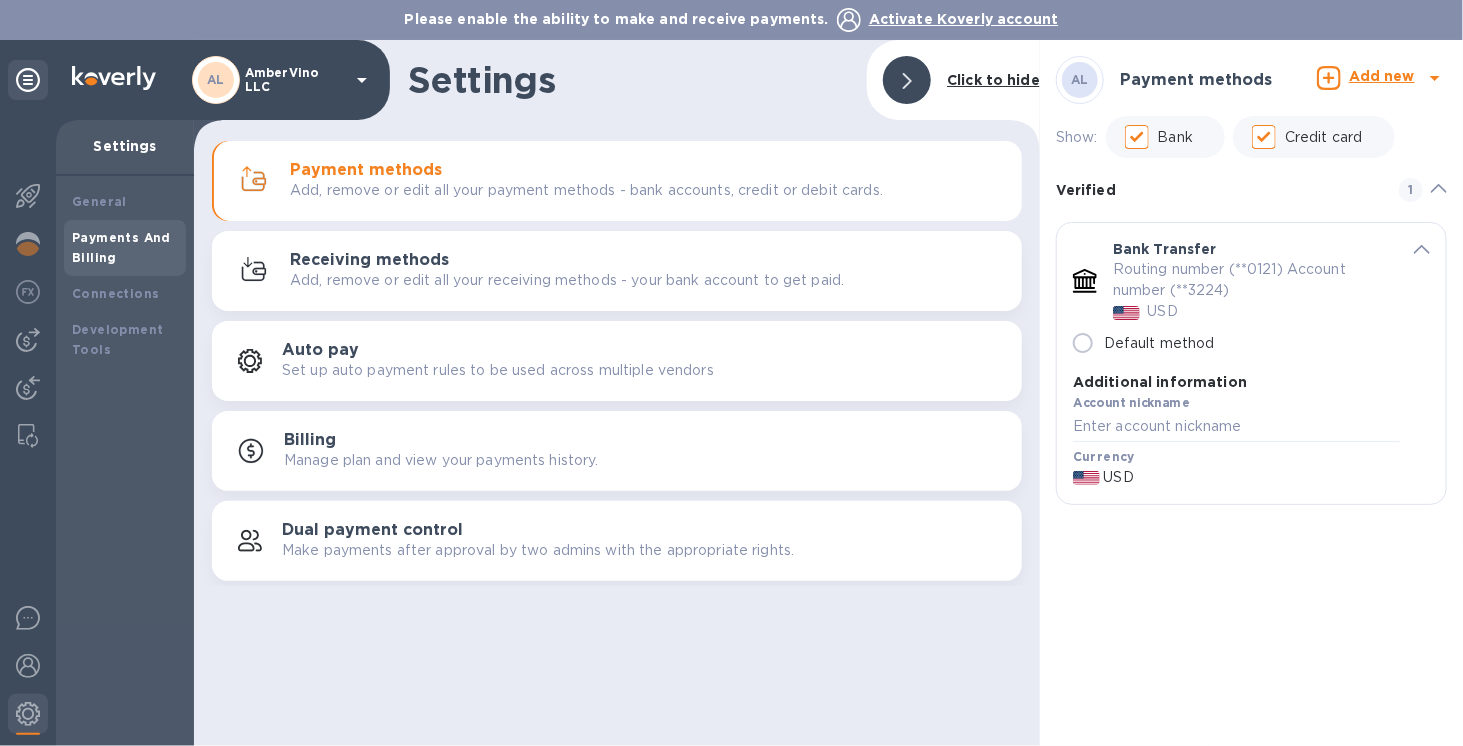 click on "Routing number (**0121) Account number (**3224)" at bounding box center [1248, 280] 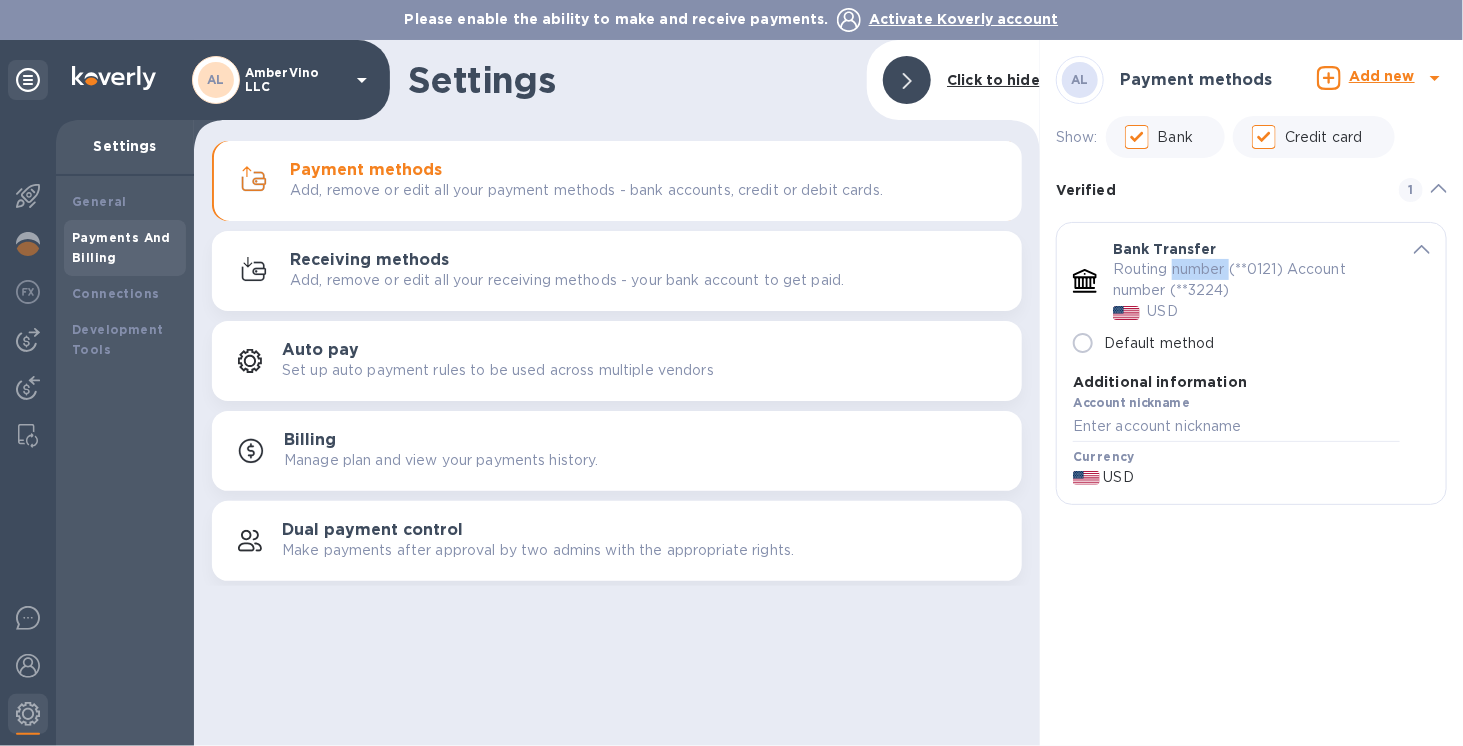click on "Routing number (**0121) Account number (**3224)" at bounding box center [1248, 280] 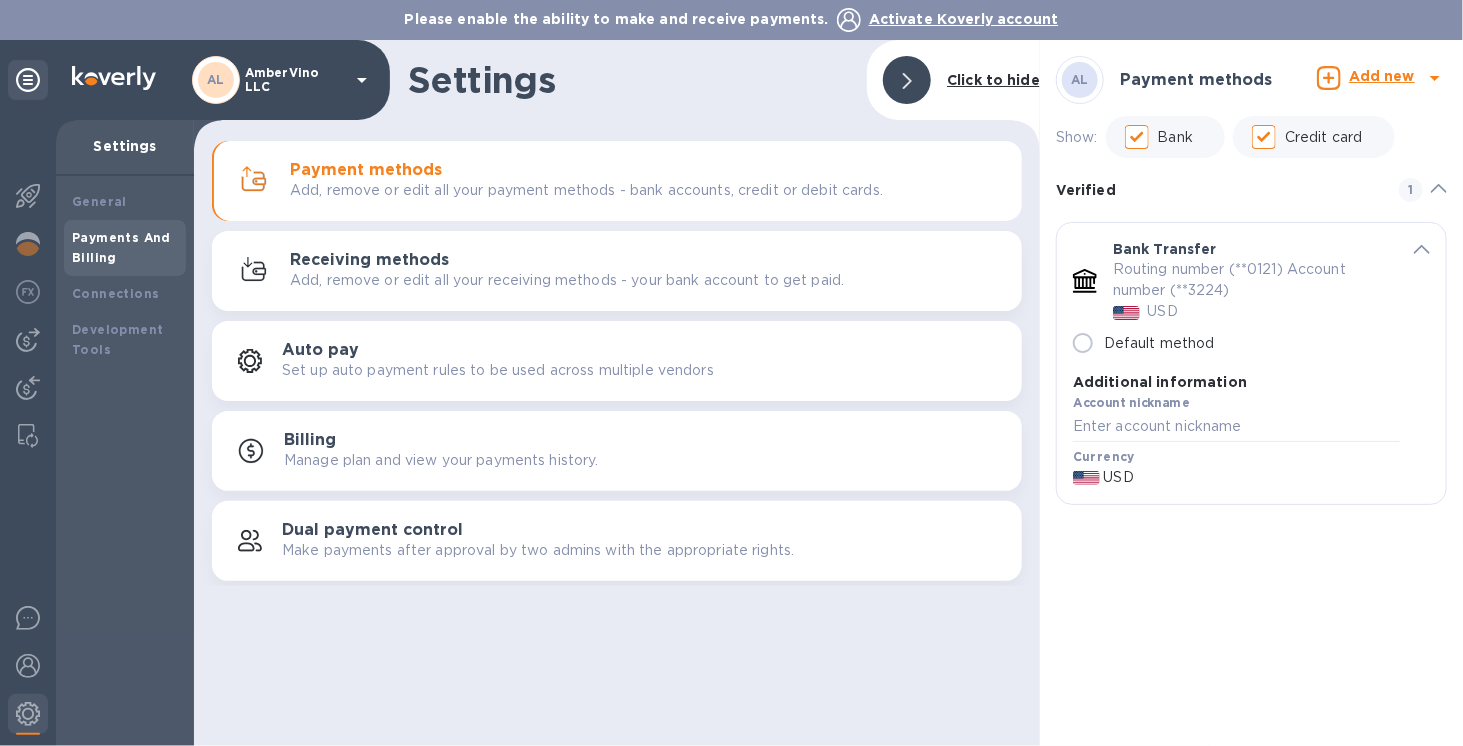 click on "Routing number (**0121) Account number (**3224)" at bounding box center [1248, 280] 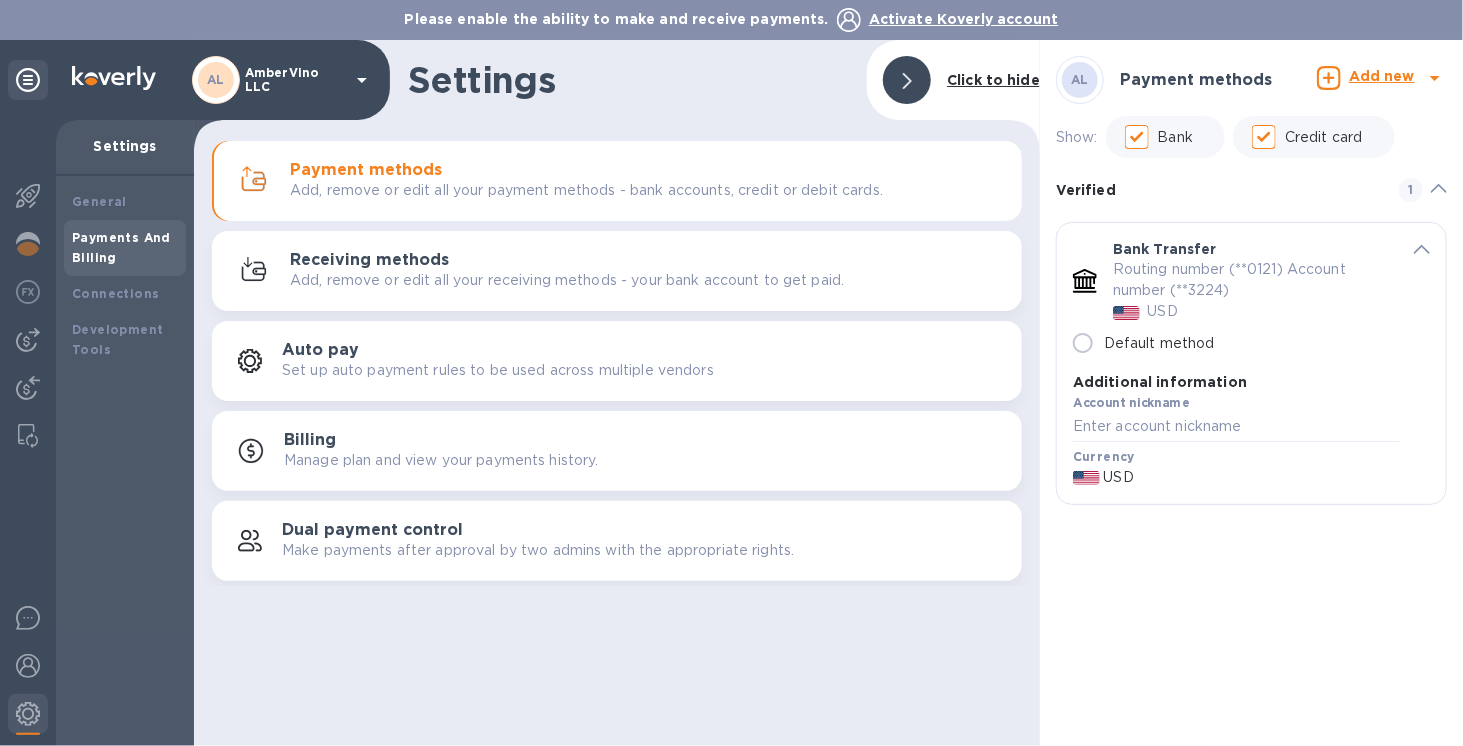 click on "Routing number (**0121) Account number (**3224)" at bounding box center [1248, 280] 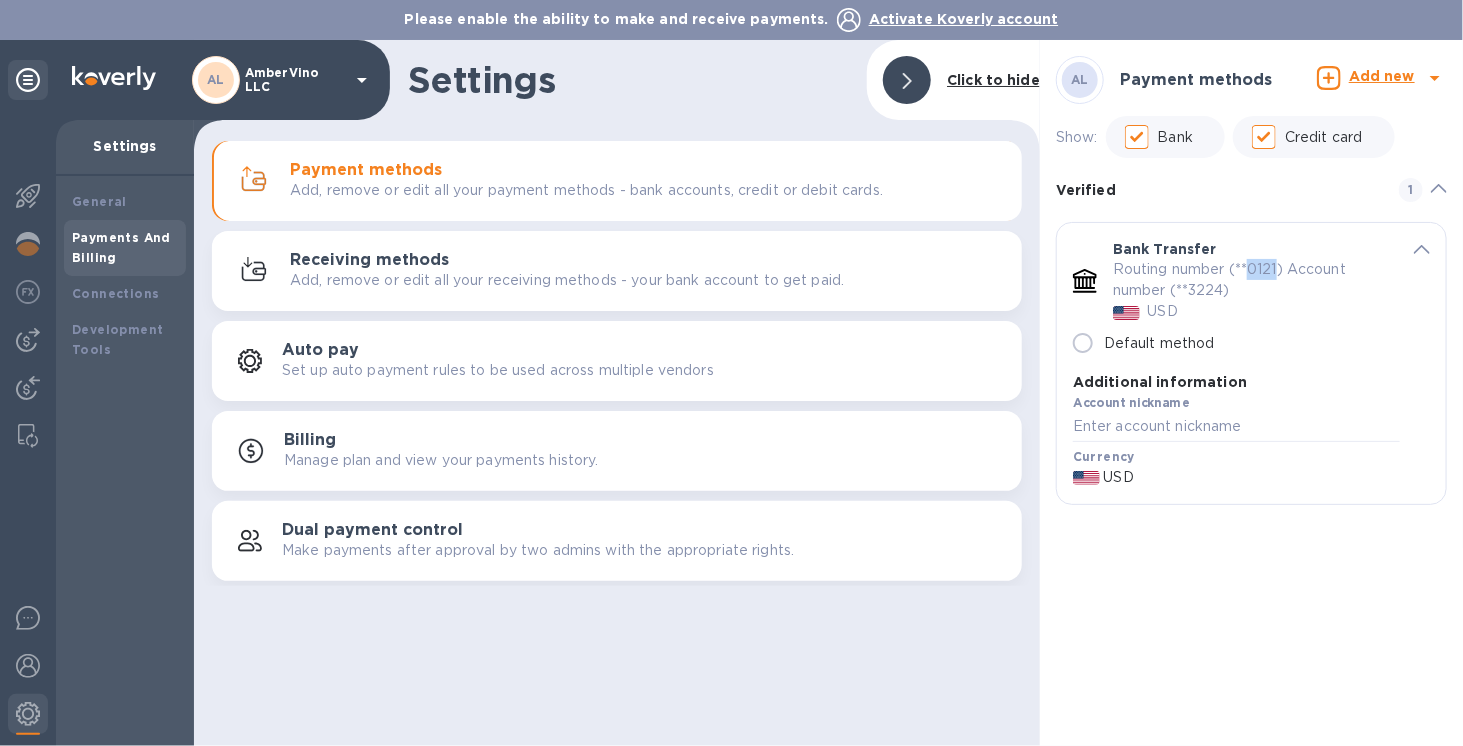 click on "Routing number (**0121) Account number (**3224)" at bounding box center [1248, 280] 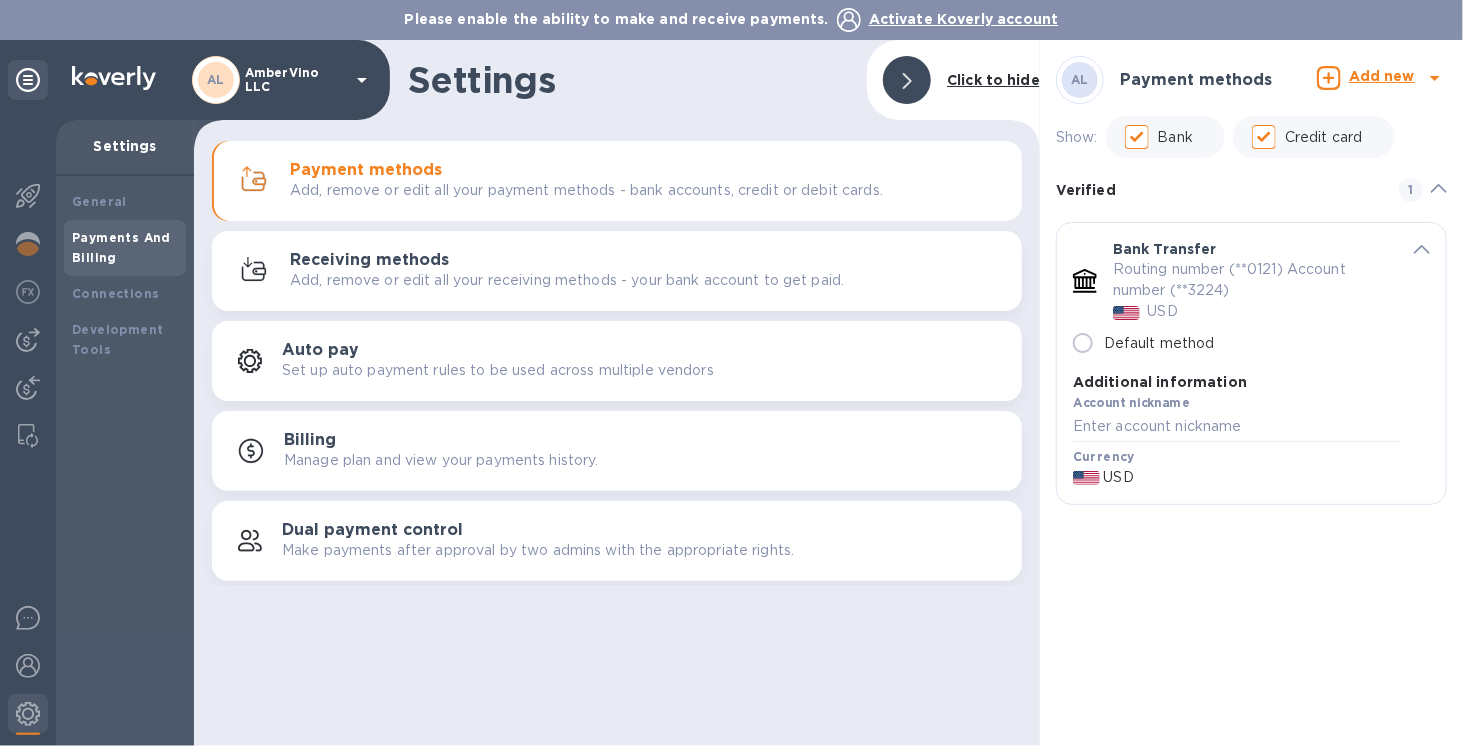 click 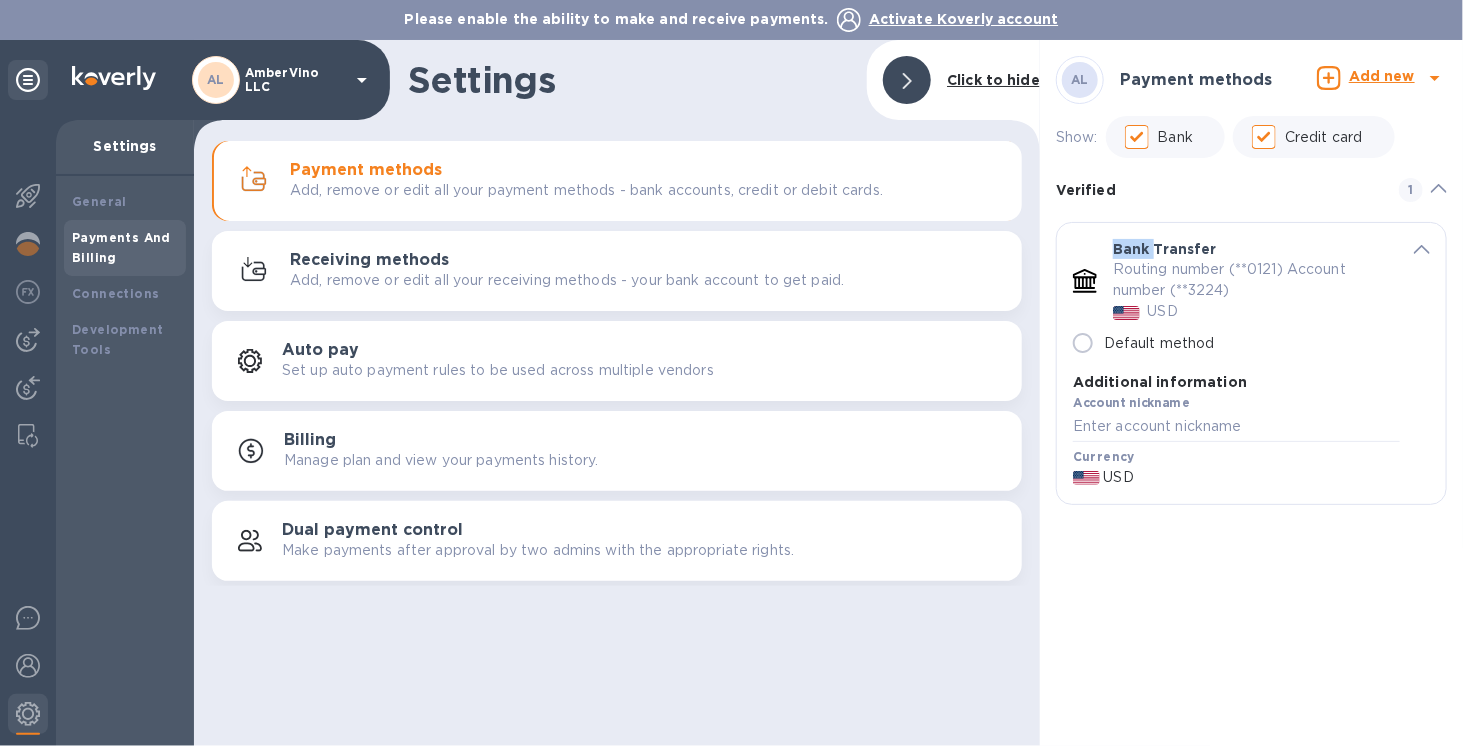 click 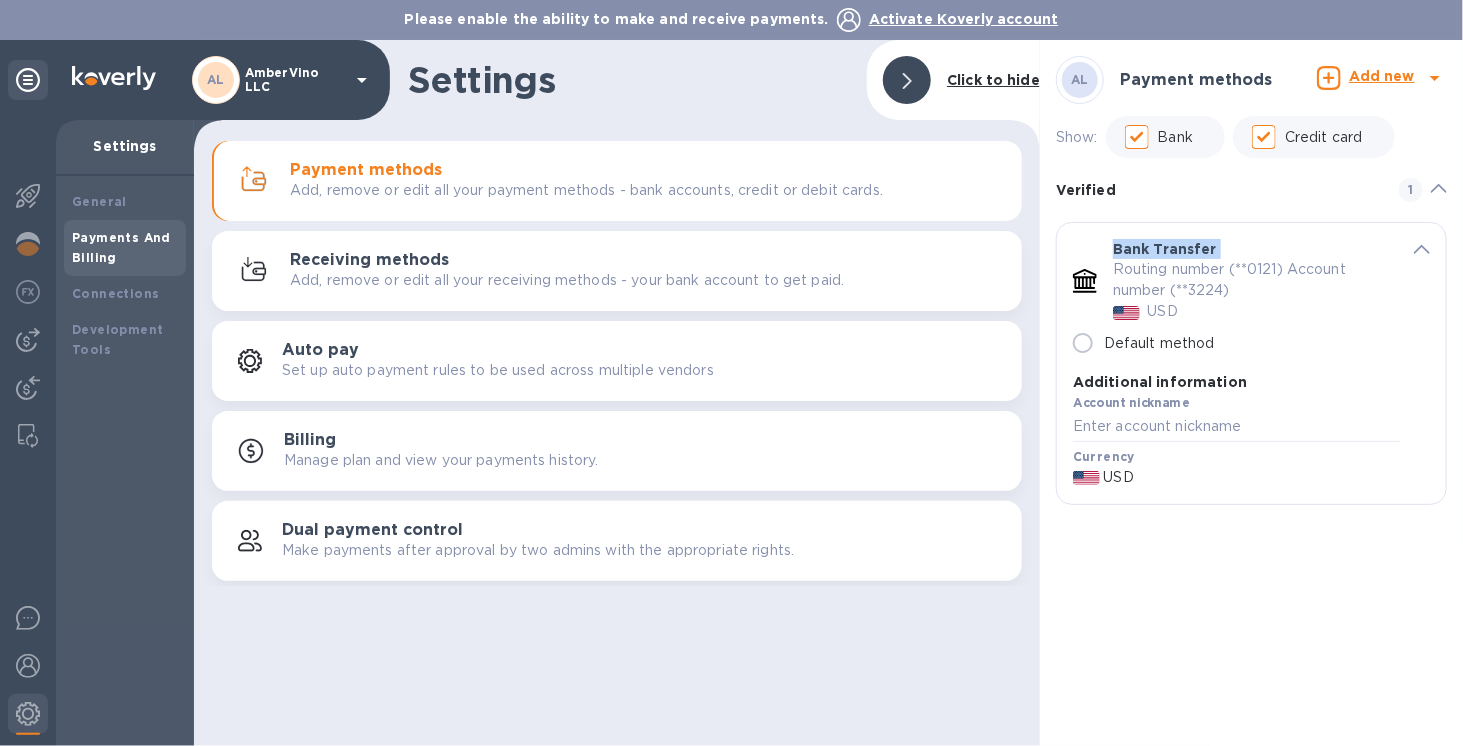 click 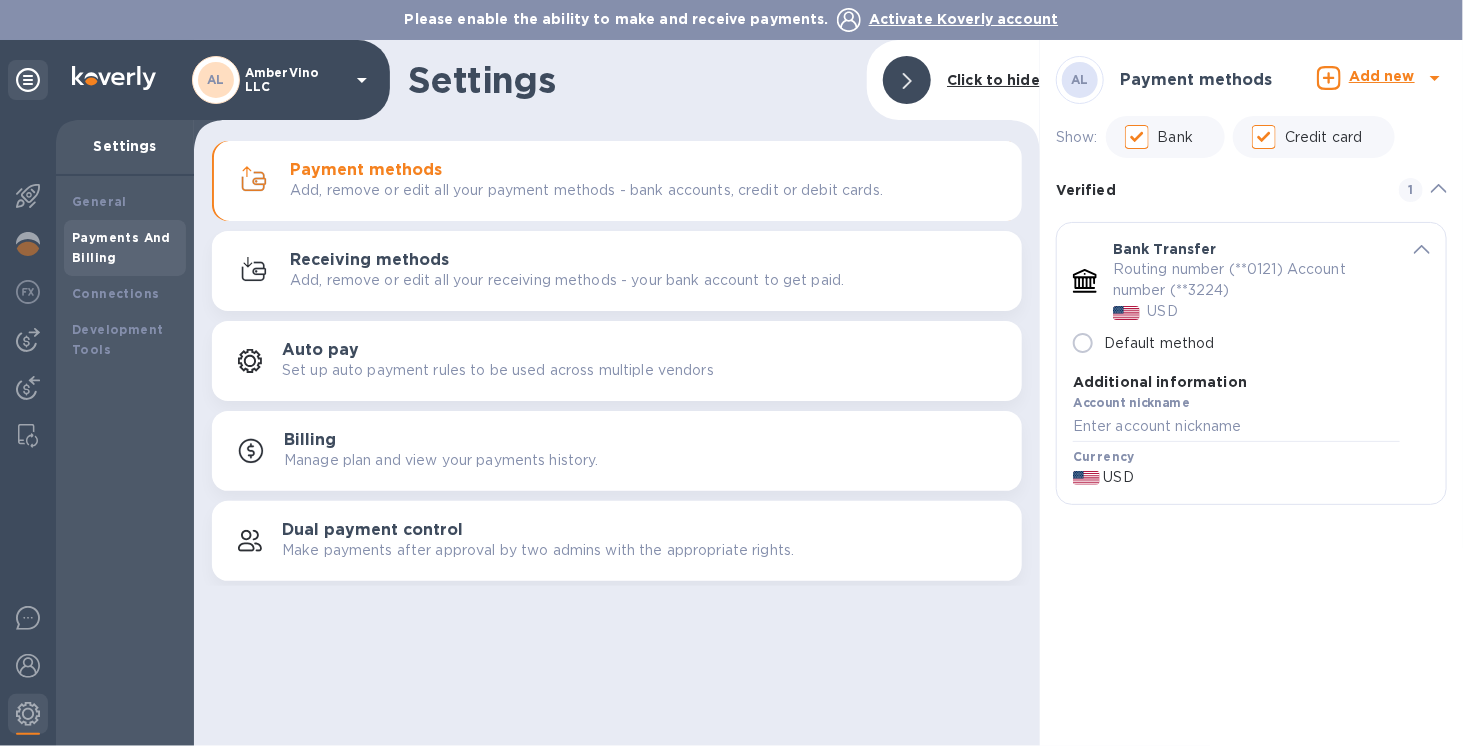click 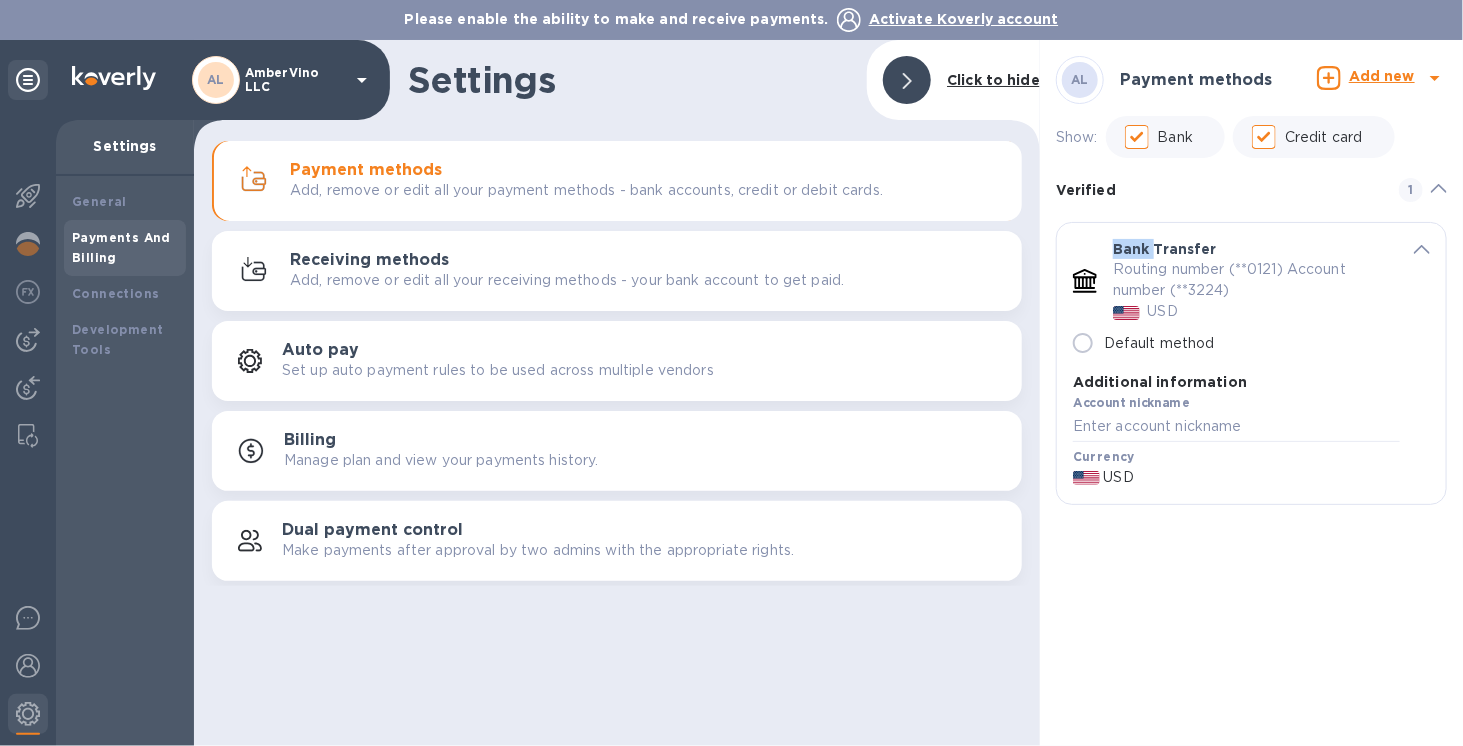 click 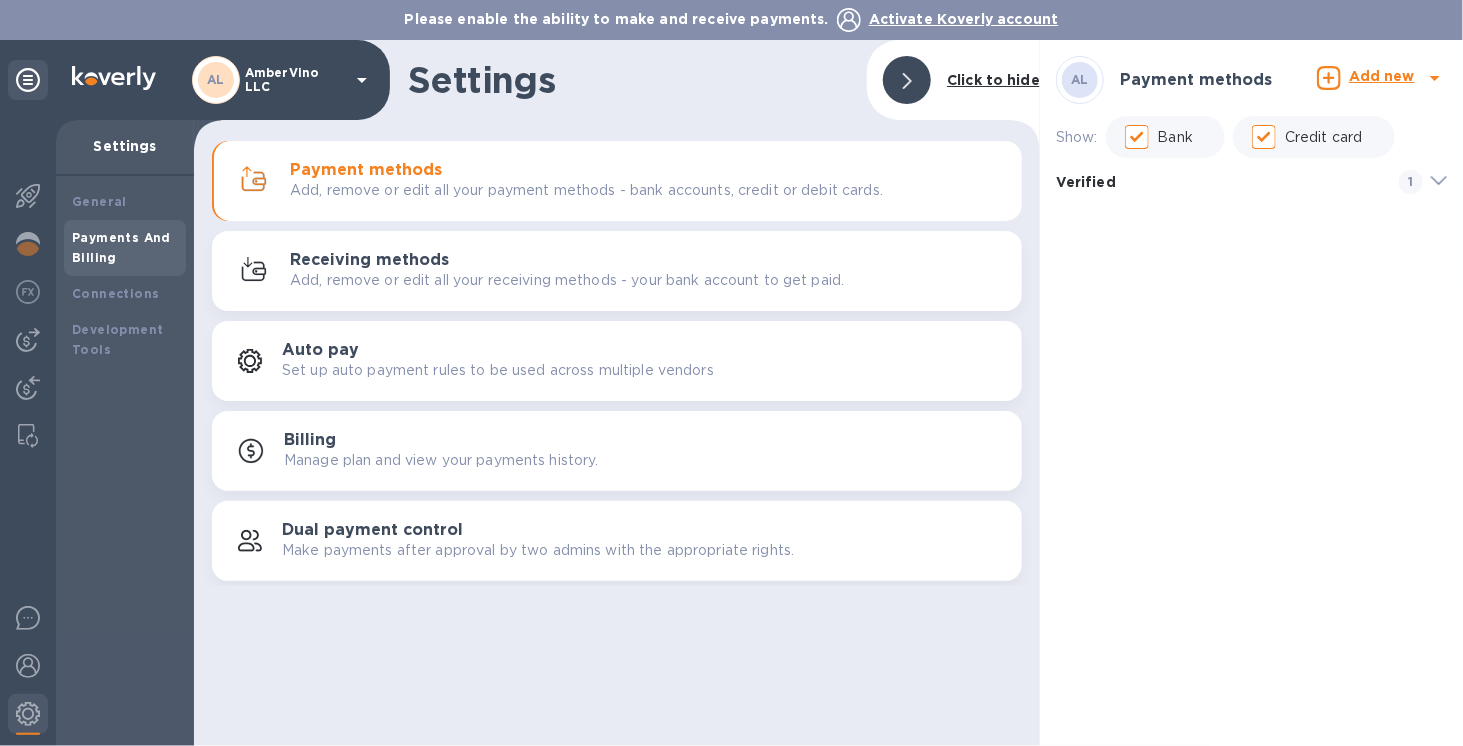 click on "1" at bounding box center [1411, 182] 